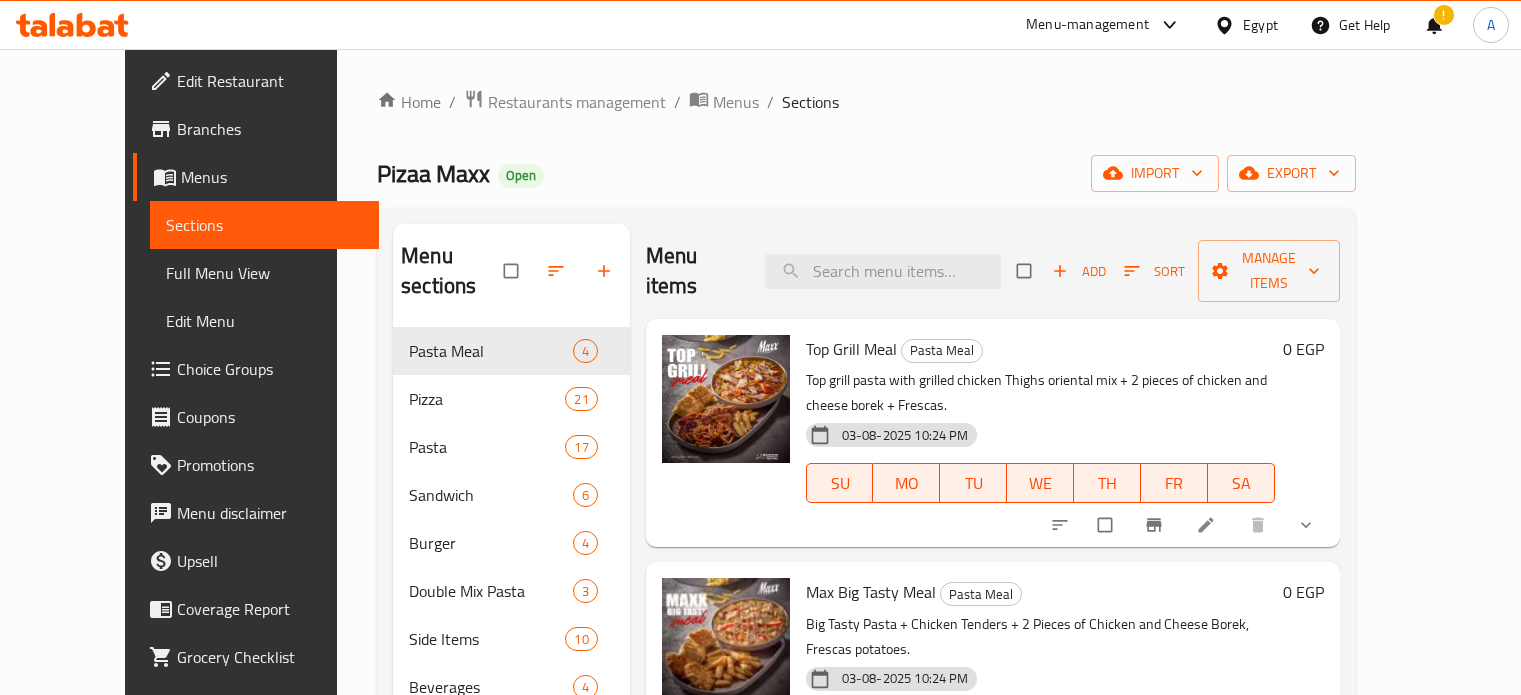 scroll, scrollTop: 232, scrollLeft: 0, axis: vertical 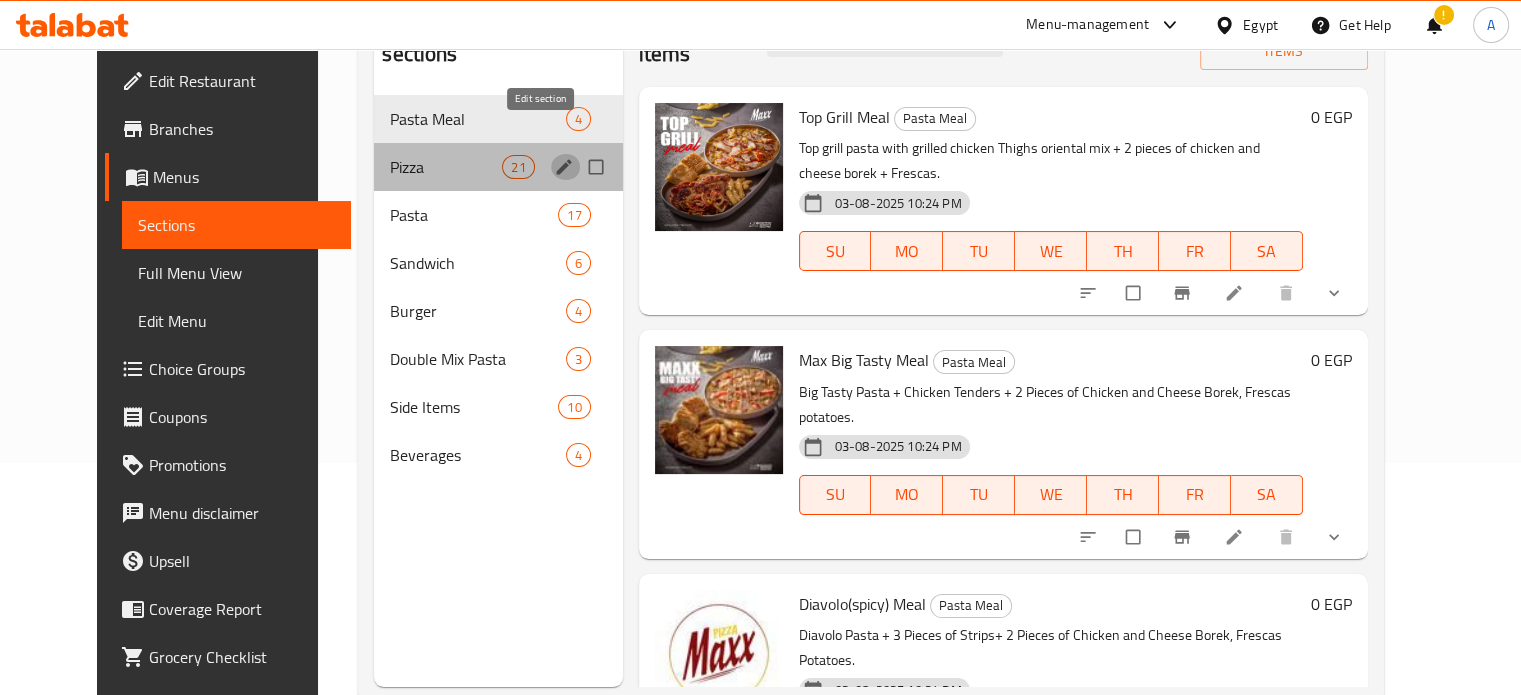 click at bounding box center [566, 167] 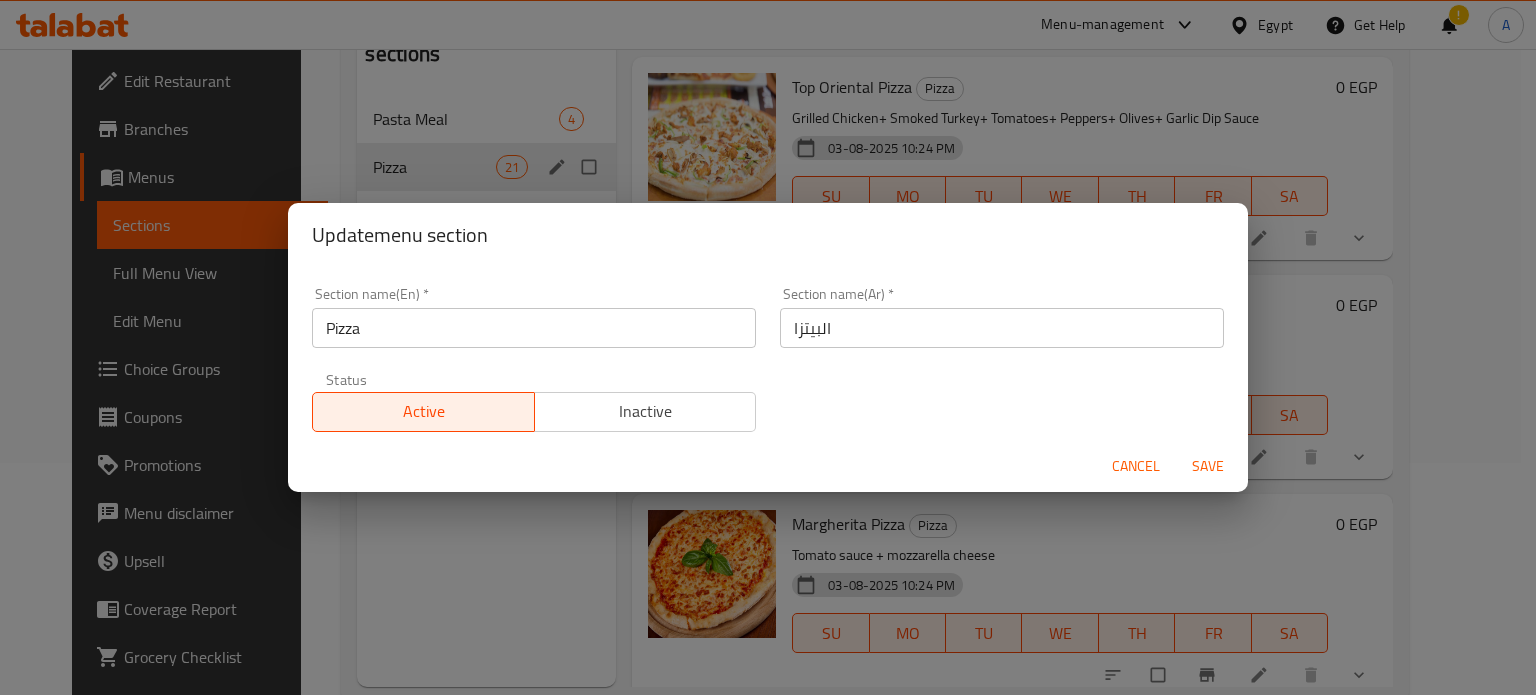 click on "Pizza" at bounding box center (534, 328) 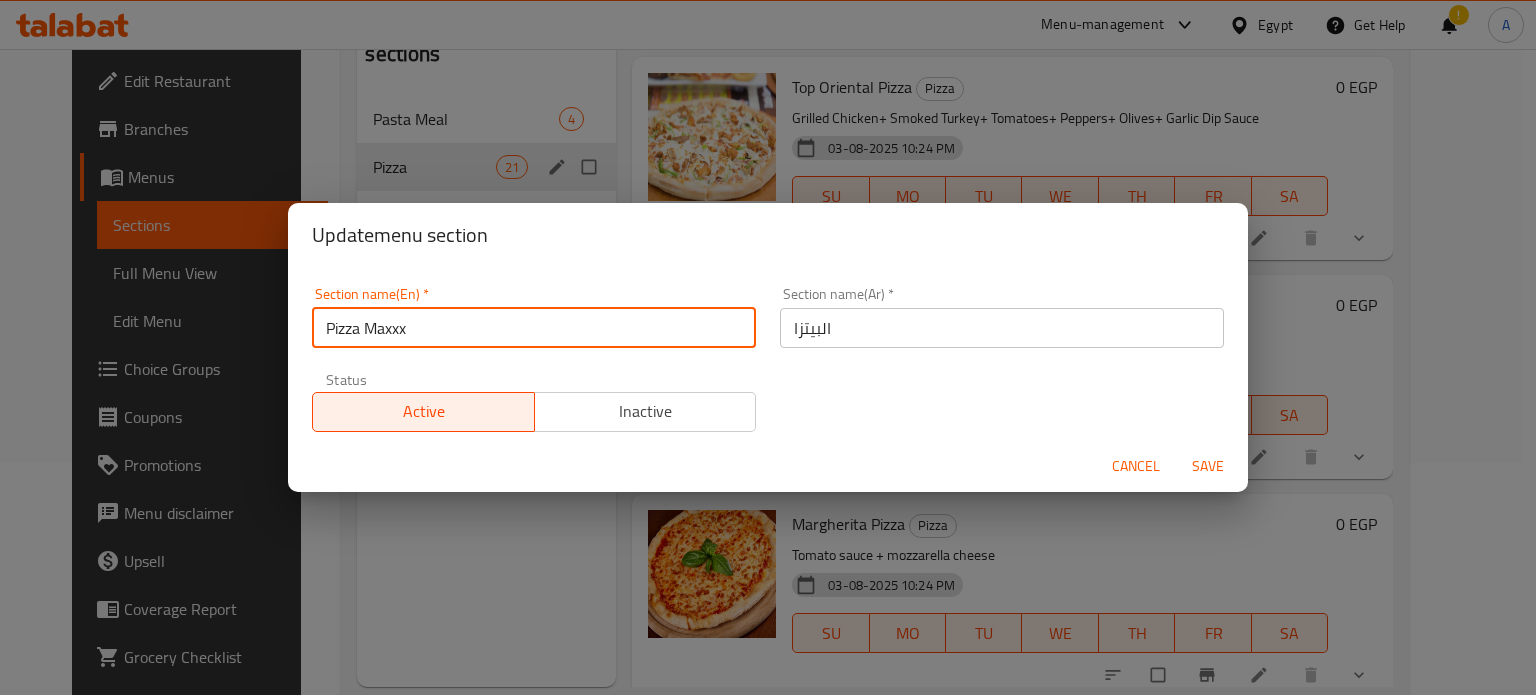 type on "Pizza Maxxx" 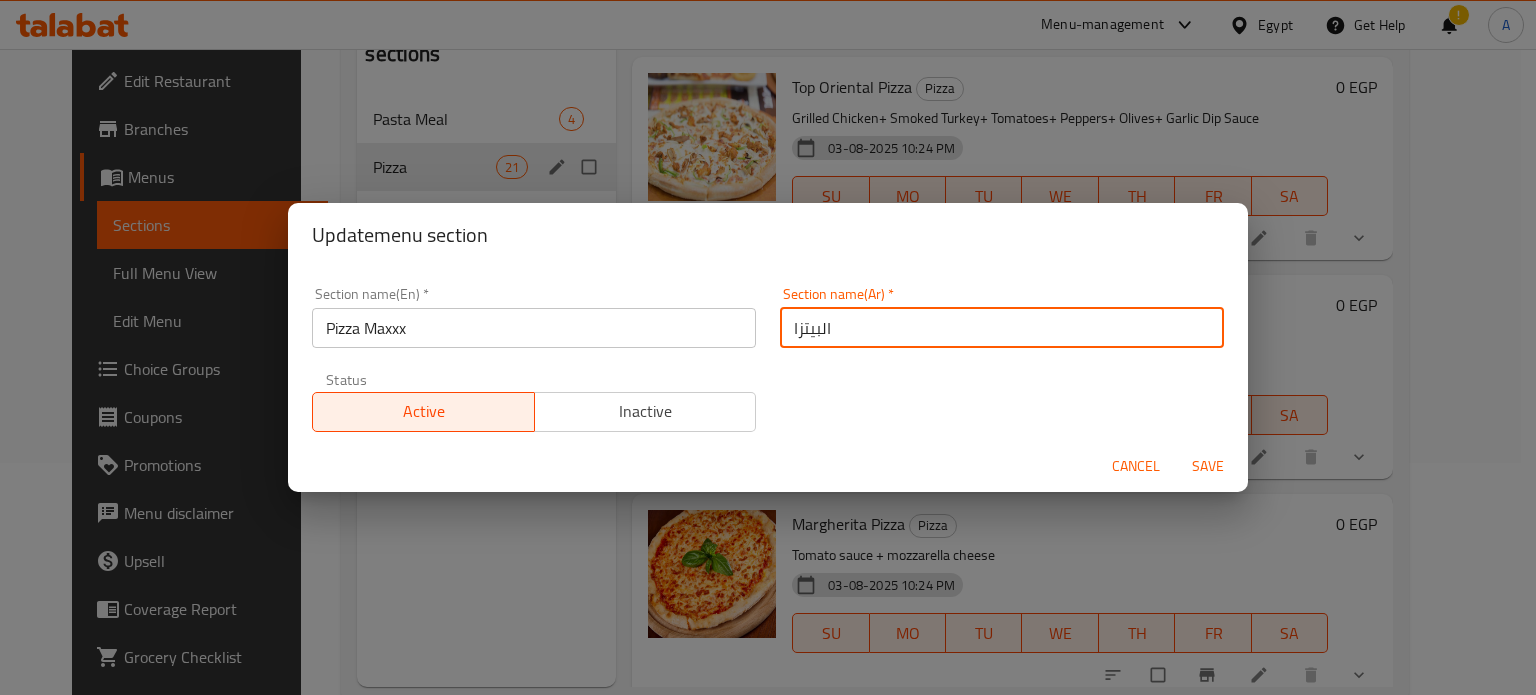 click on "البيتزا" at bounding box center (1002, 328) 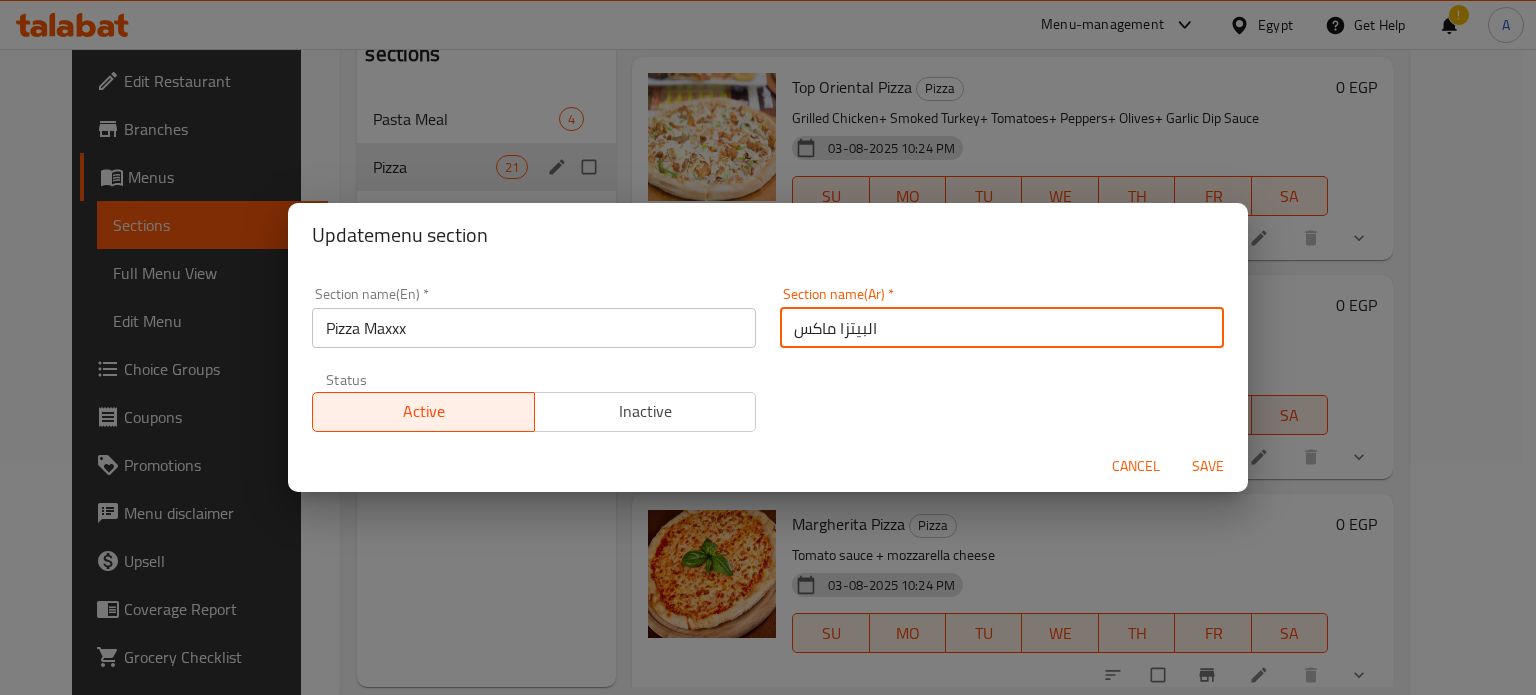 type on "البيتزا ماكس" 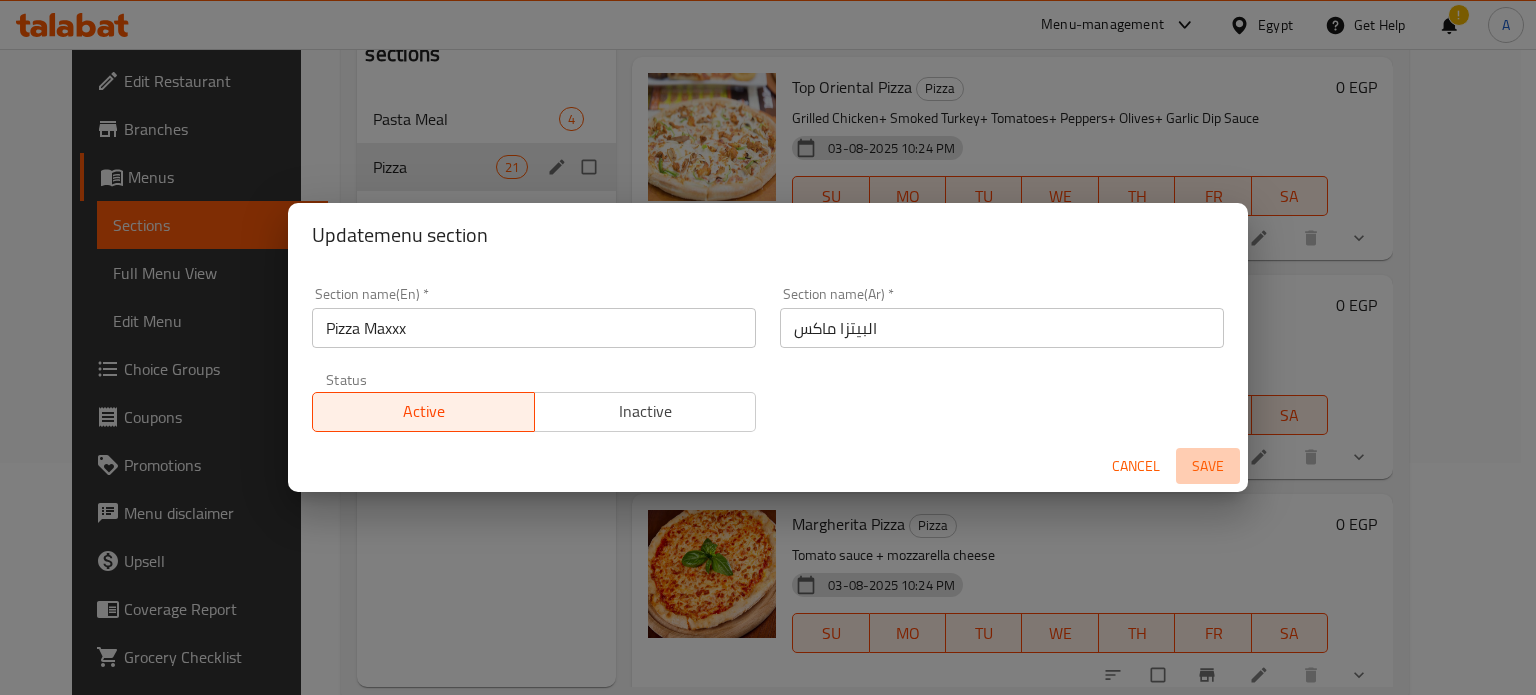 click on "Save" at bounding box center [1208, 466] 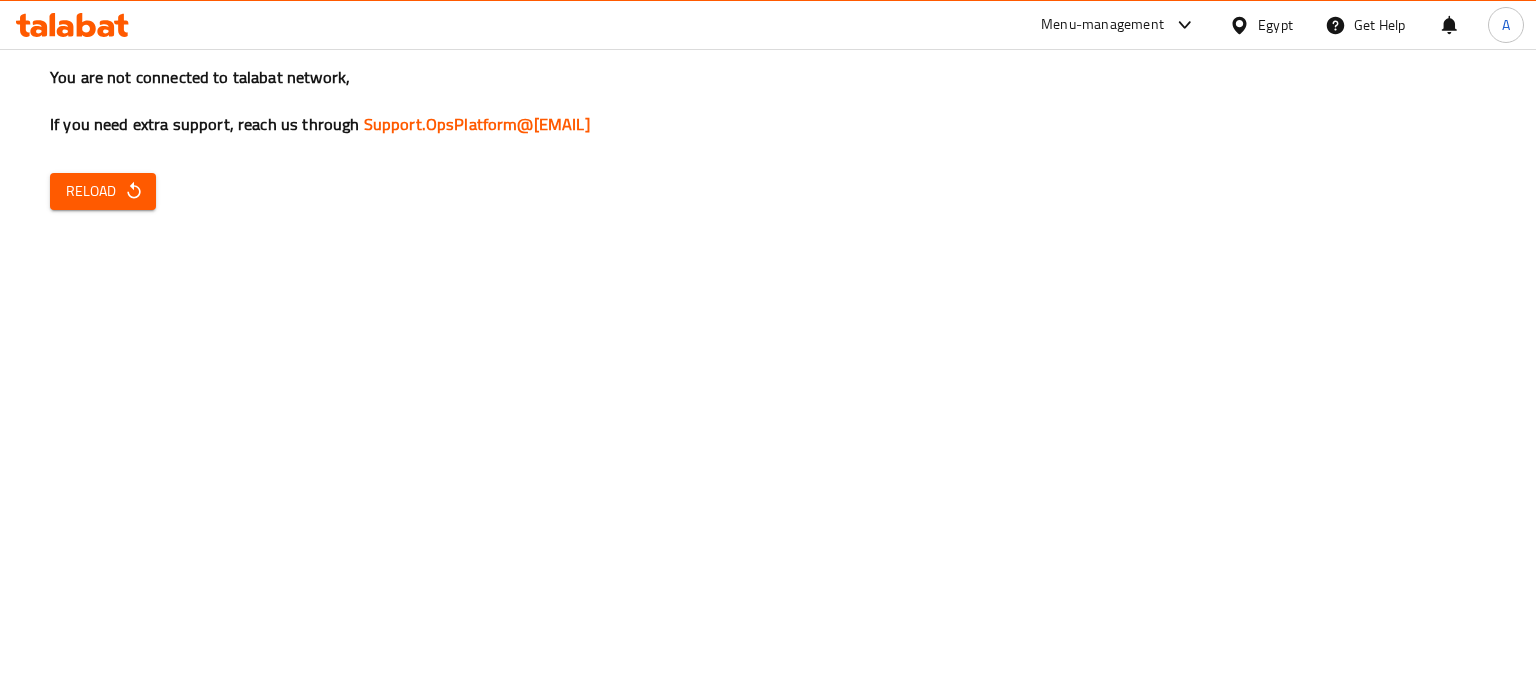 scroll, scrollTop: 0, scrollLeft: 0, axis: both 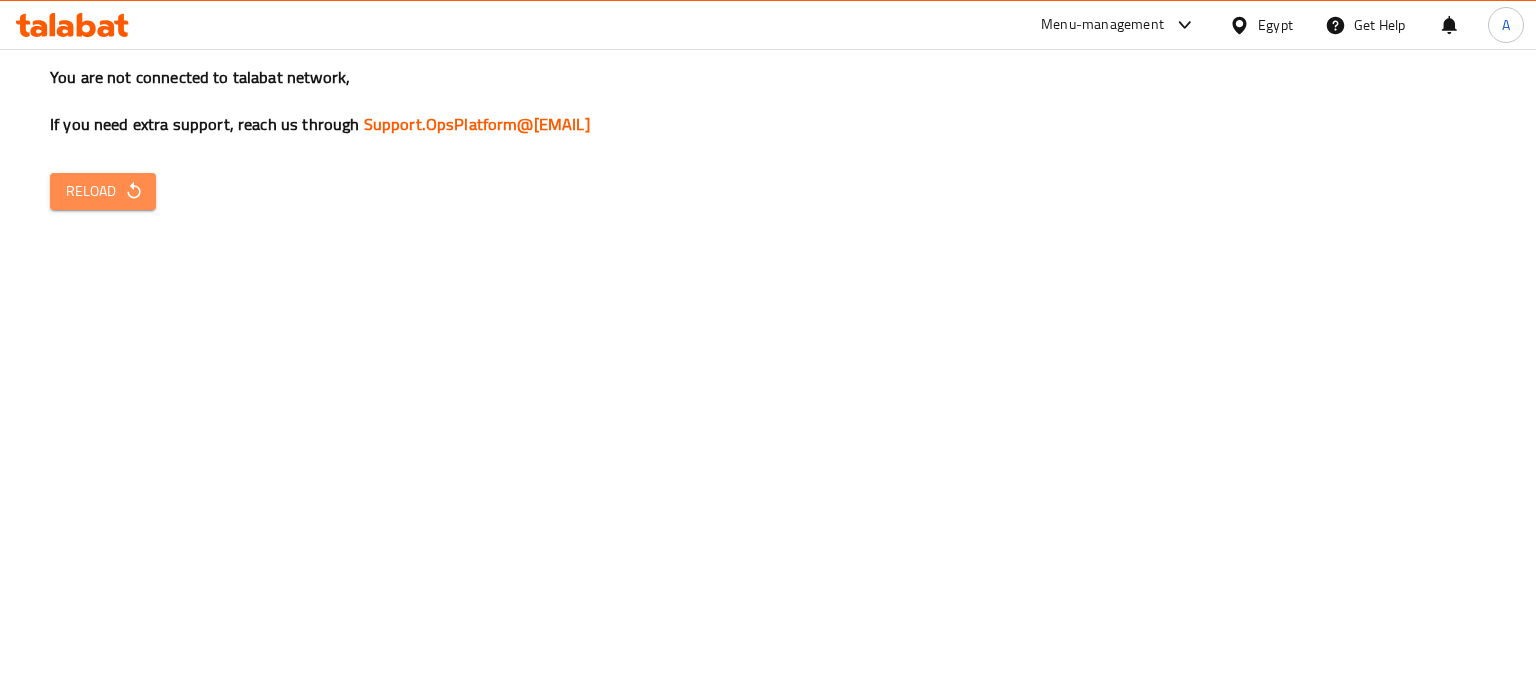 click on "Reload" at bounding box center [103, 191] 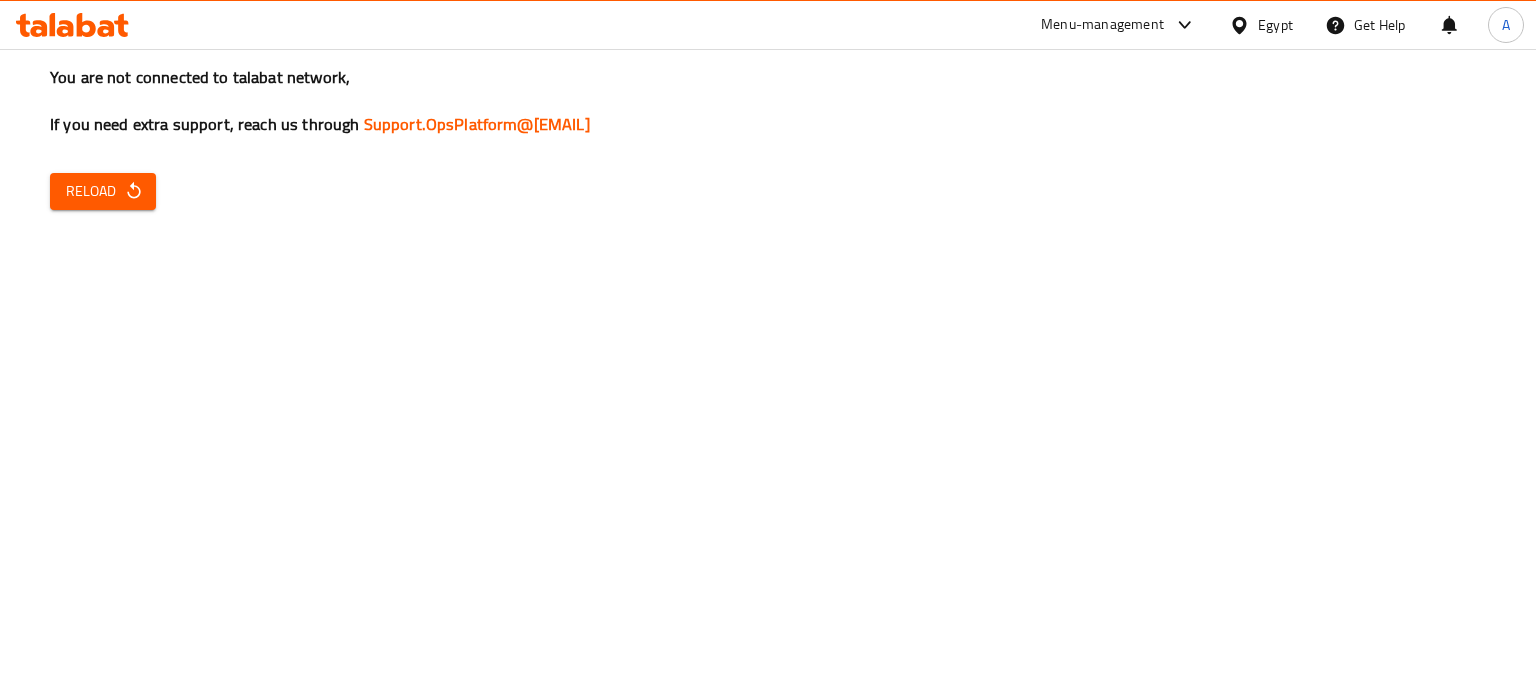 scroll, scrollTop: 0, scrollLeft: 0, axis: both 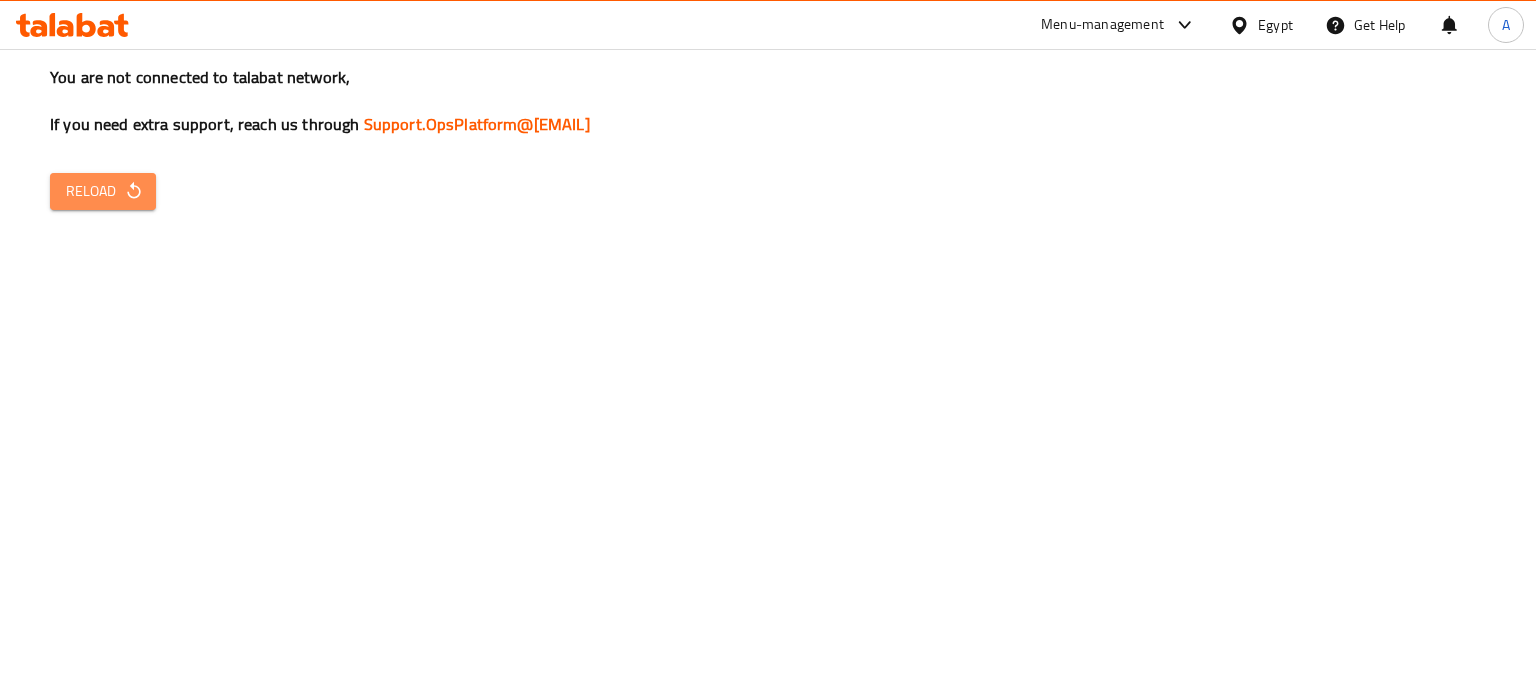 click on "Reload" at bounding box center [103, 191] 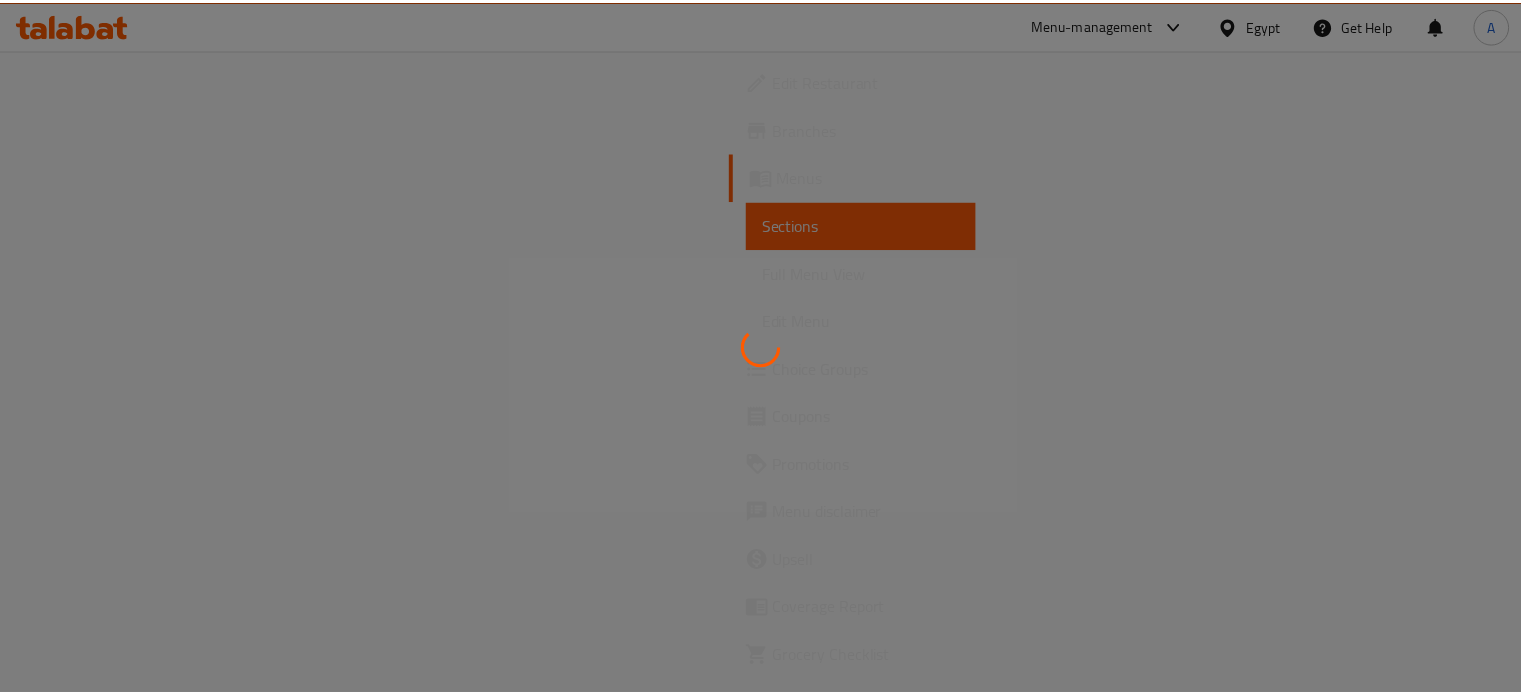 scroll, scrollTop: 0, scrollLeft: 0, axis: both 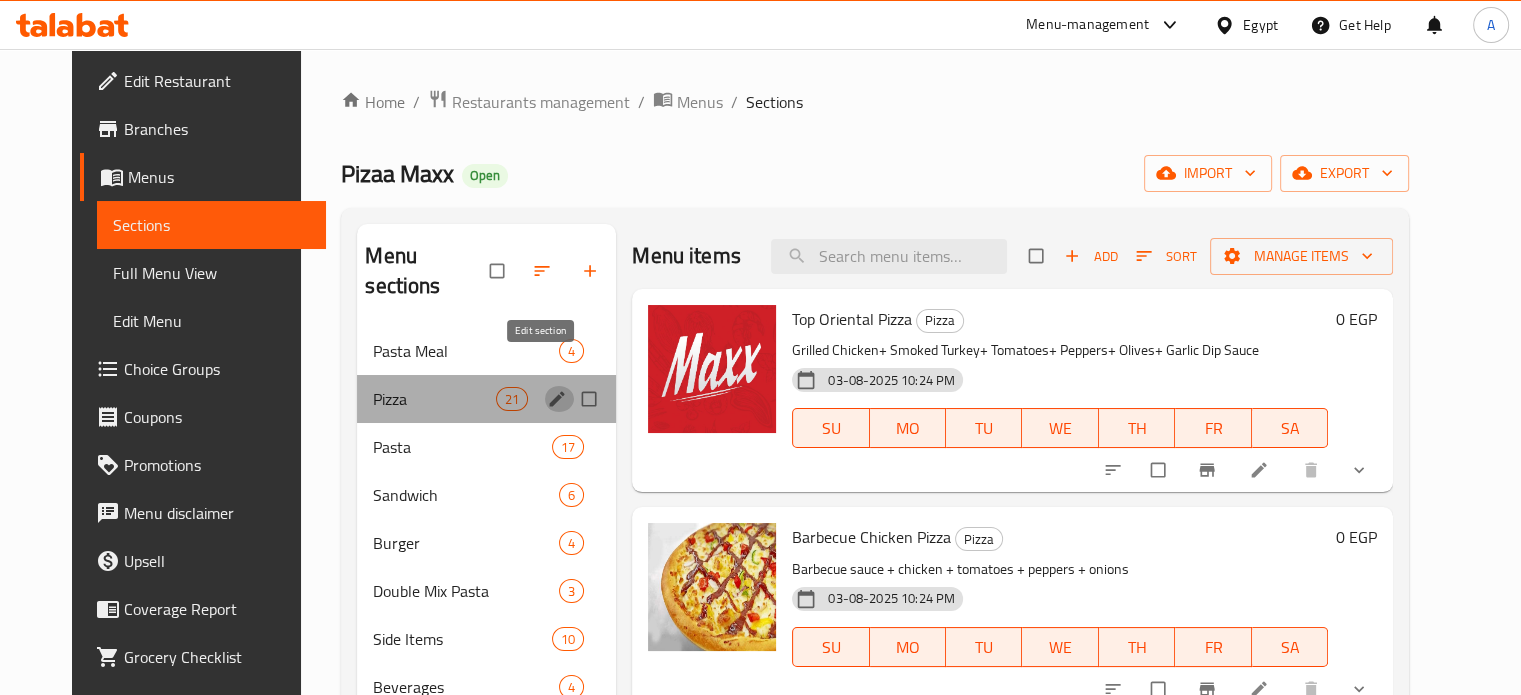 click 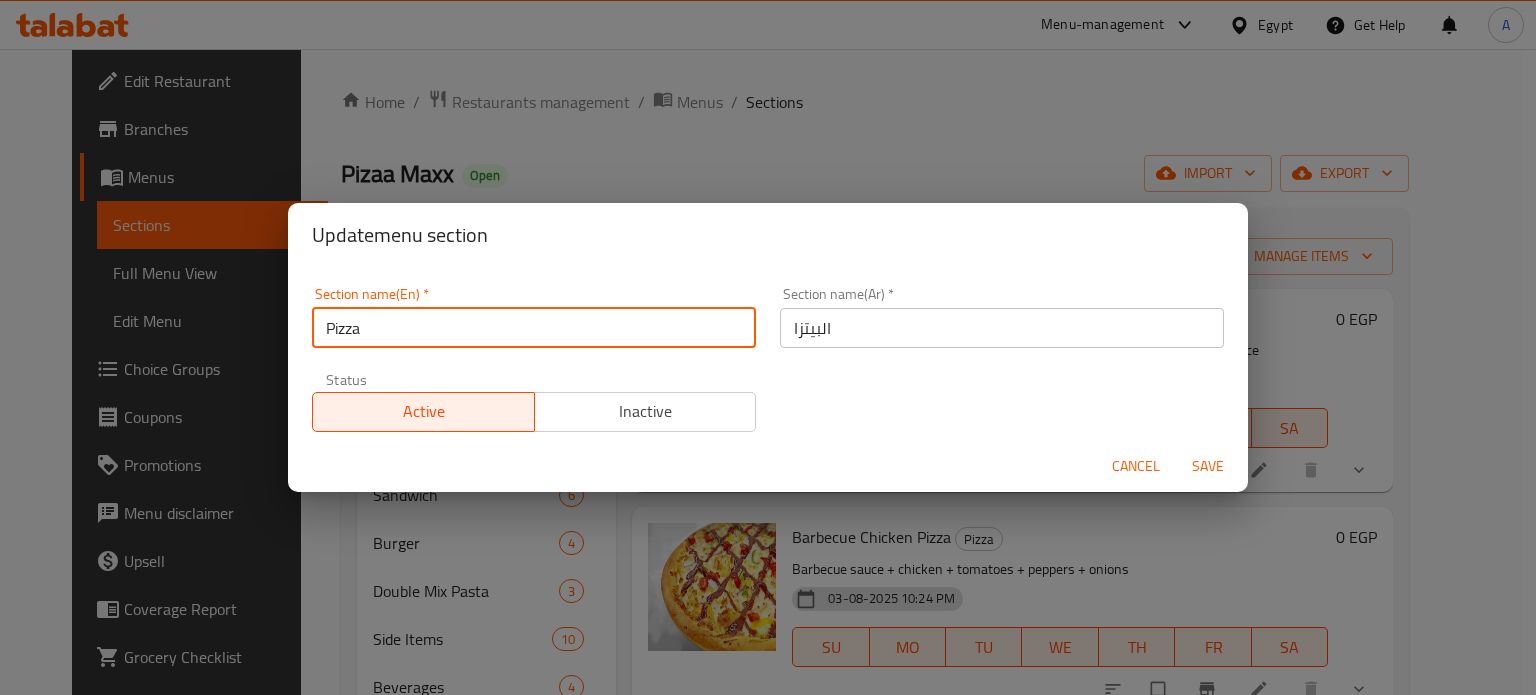 click on "Pizza" at bounding box center [534, 328] 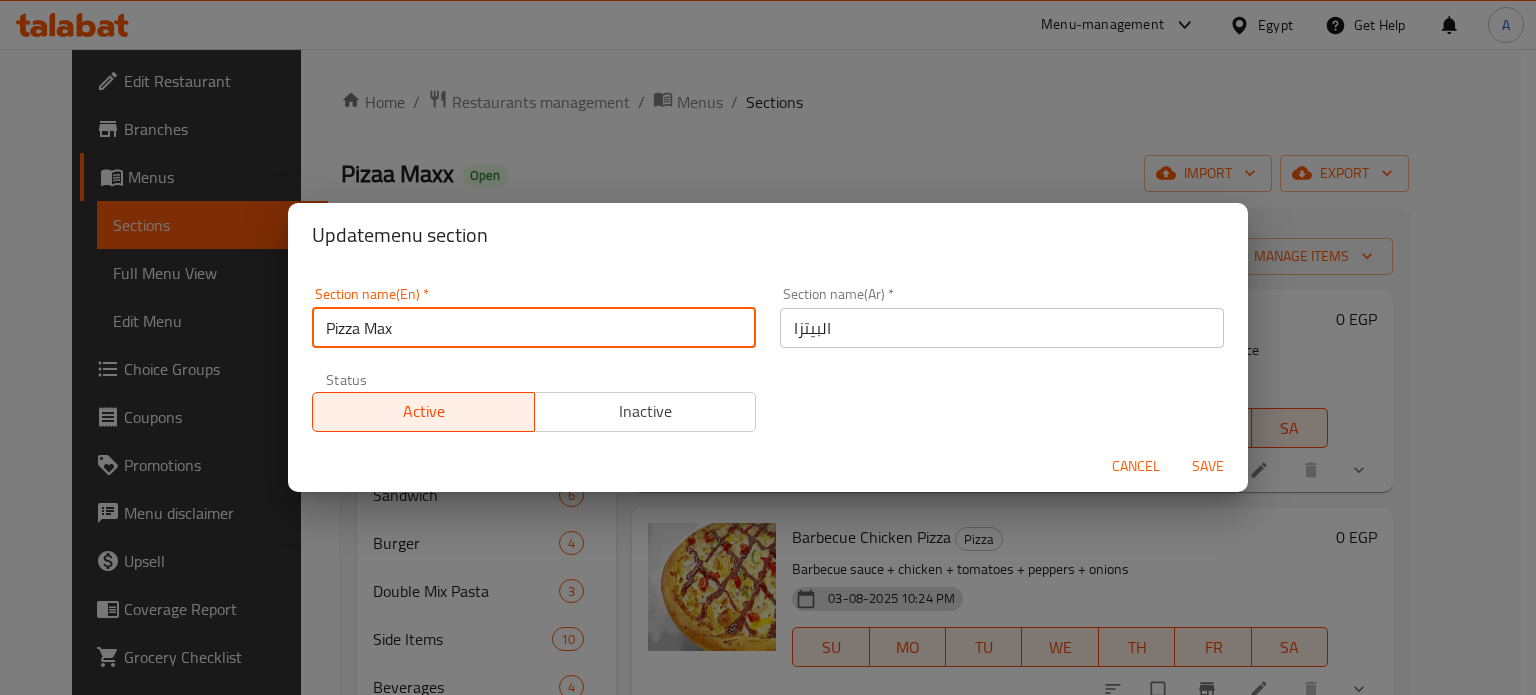 type on "Pizza Maxx" 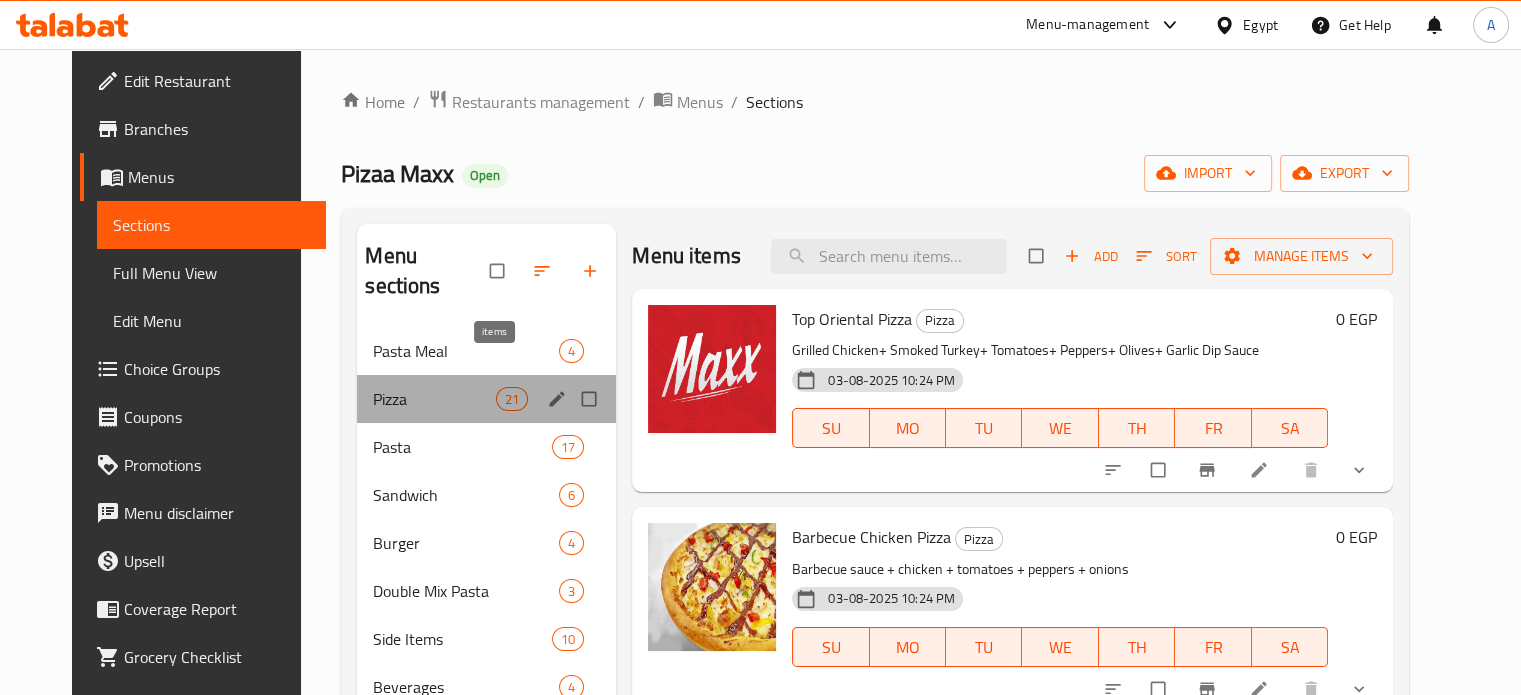click on "21" at bounding box center [512, 399] 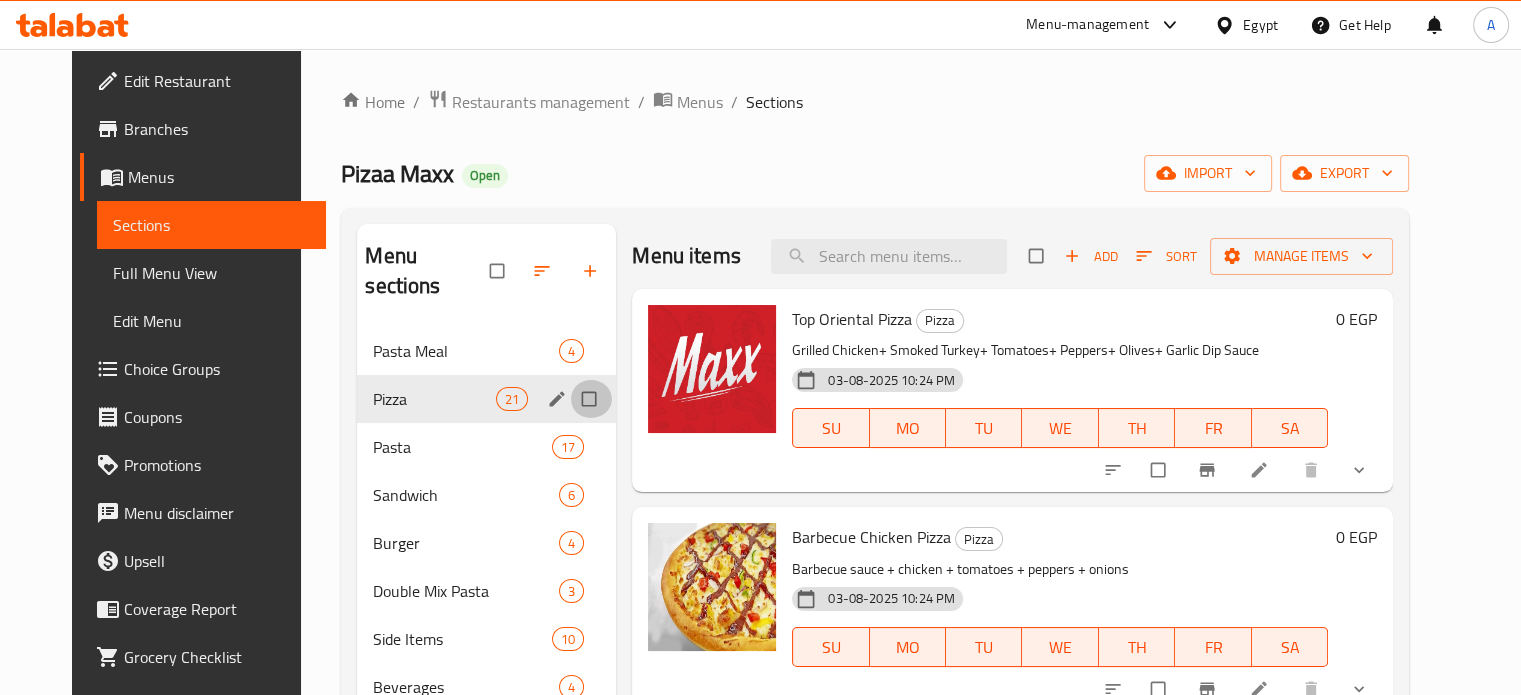 click at bounding box center [591, 399] 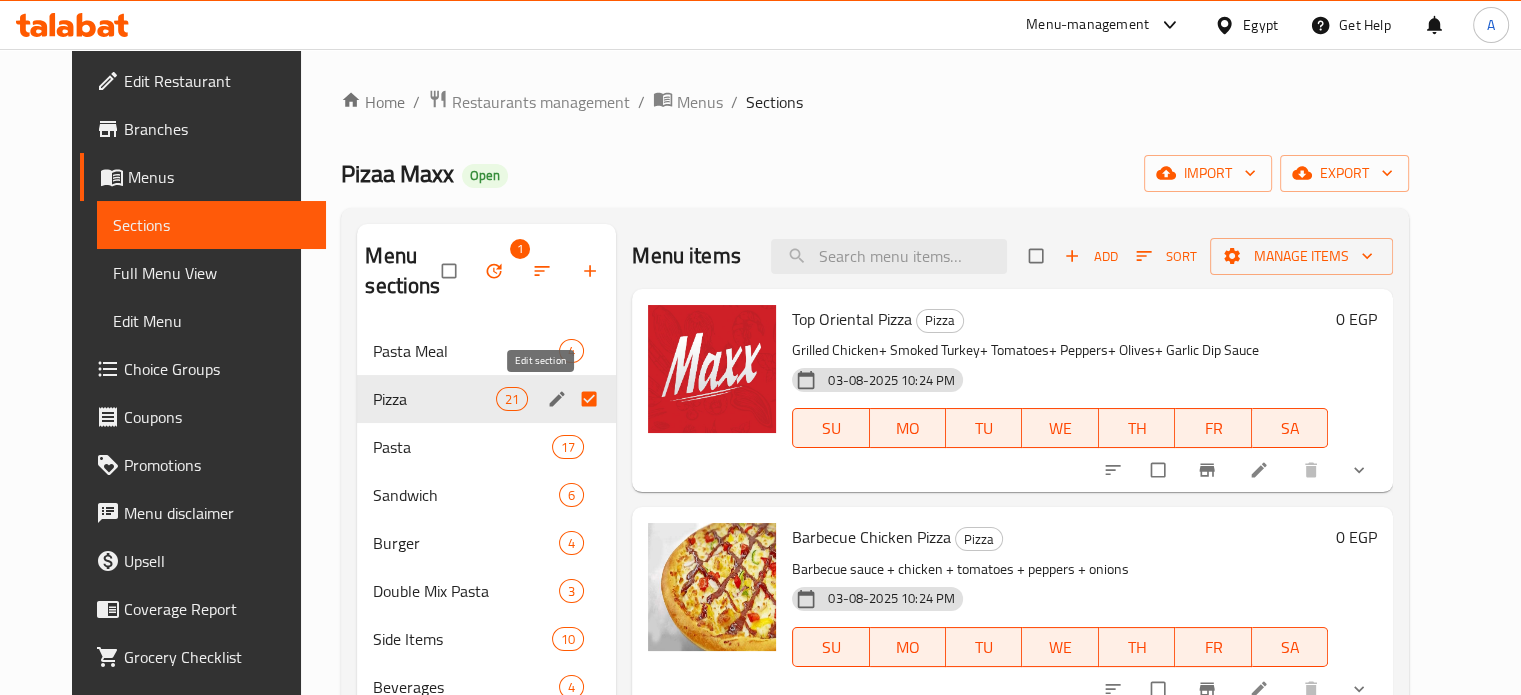 click 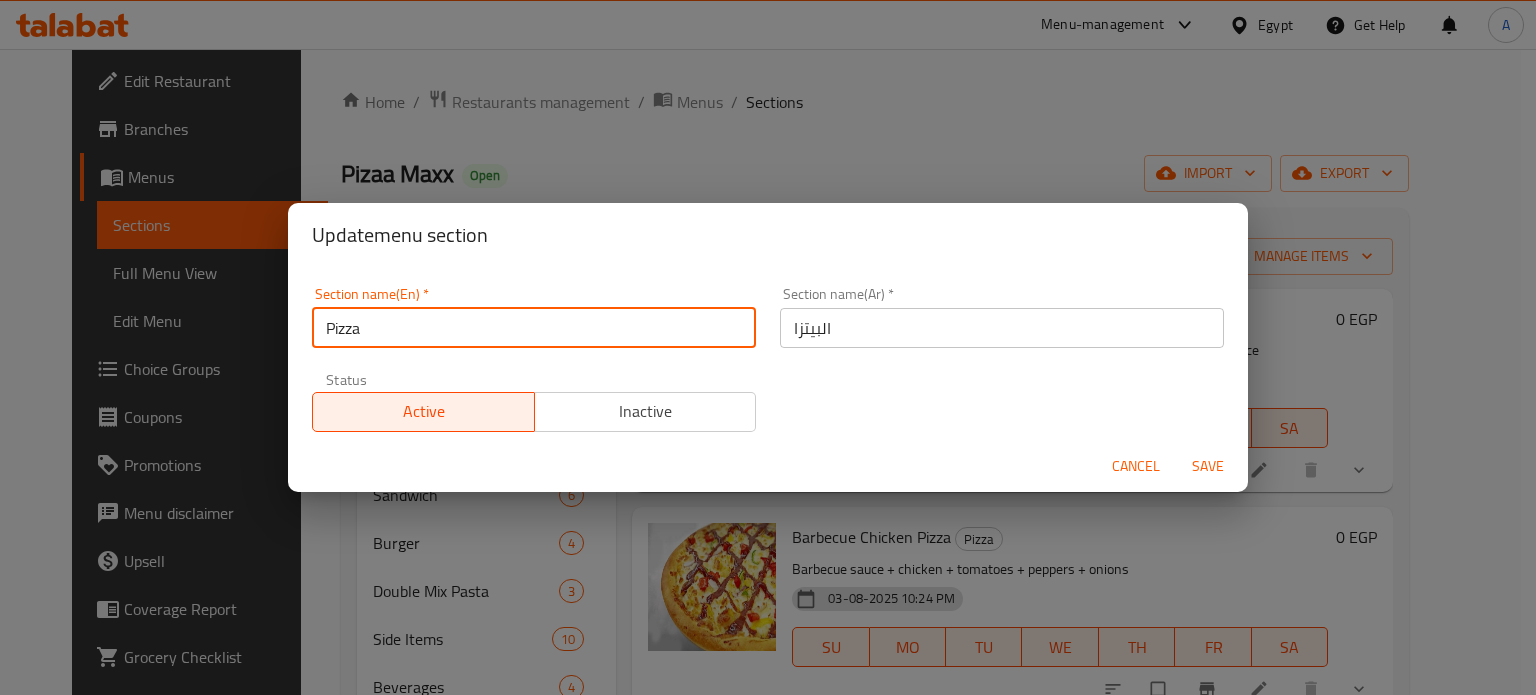 click on "Pizza" at bounding box center (534, 328) 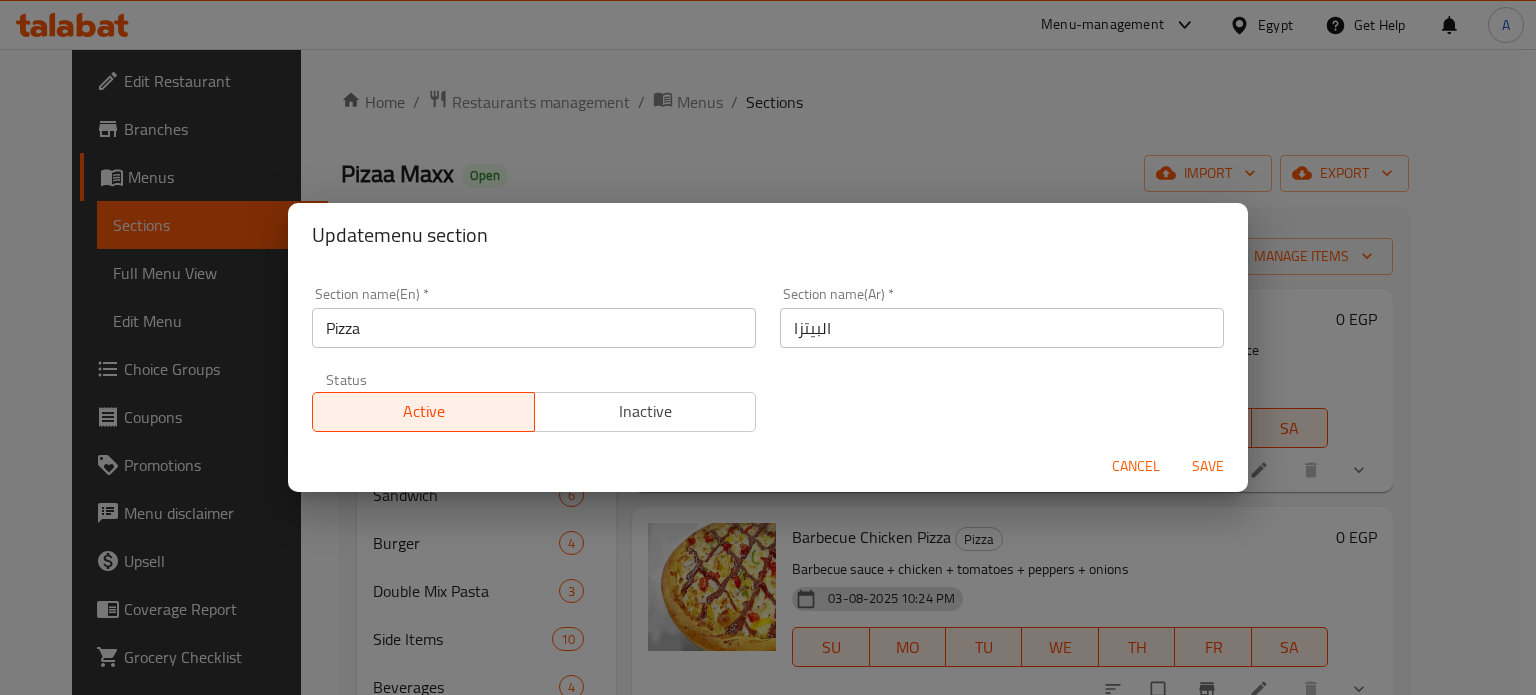 drag, startPoint x: 490, startPoint y: 348, endPoint x: 502, endPoint y: 336, distance: 16.970562 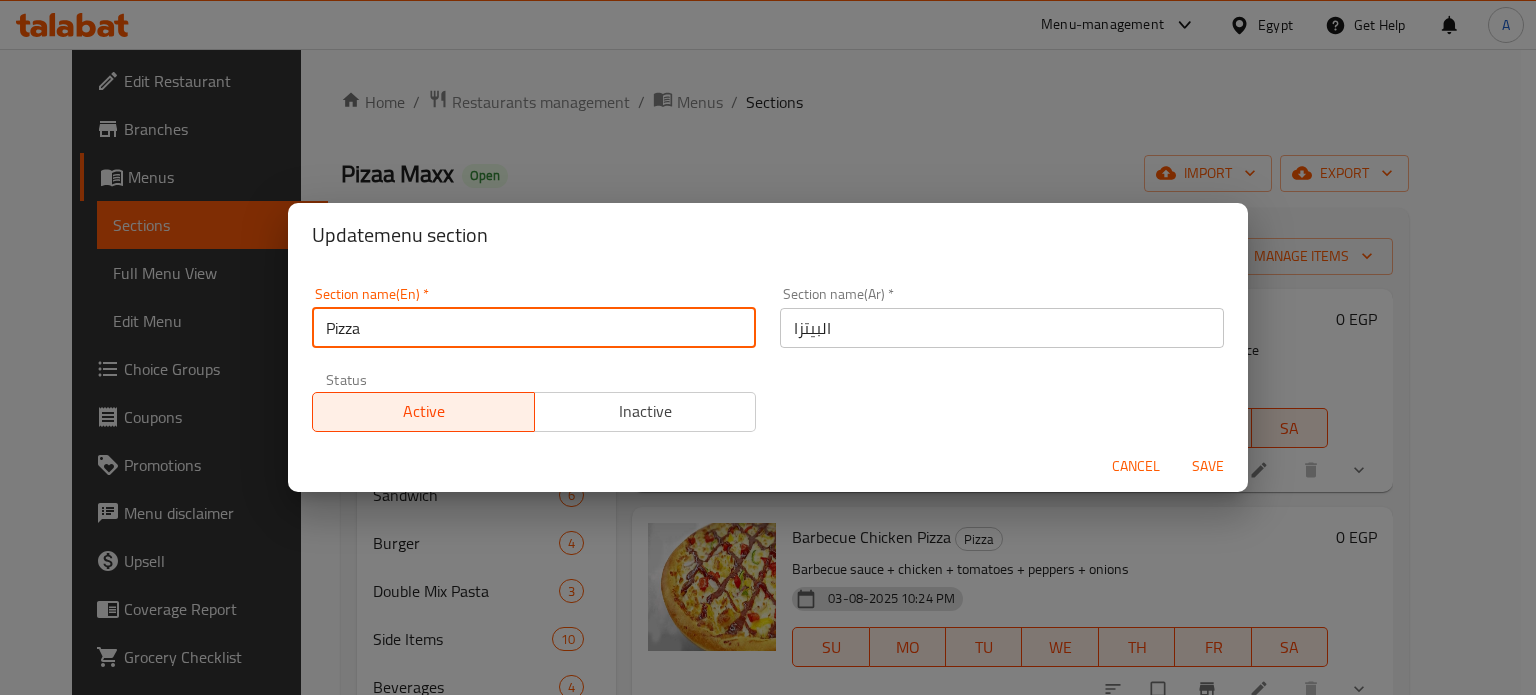 click on "Pizza" at bounding box center [534, 328] 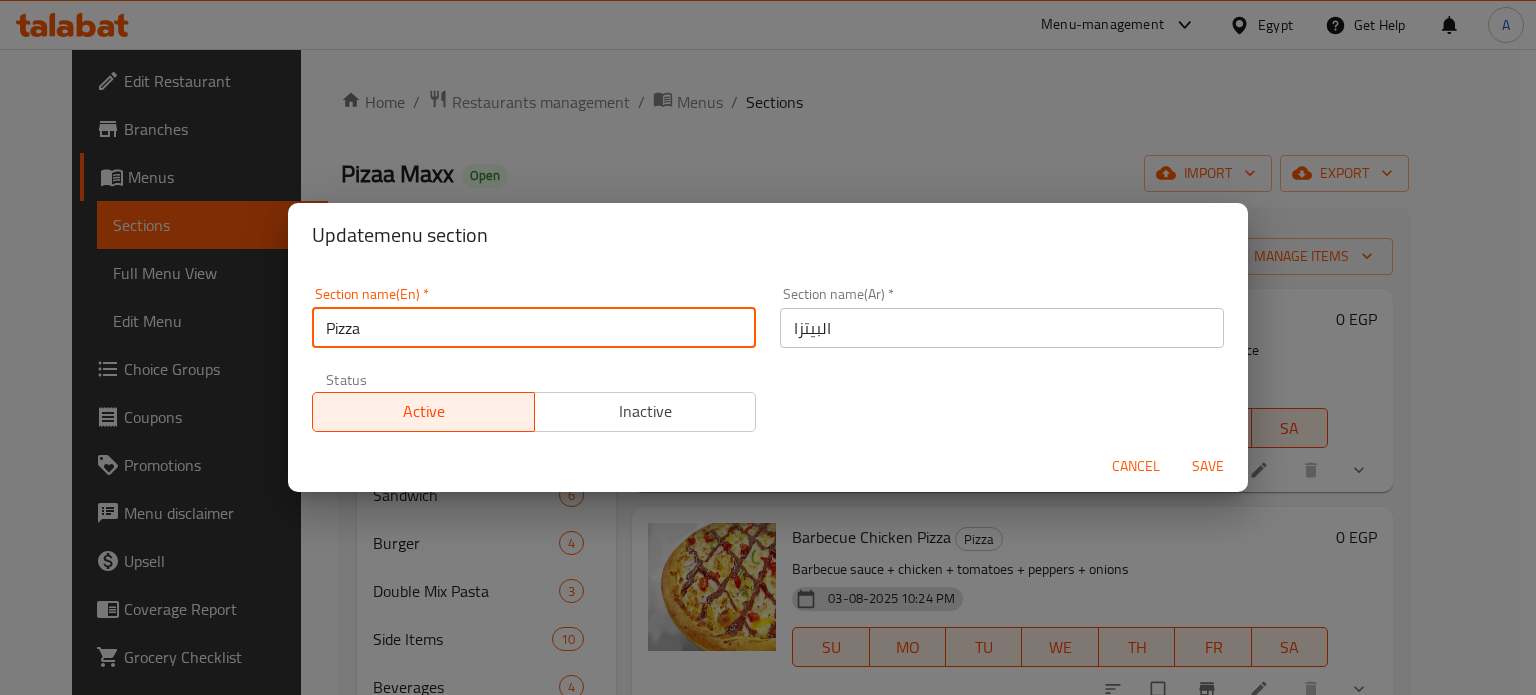 click on "Pizza" at bounding box center (534, 328) 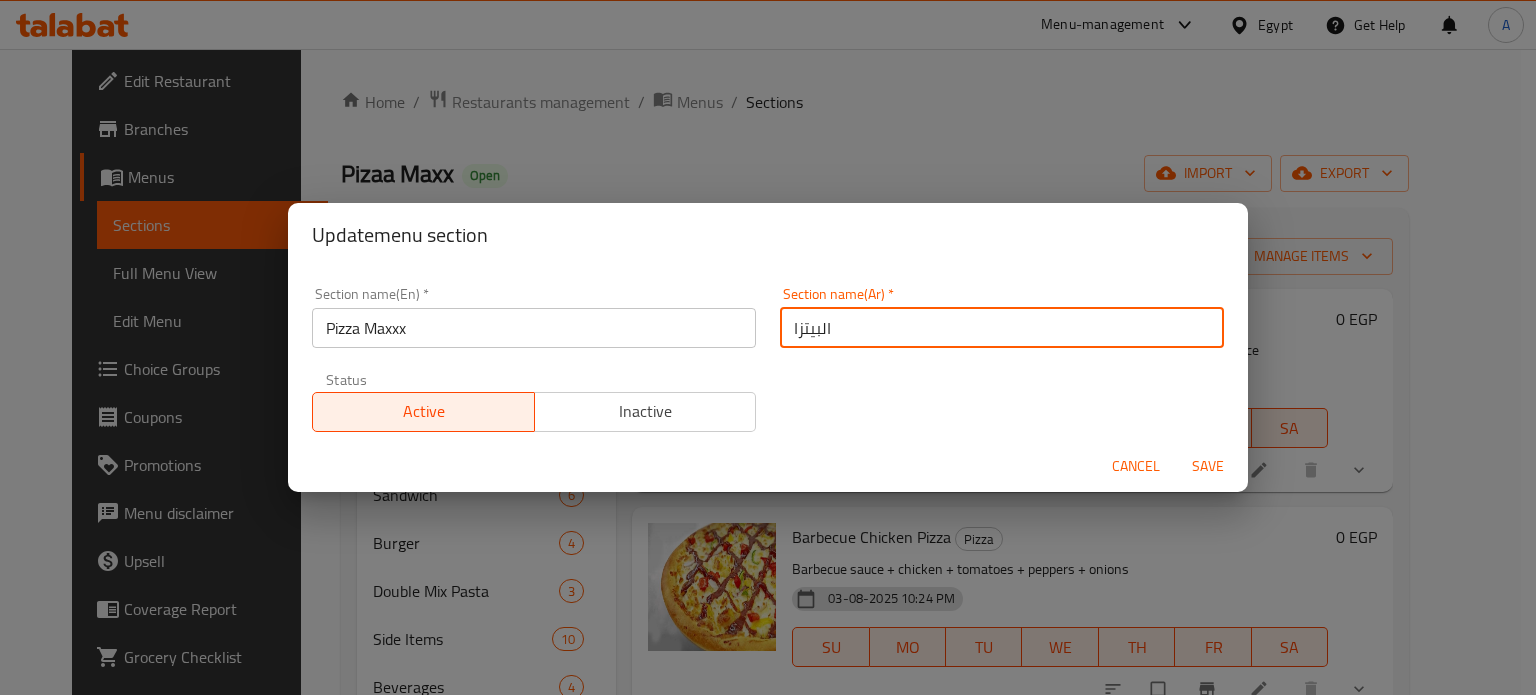 click on "البيتزا" at bounding box center (1002, 328) 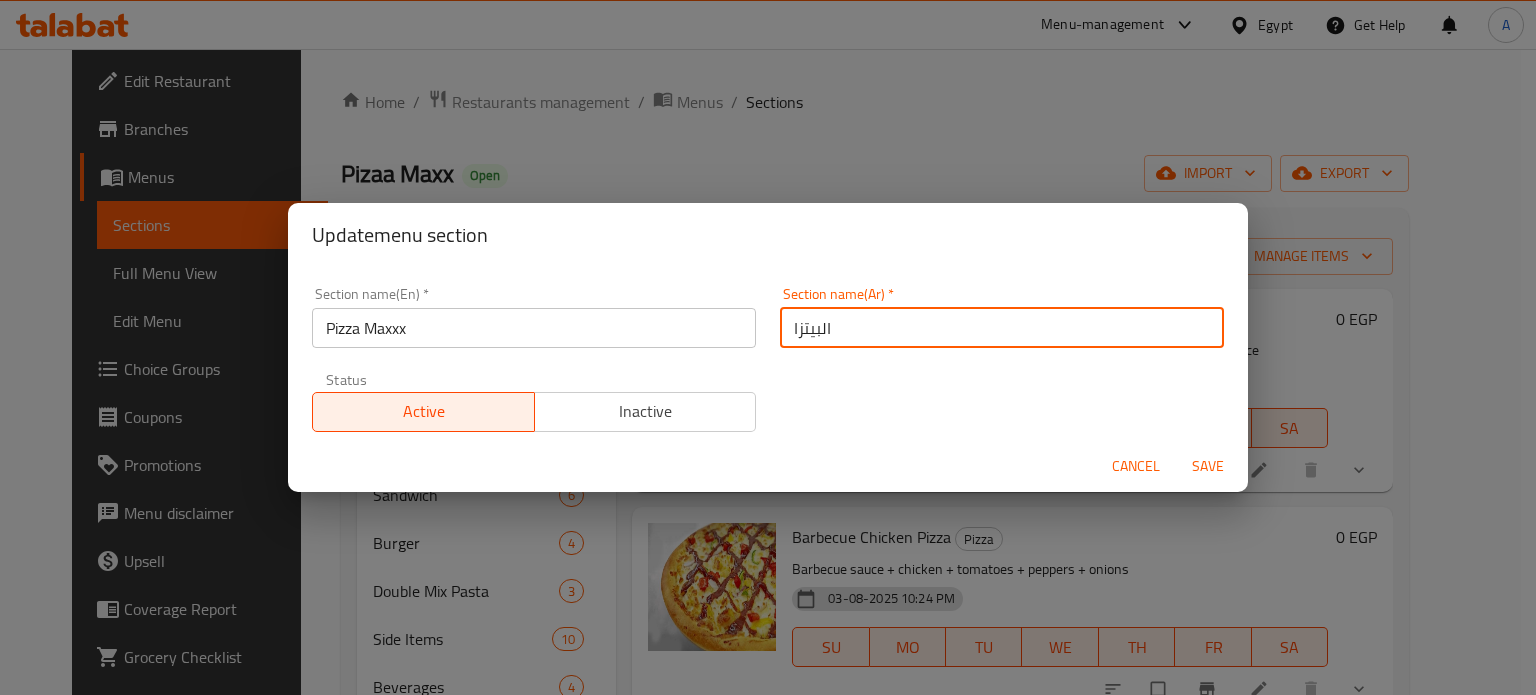 click on "البيتزا" at bounding box center (1002, 328) 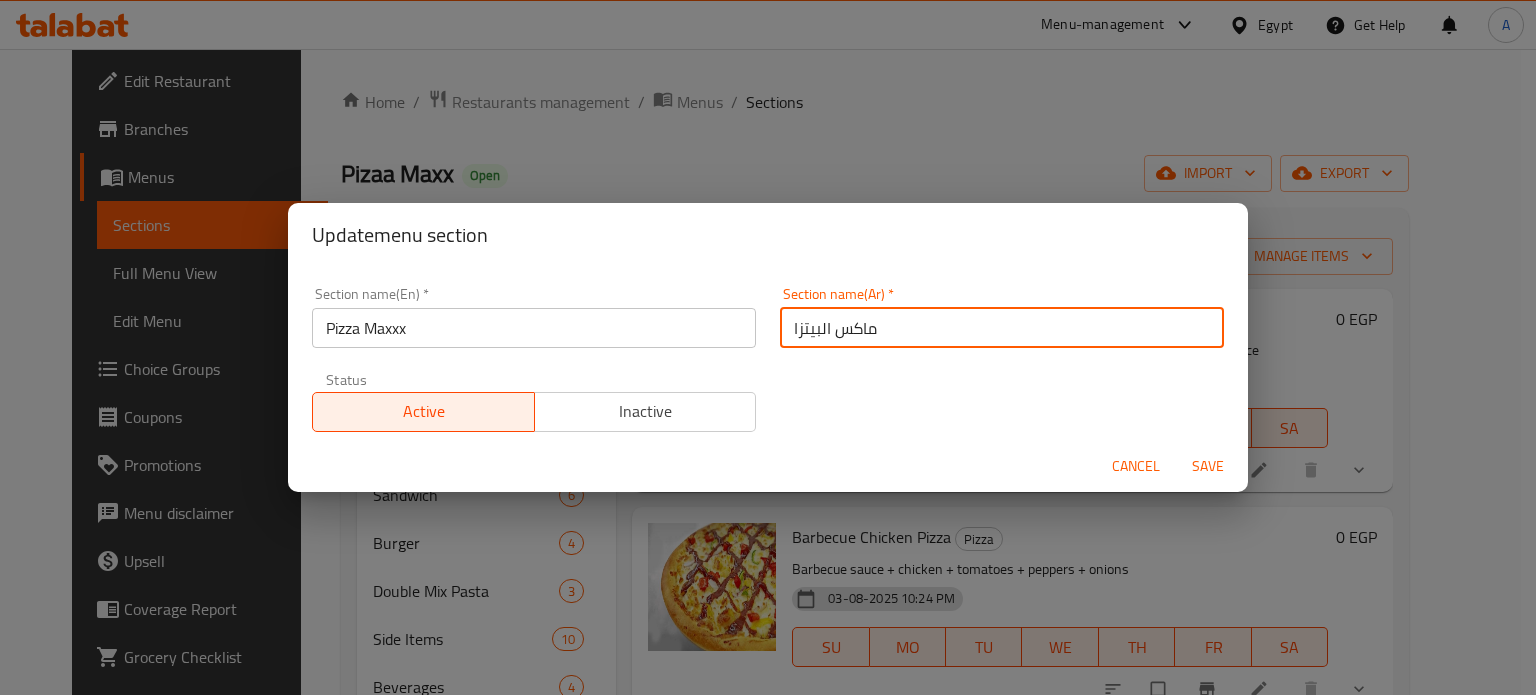 click on "ماكس البيتزا" at bounding box center (1002, 328) 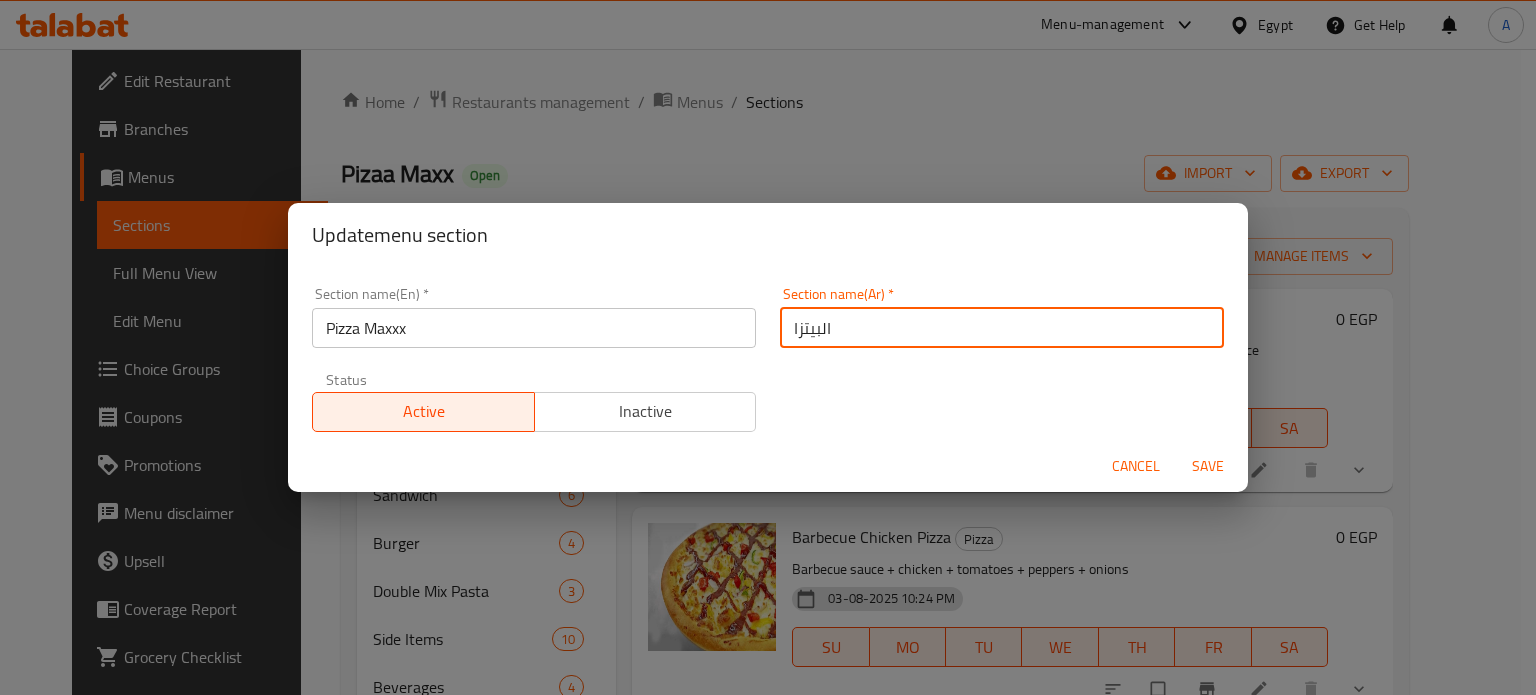 type on "البيتزا" 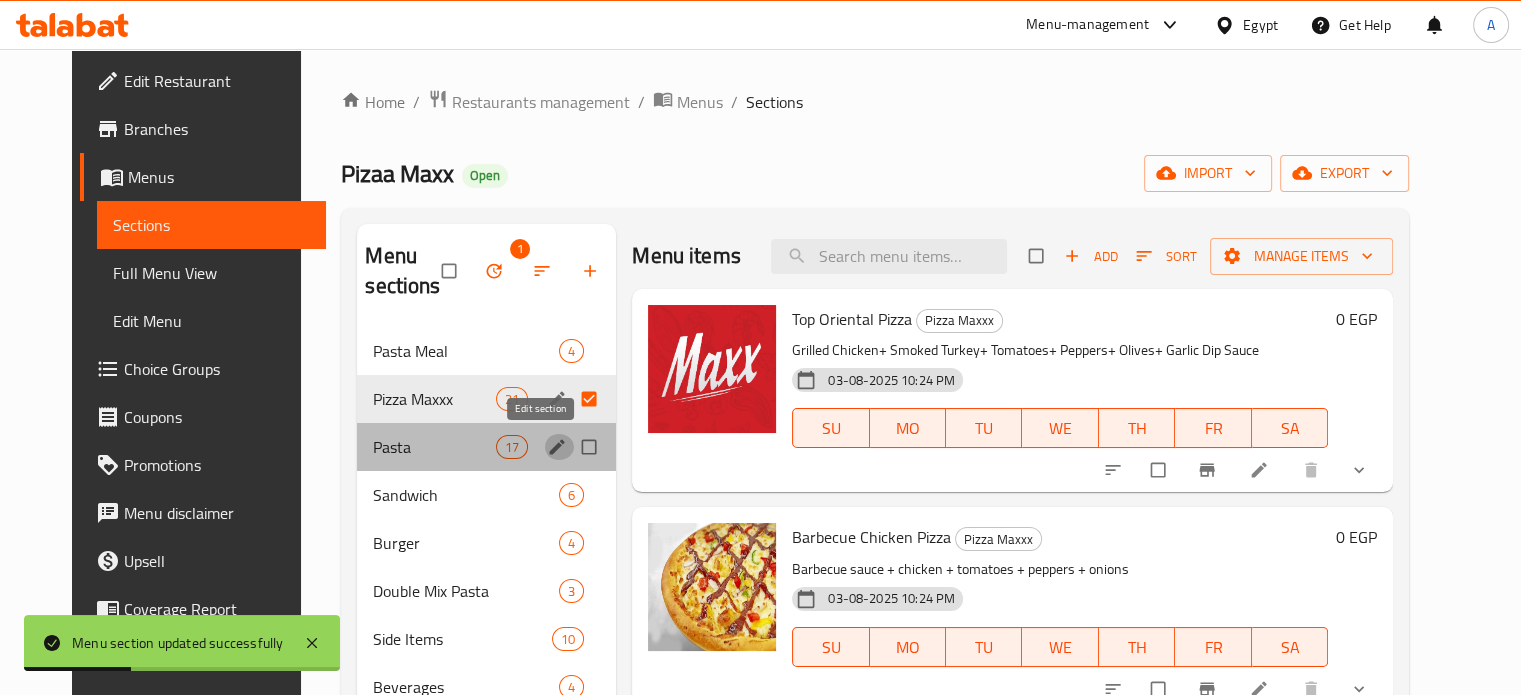 click 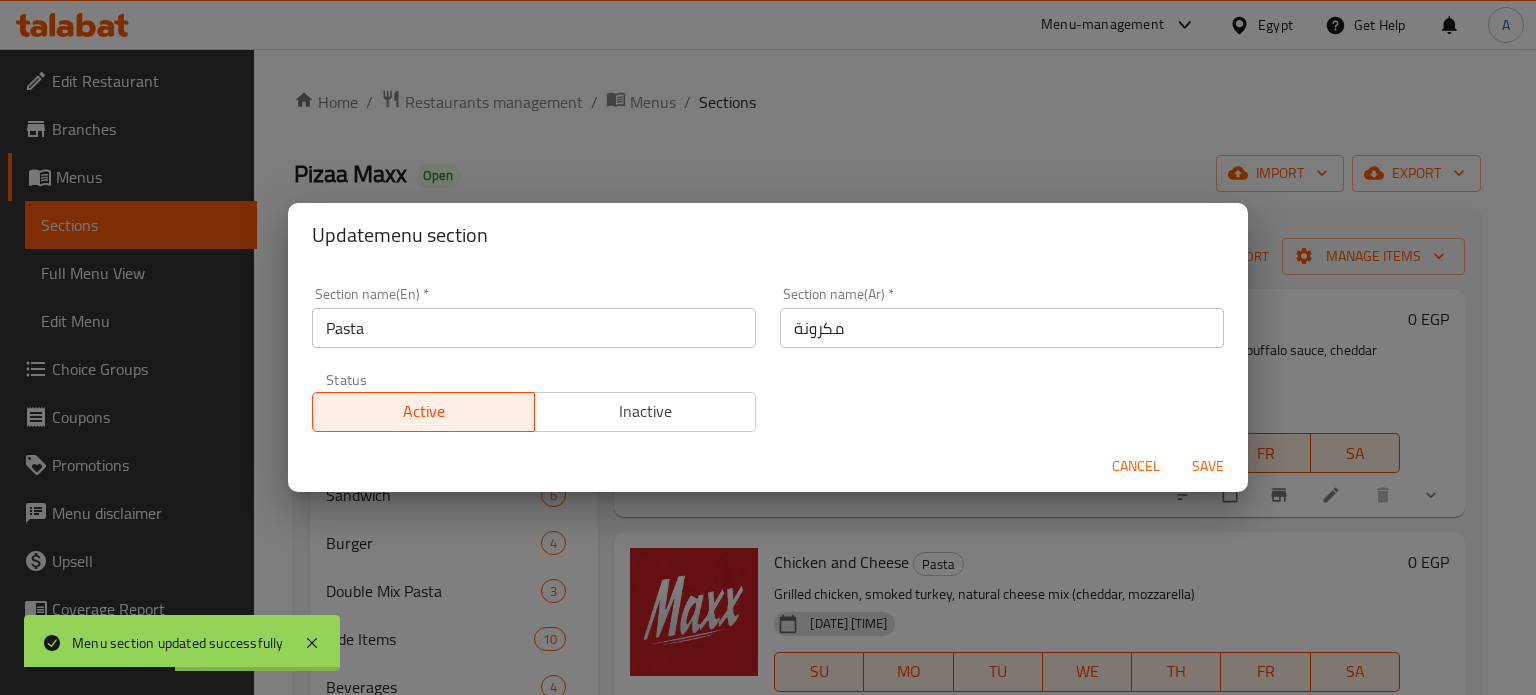 click on "Pasta" at bounding box center [534, 328] 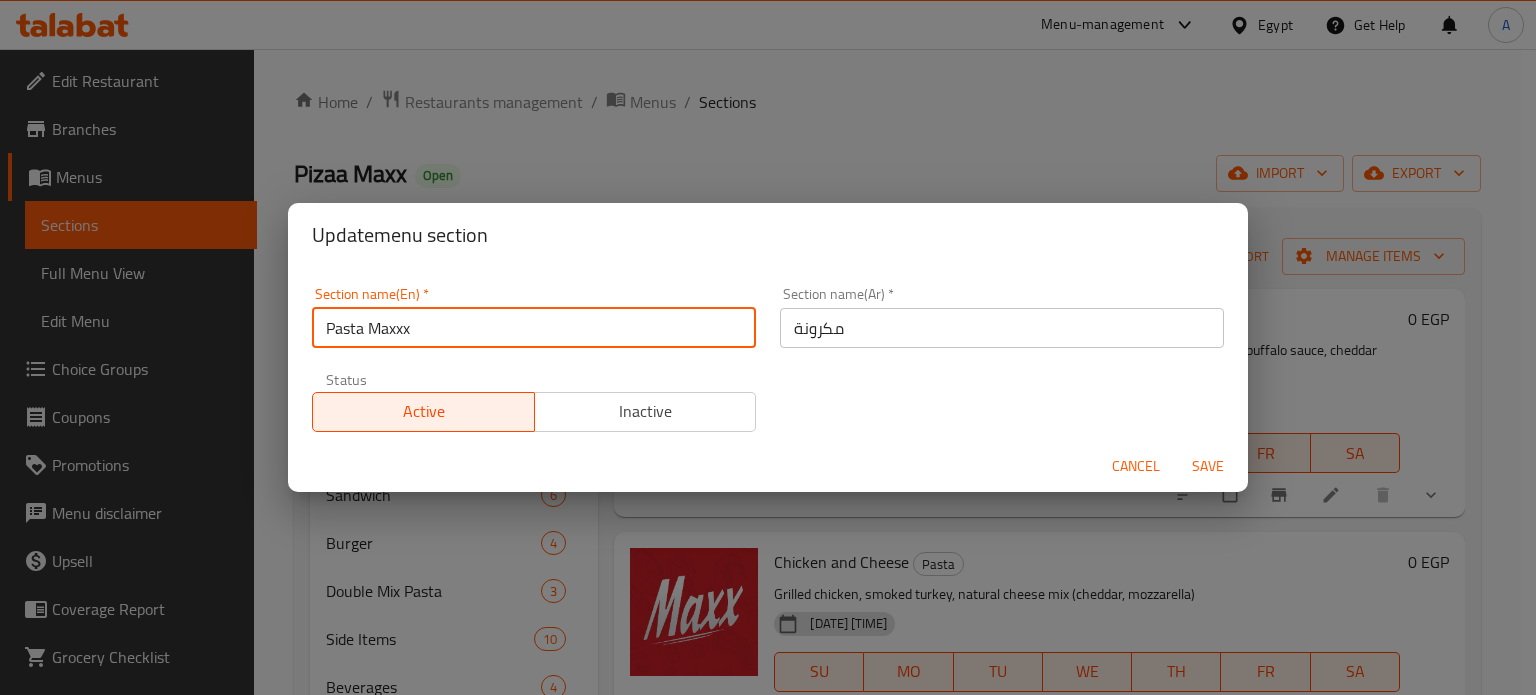 type on "Pasta Maxxx" 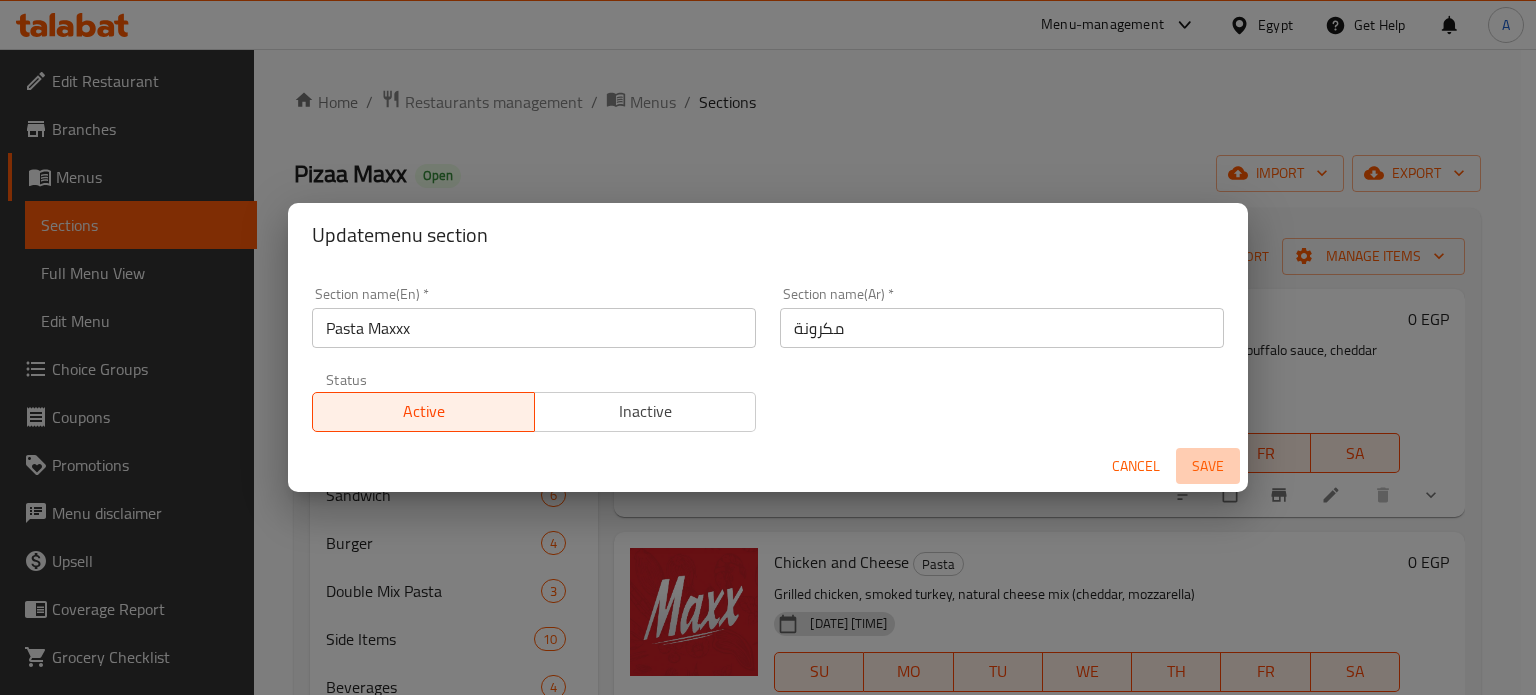 click on "Save" at bounding box center [1208, 466] 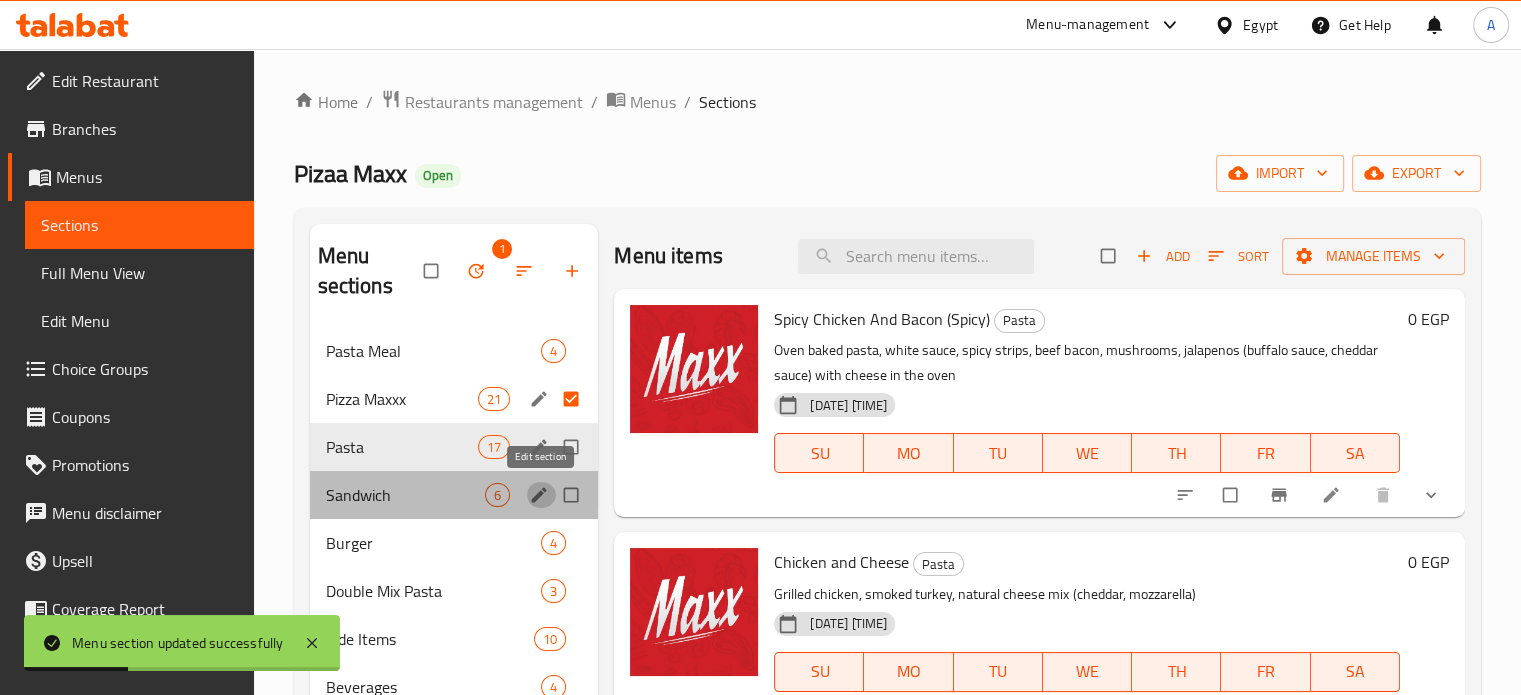 click 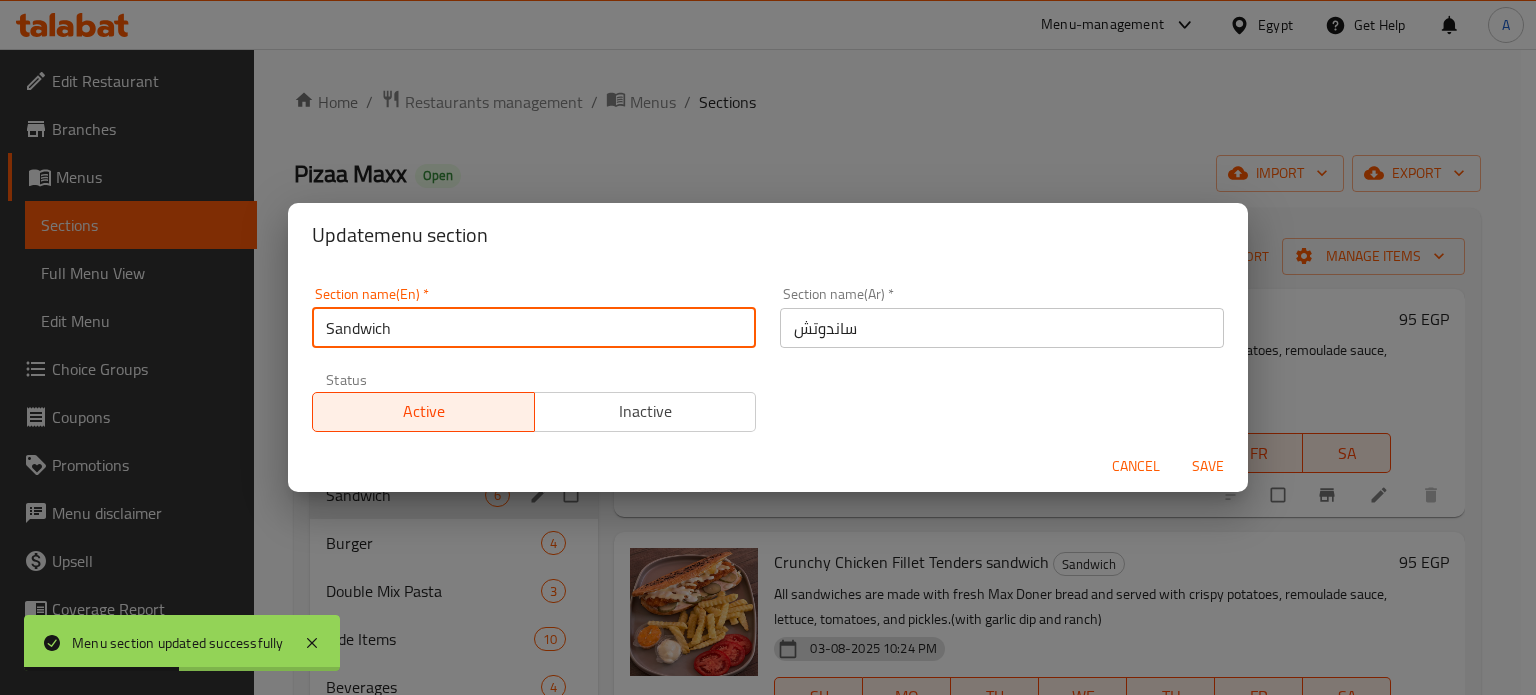 click on "Sandwich" at bounding box center [534, 328] 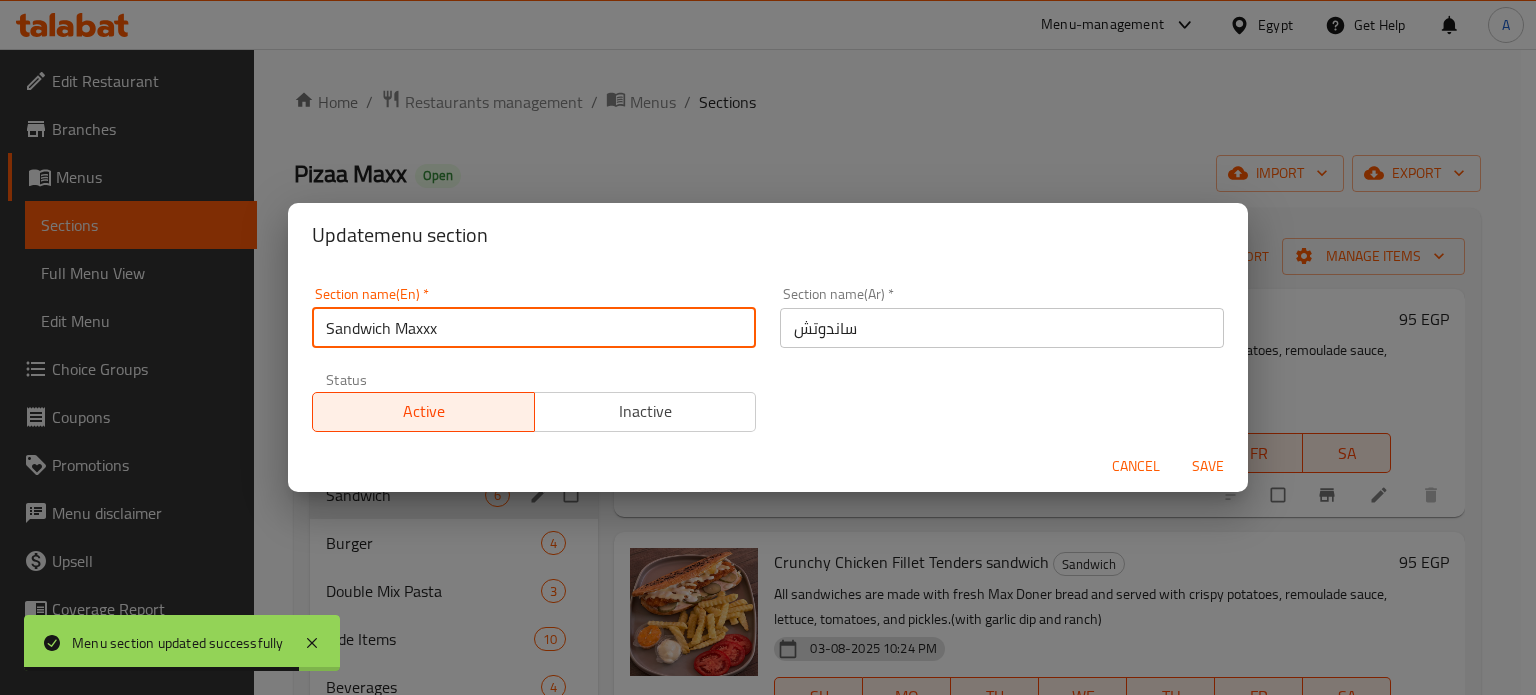 type on "Sandwich Maxxx" 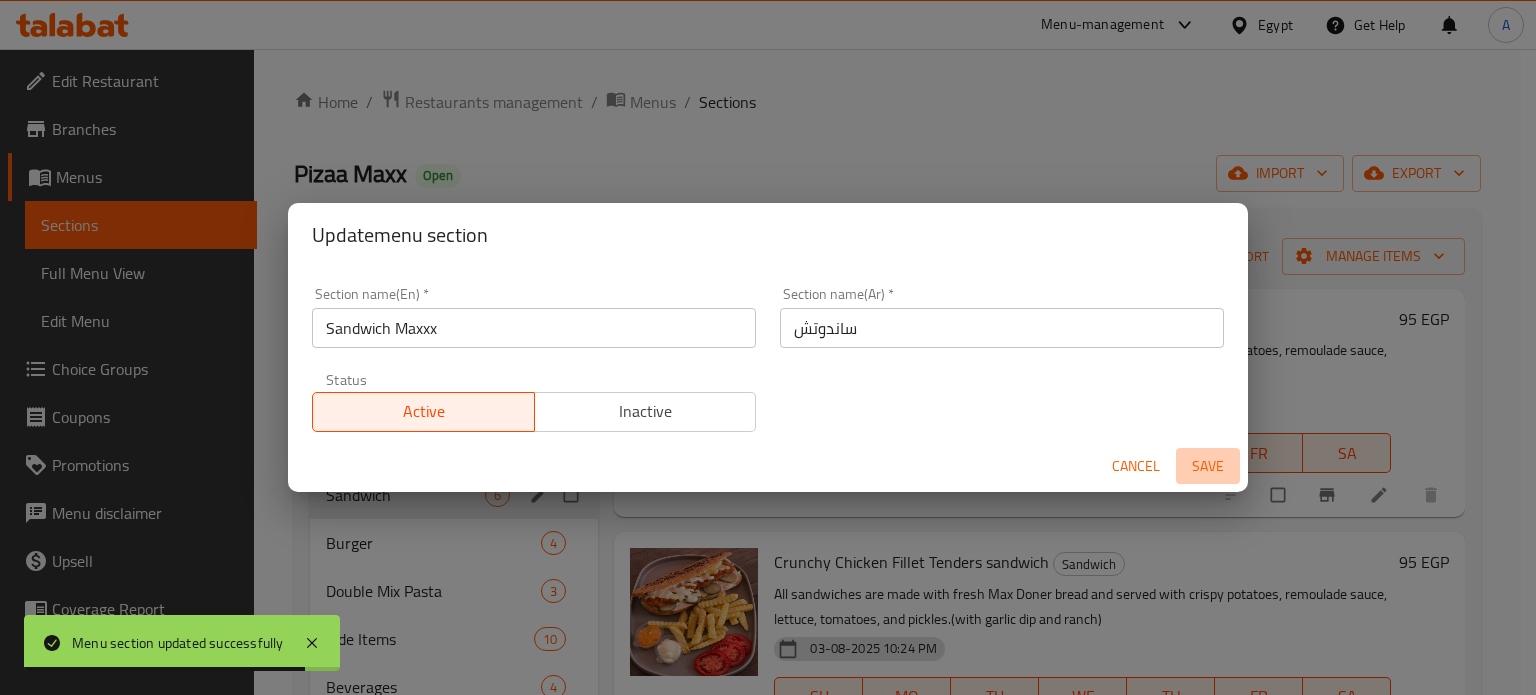 click on "Save" at bounding box center (1208, 466) 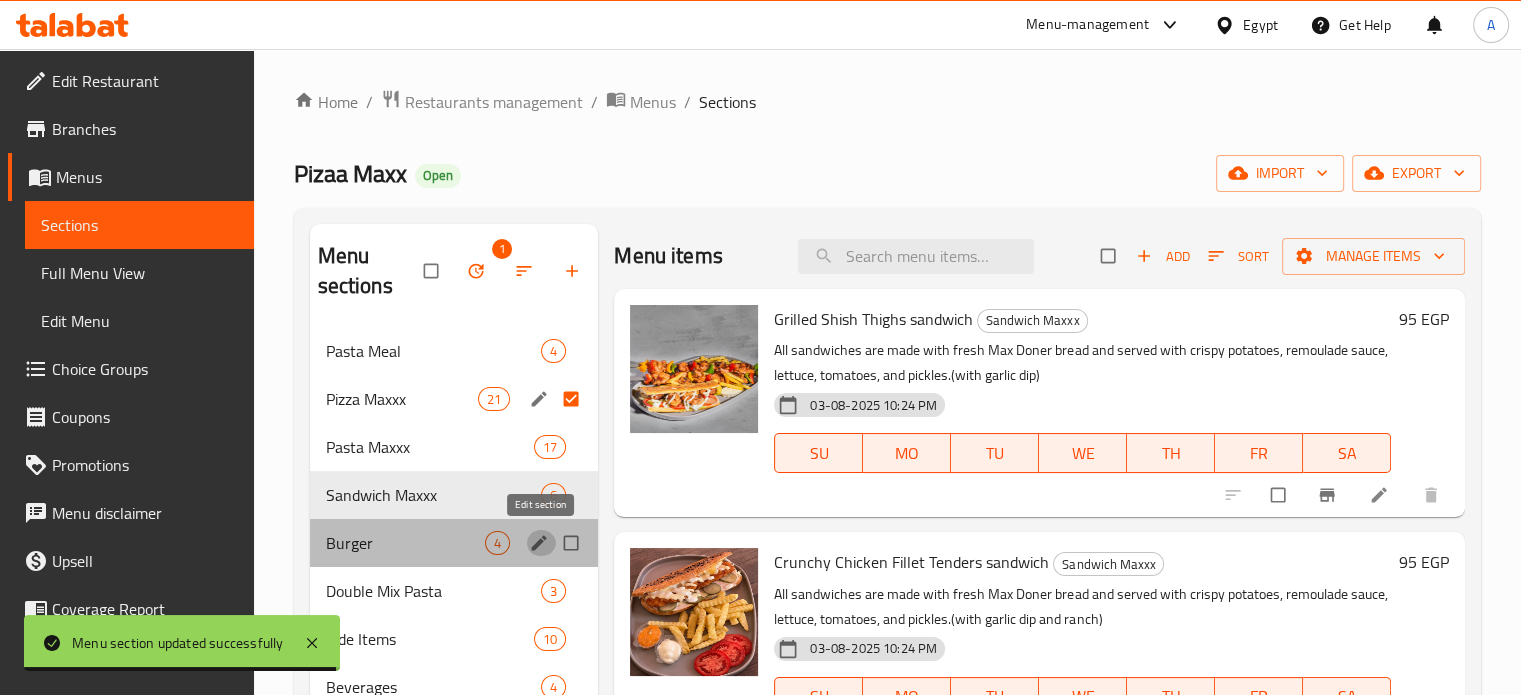 click 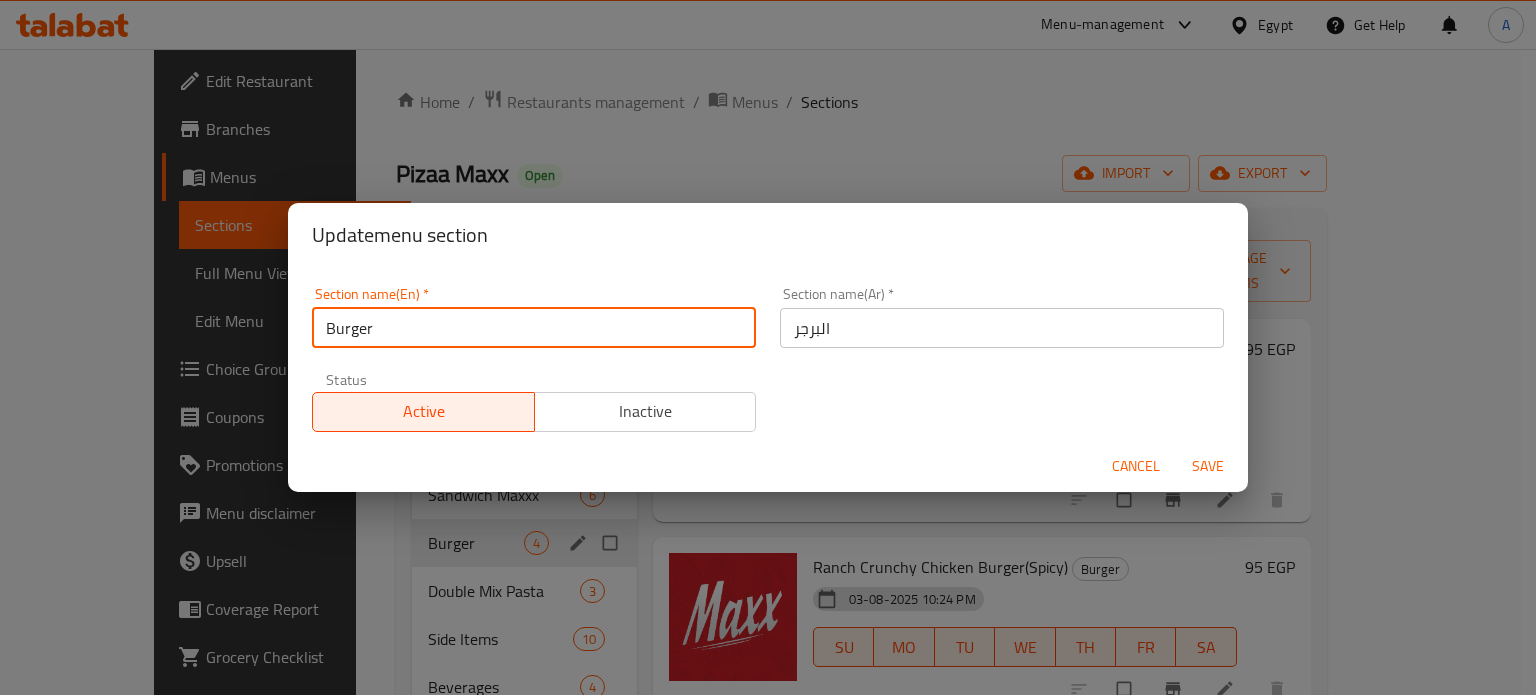 click on "Burger" at bounding box center (534, 328) 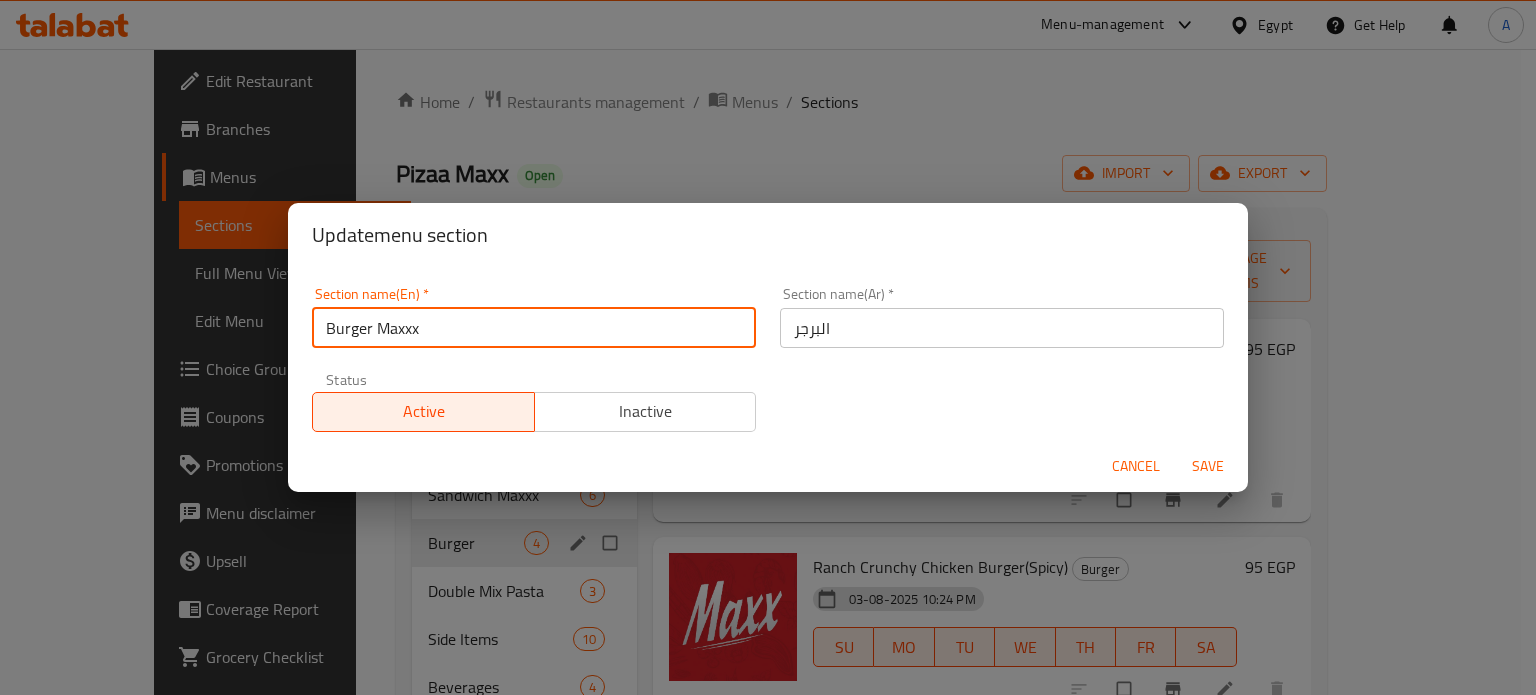 type on "Burger Maxxx" 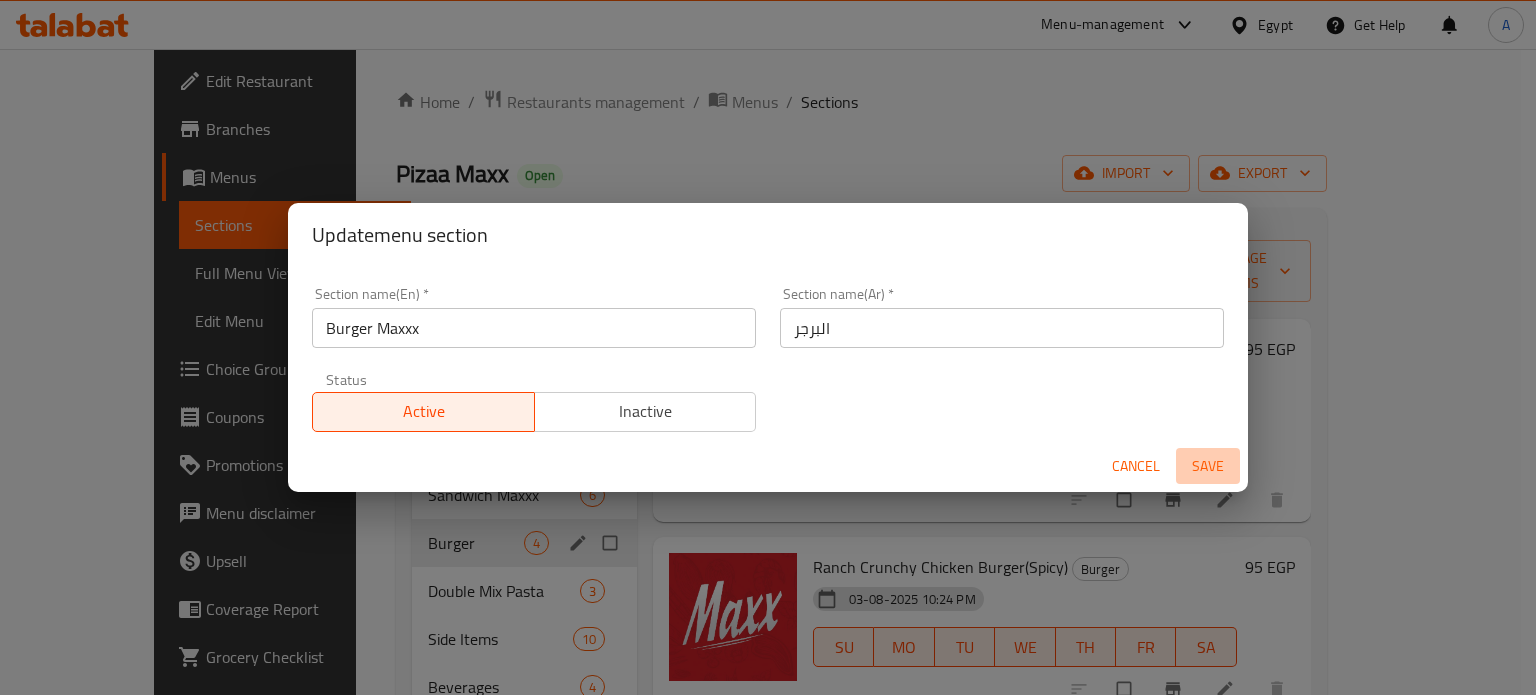 click on "Save" at bounding box center [1208, 466] 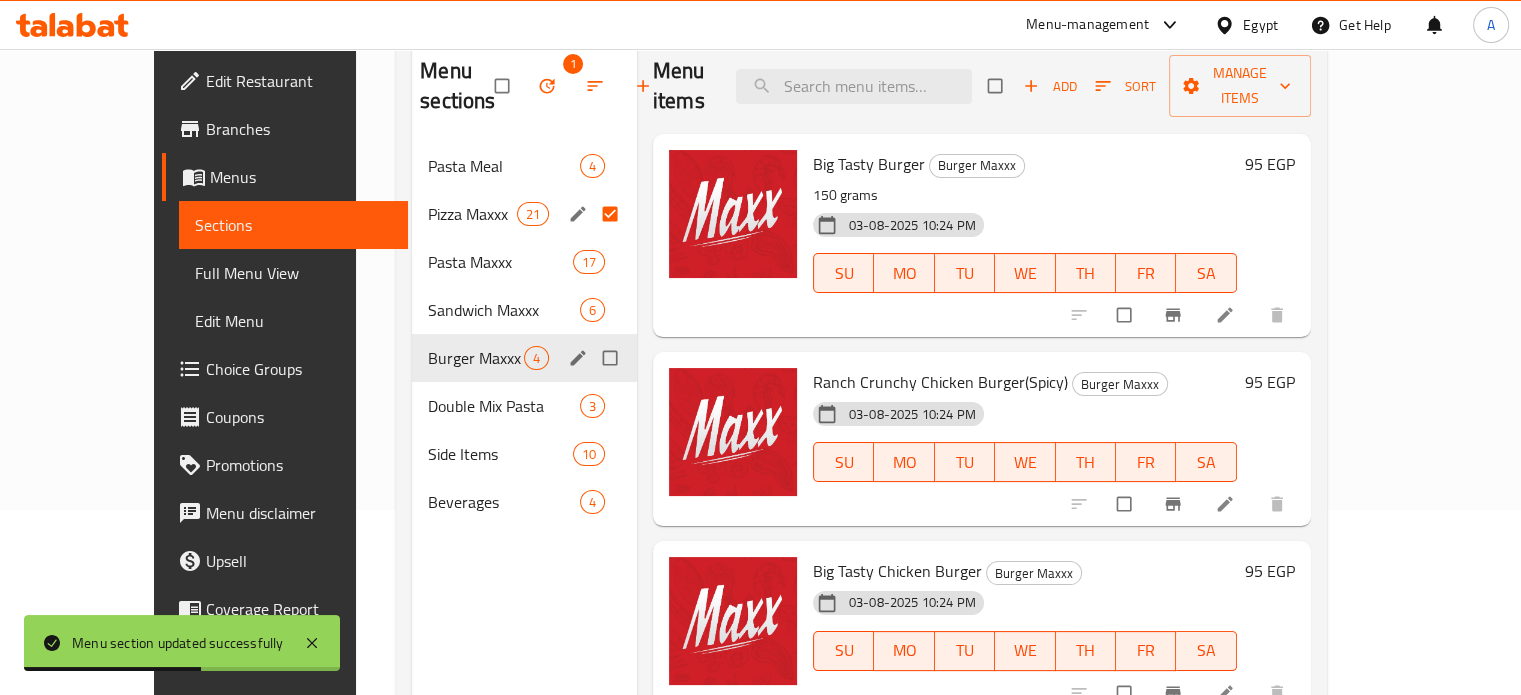 scroll, scrollTop: 188, scrollLeft: 0, axis: vertical 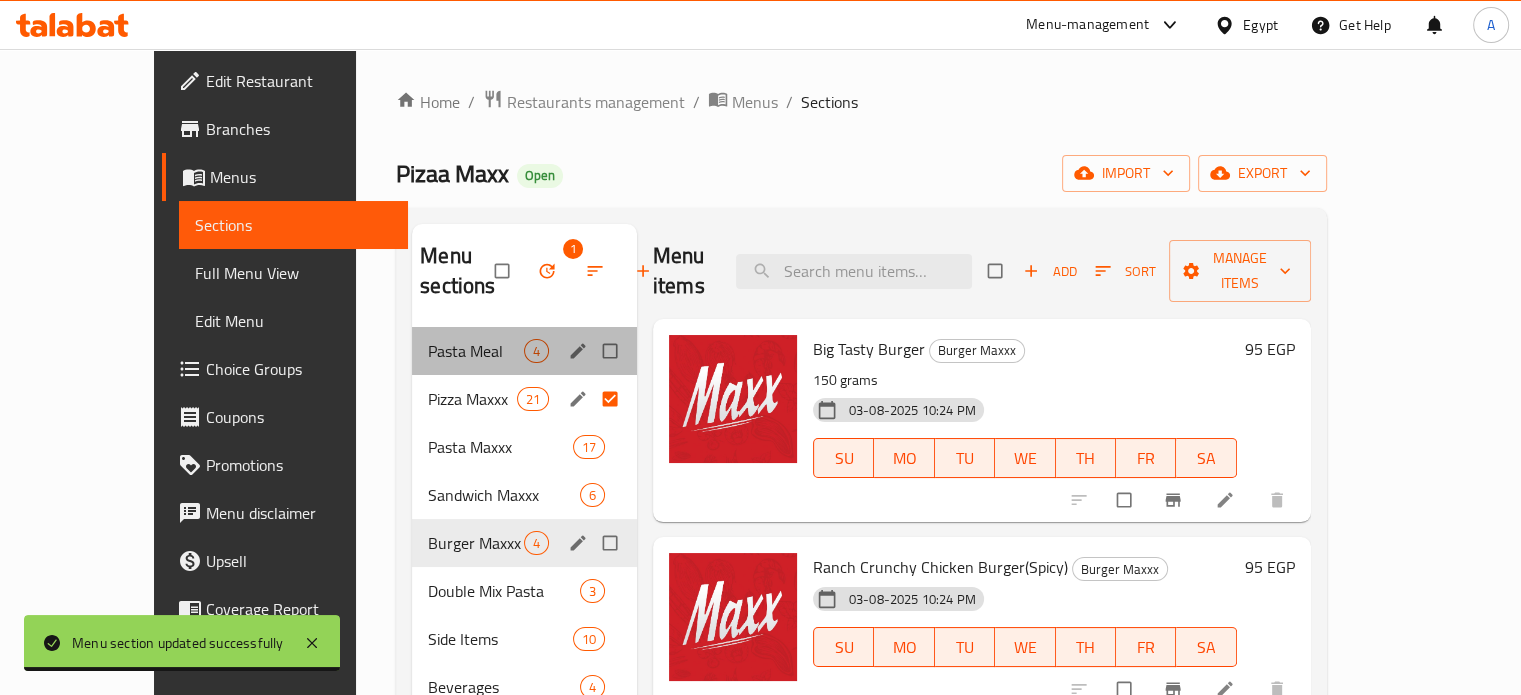 click on "Pasta Meal 4" at bounding box center [524, 351] 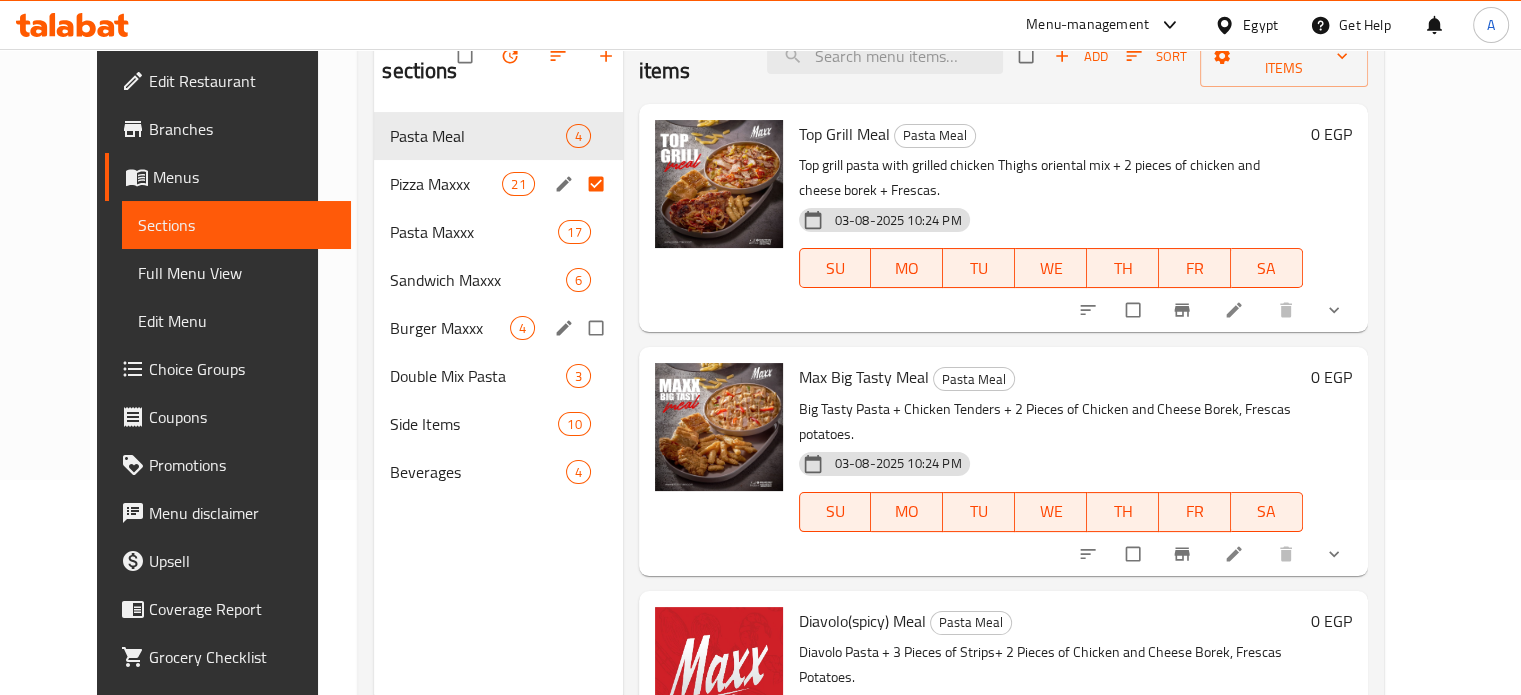 scroll, scrollTop: 280, scrollLeft: 0, axis: vertical 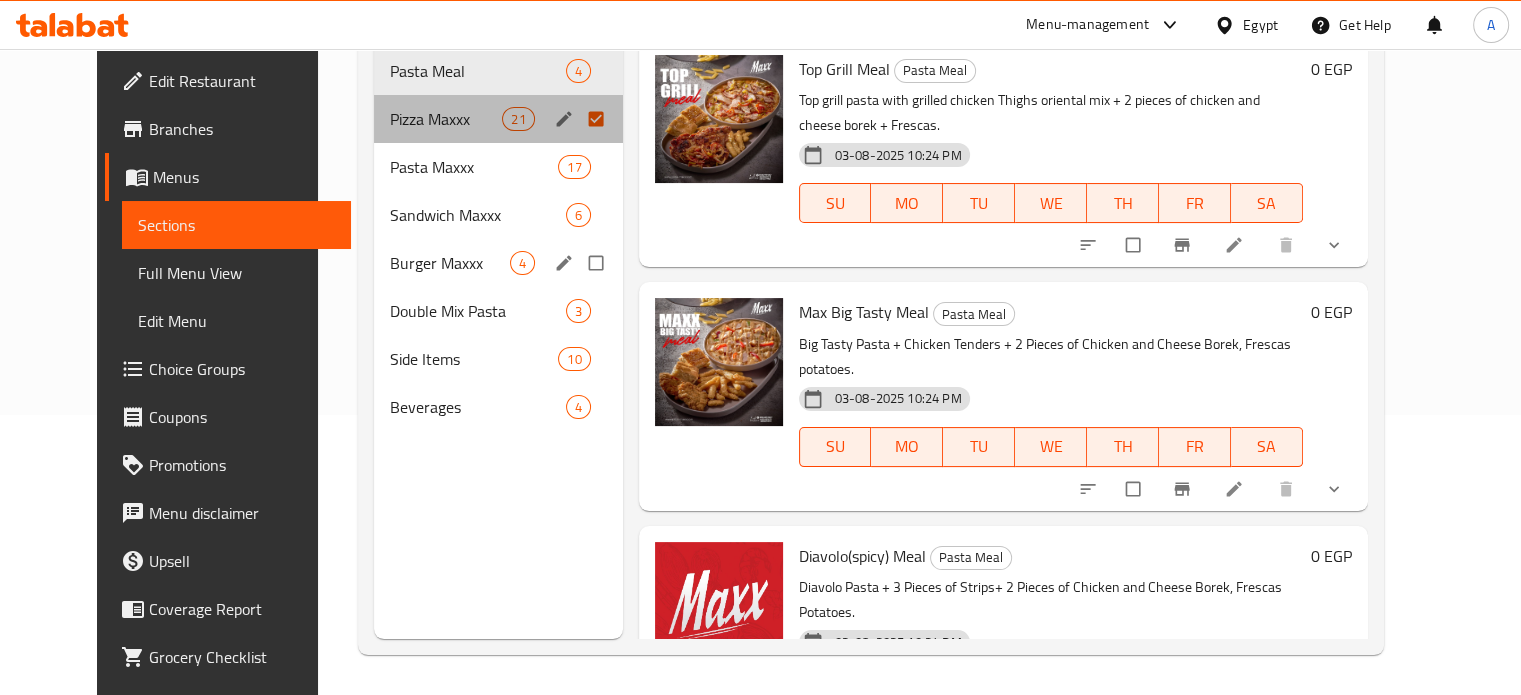 click on "Pizza Maxxx 21" at bounding box center [498, 119] 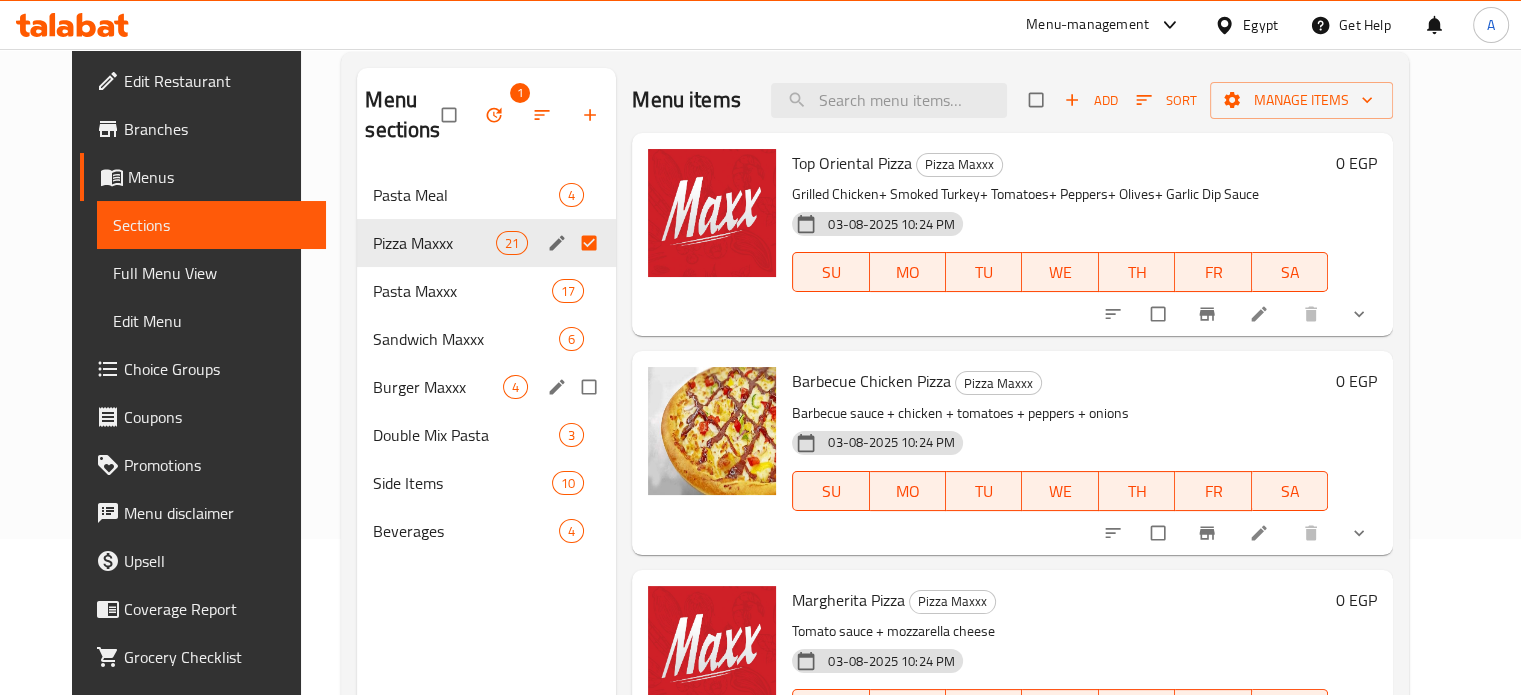 scroll, scrollTop: 154, scrollLeft: 0, axis: vertical 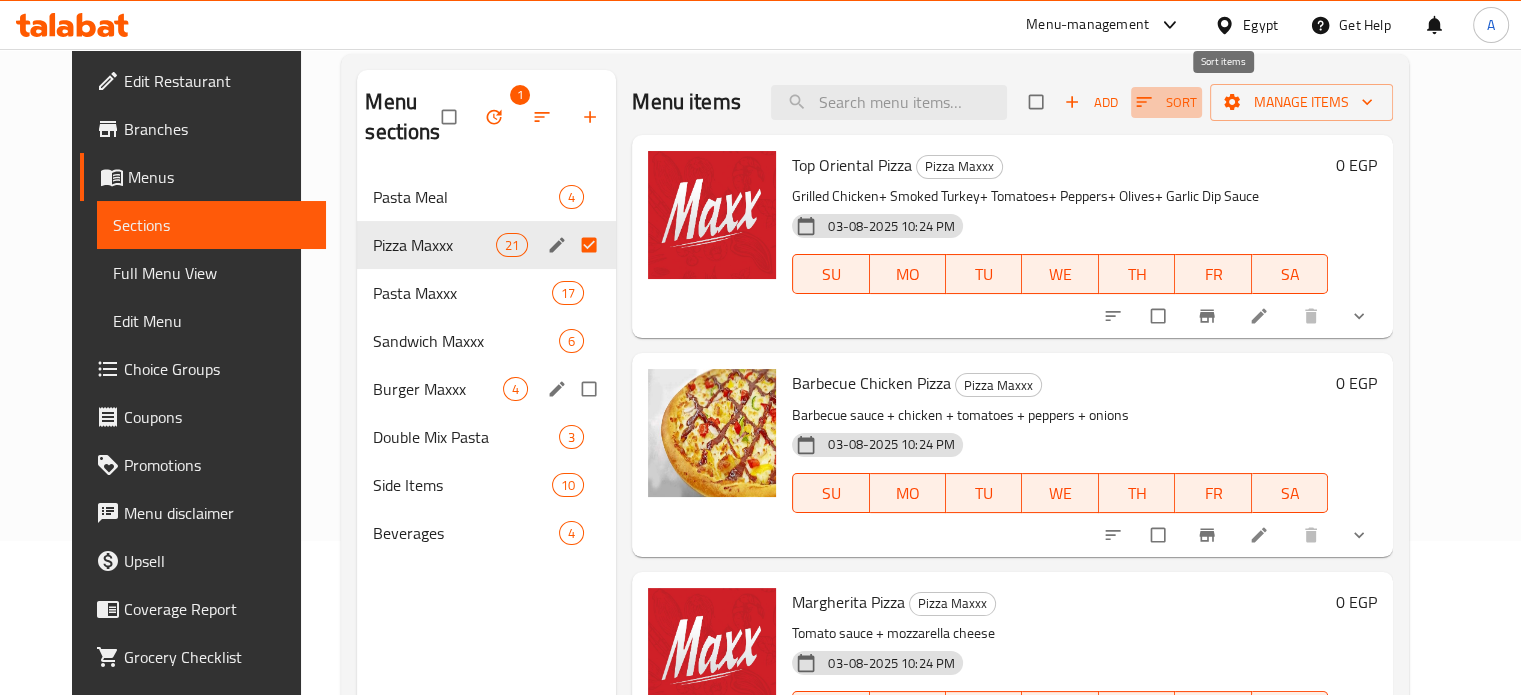 click 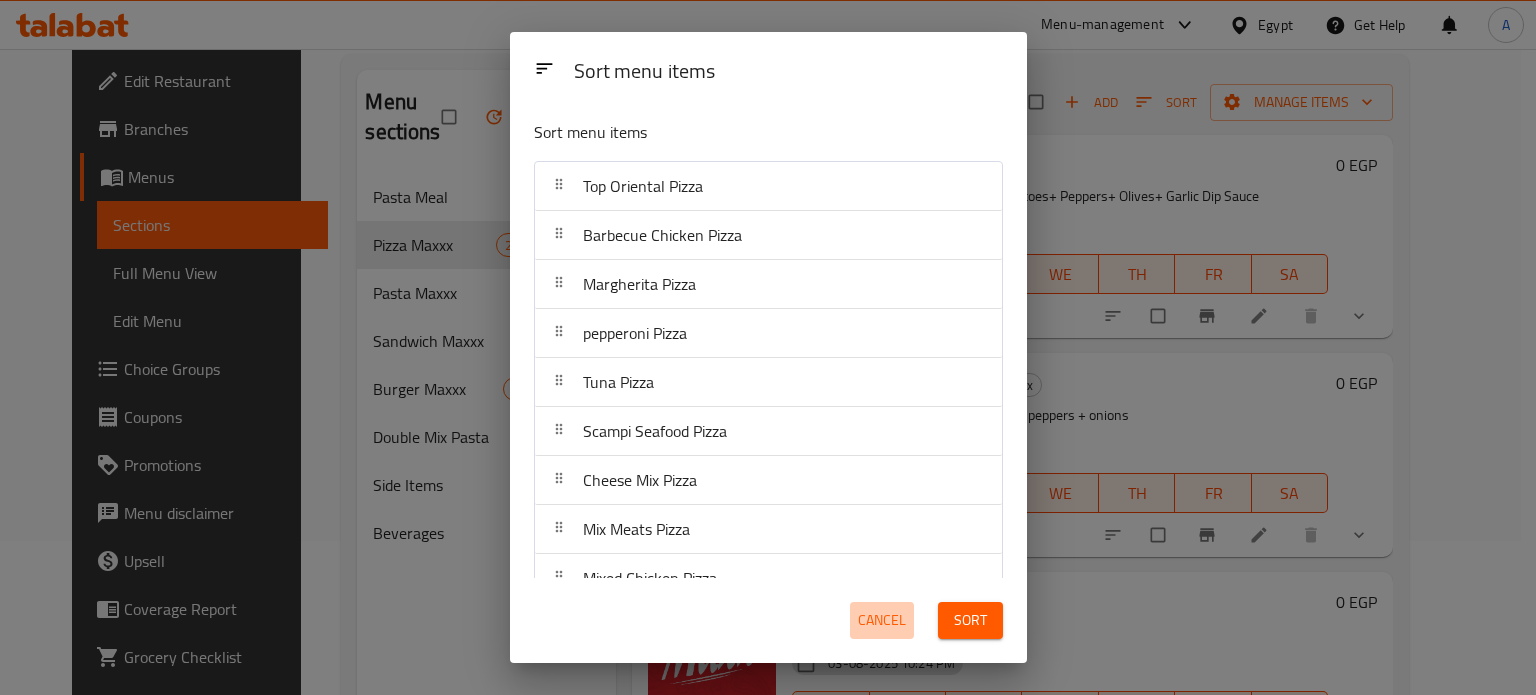 click on "Cancel" at bounding box center [882, 620] 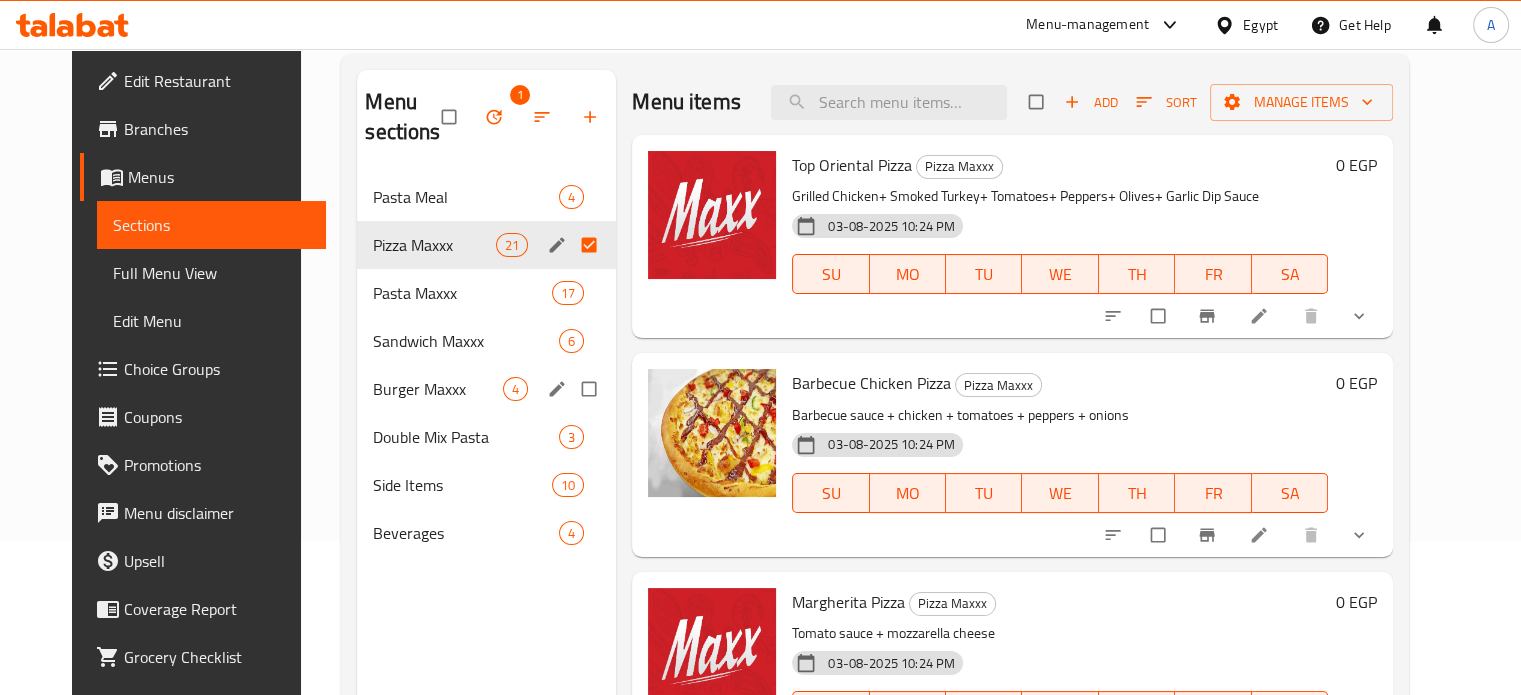 drag, startPoint x: 1165, startPoint y: 531, endPoint x: 1138, endPoint y: 397, distance: 136.69308 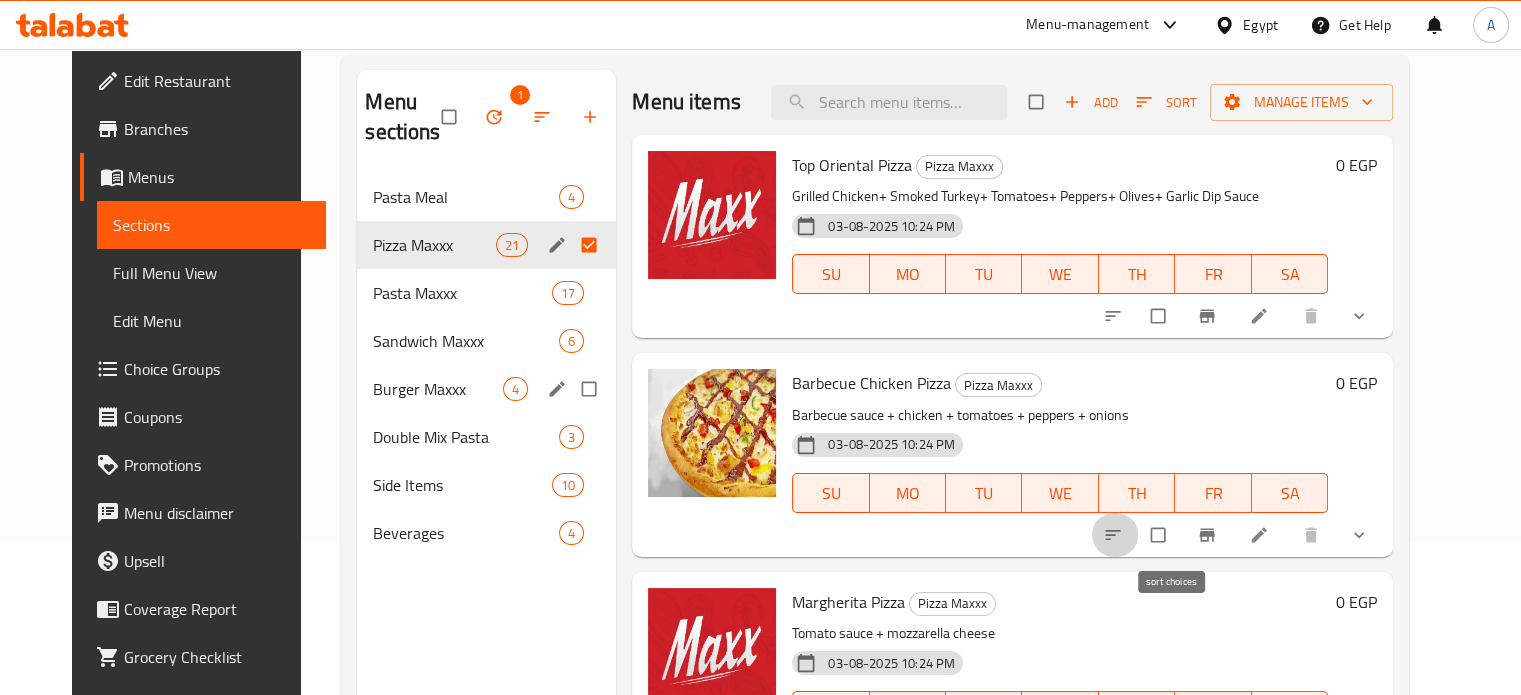 click 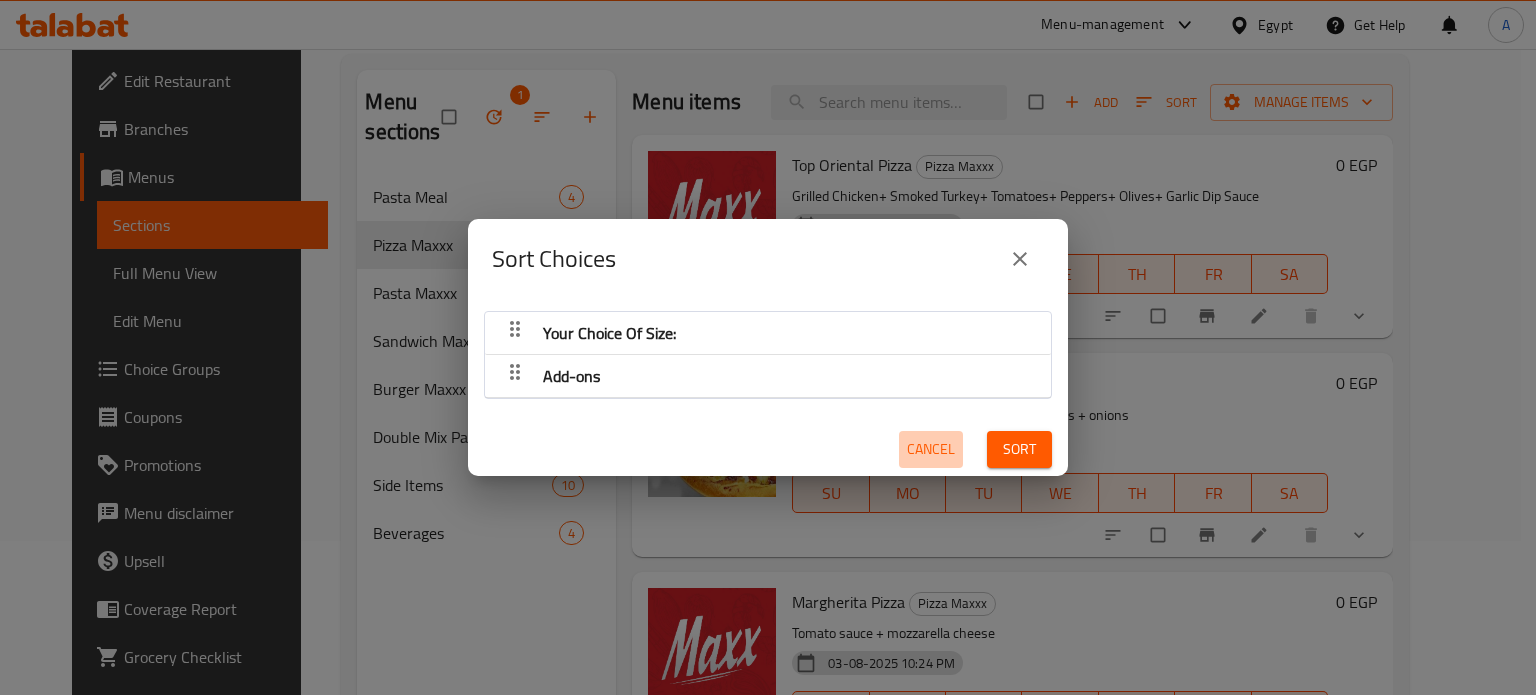 click on "Cancel" at bounding box center (931, 449) 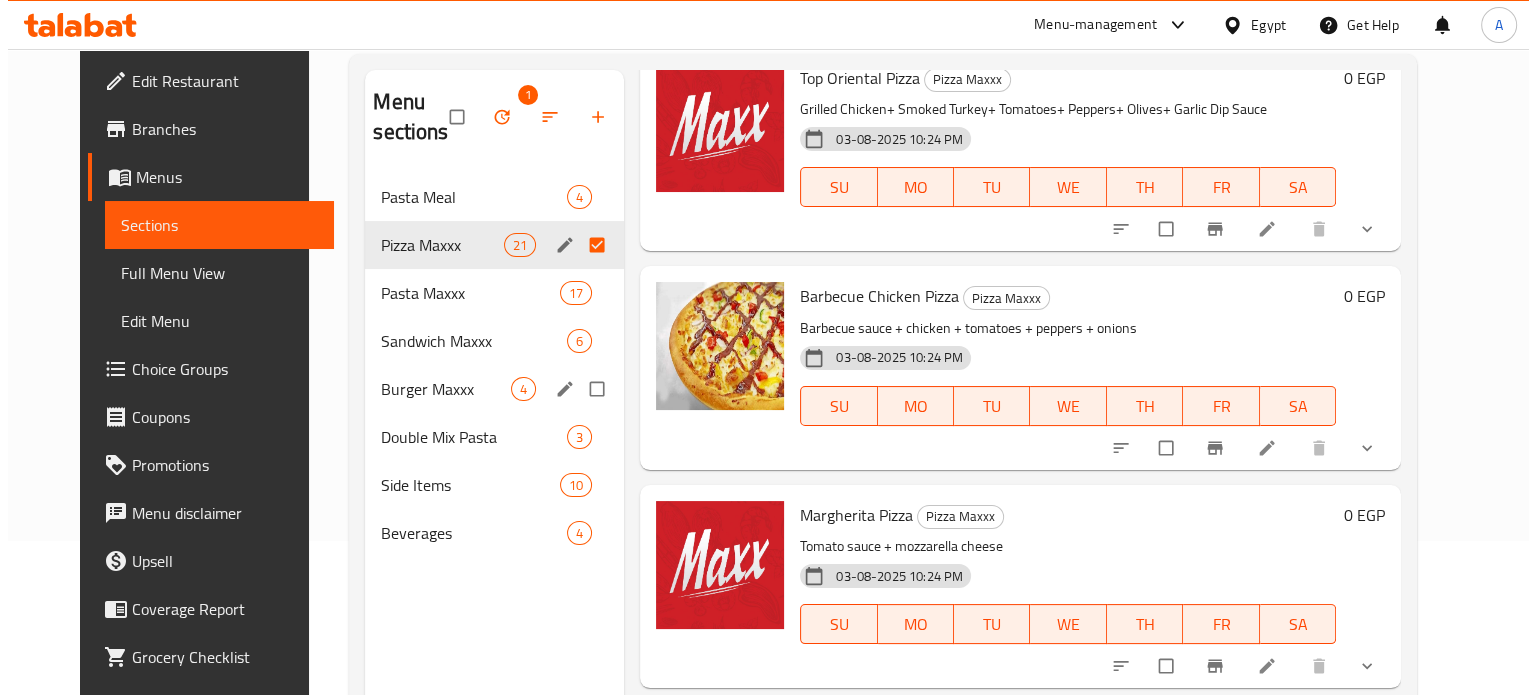 scroll, scrollTop: 0, scrollLeft: 0, axis: both 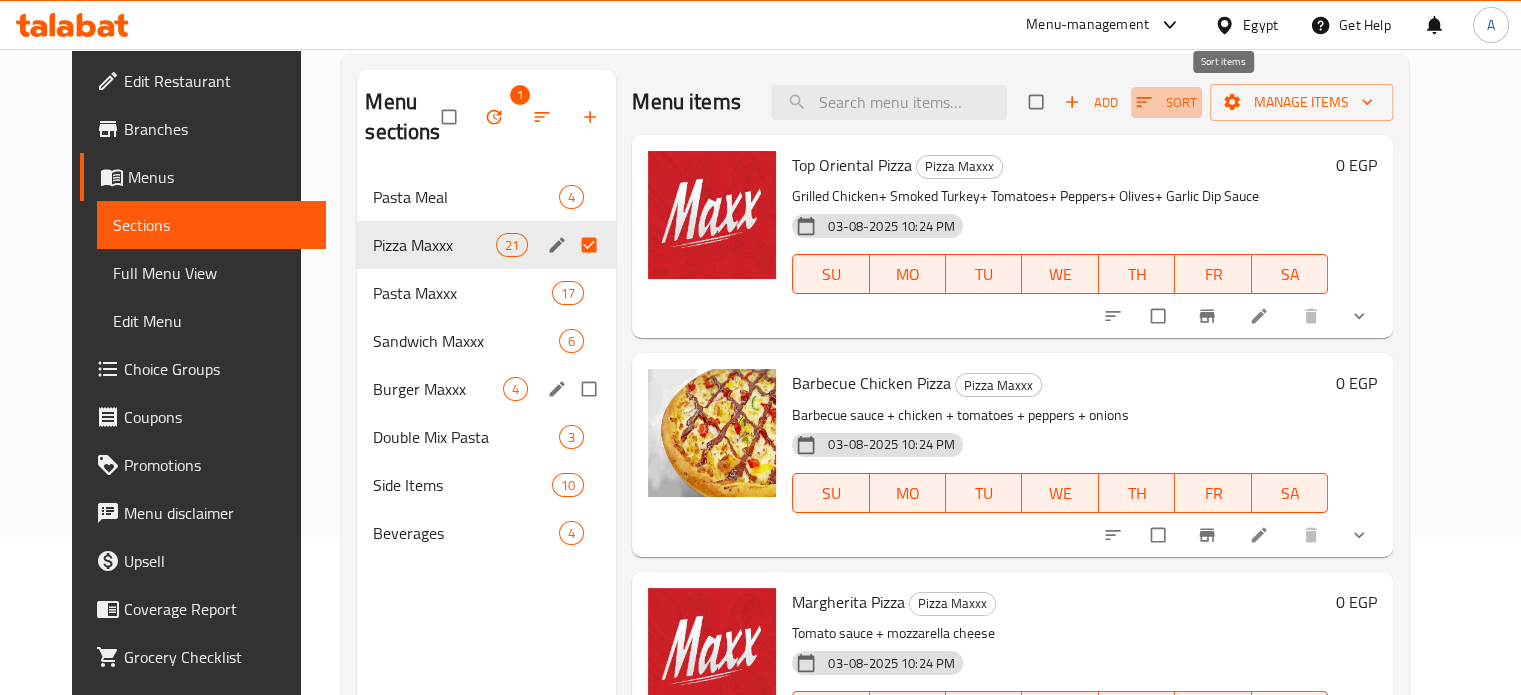 click on "Sort" at bounding box center (1166, 102) 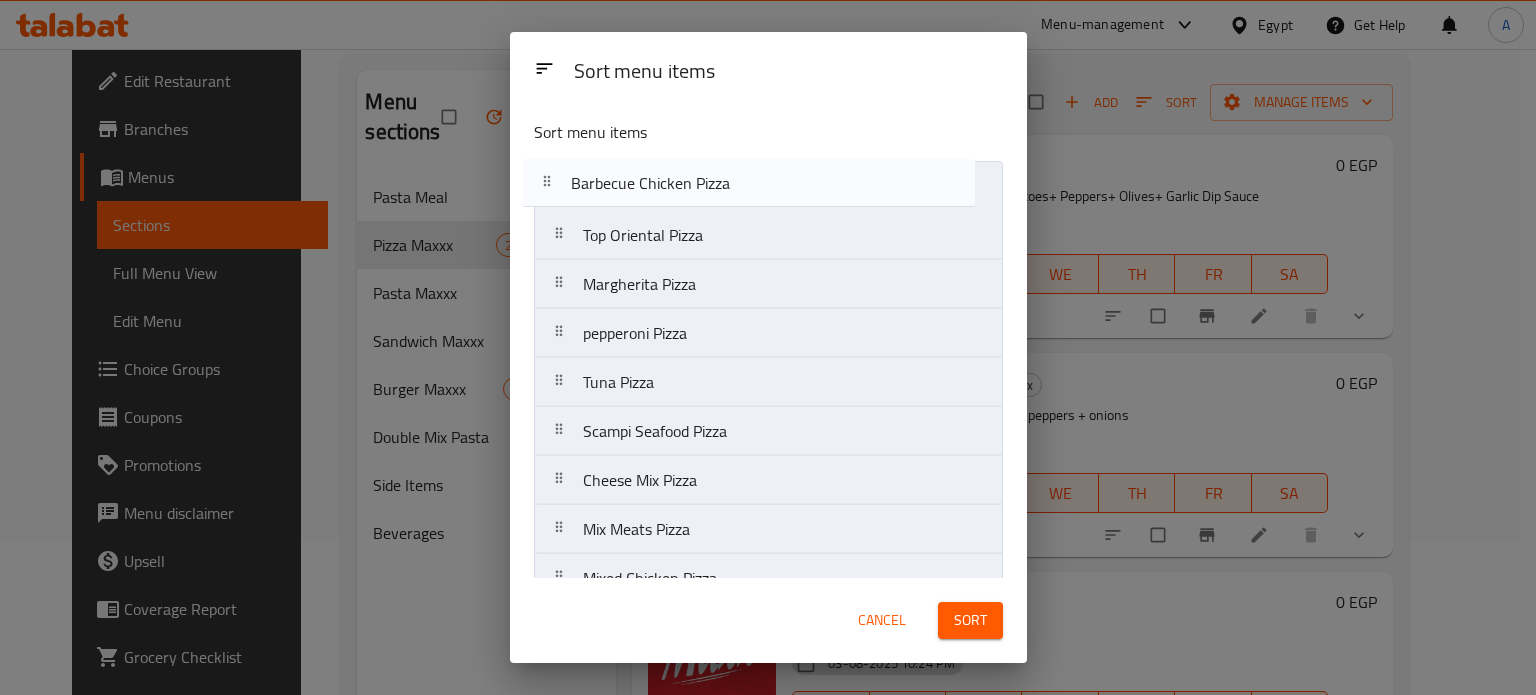drag, startPoint x: 562, startPoint y: 237, endPoint x: 549, endPoint y: 180, distance: 58.463665 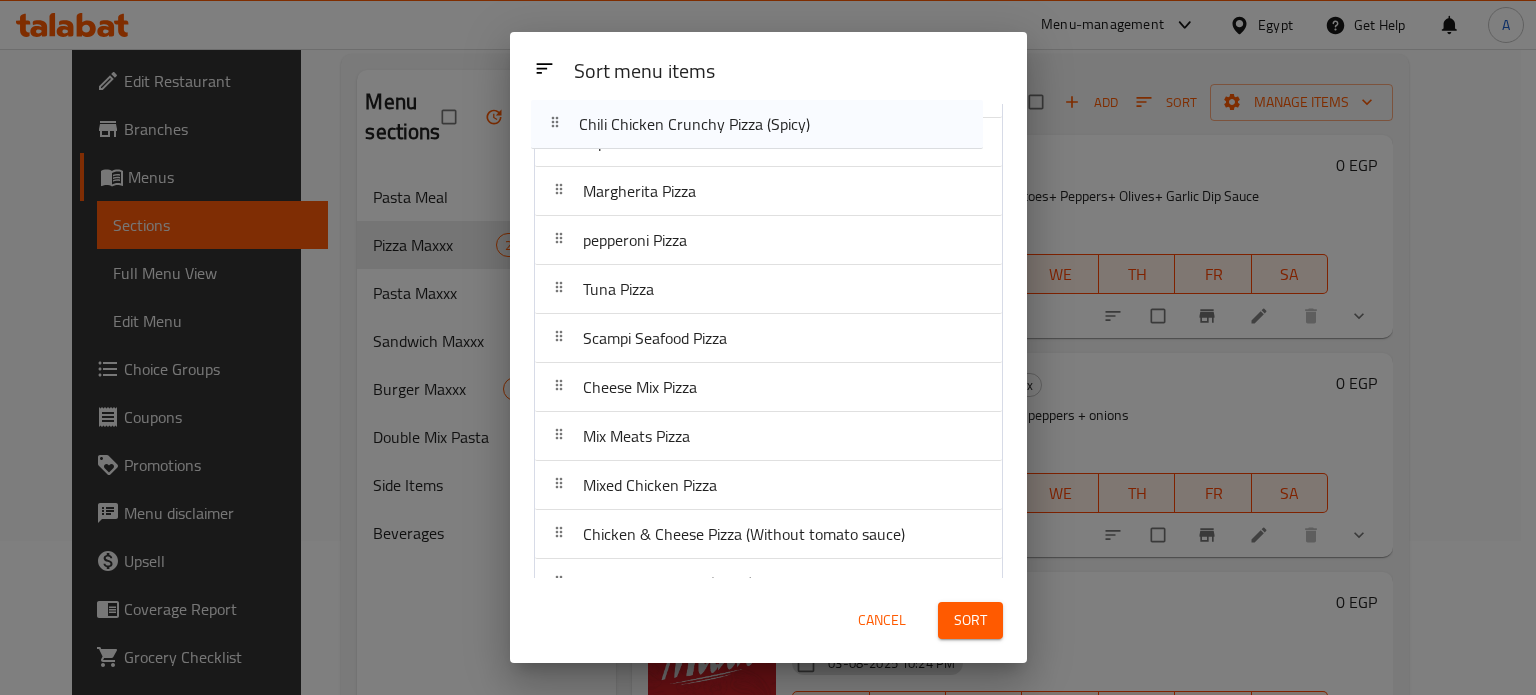 scroll, scrollTop: 0, scrollLeft: 0, axis: both 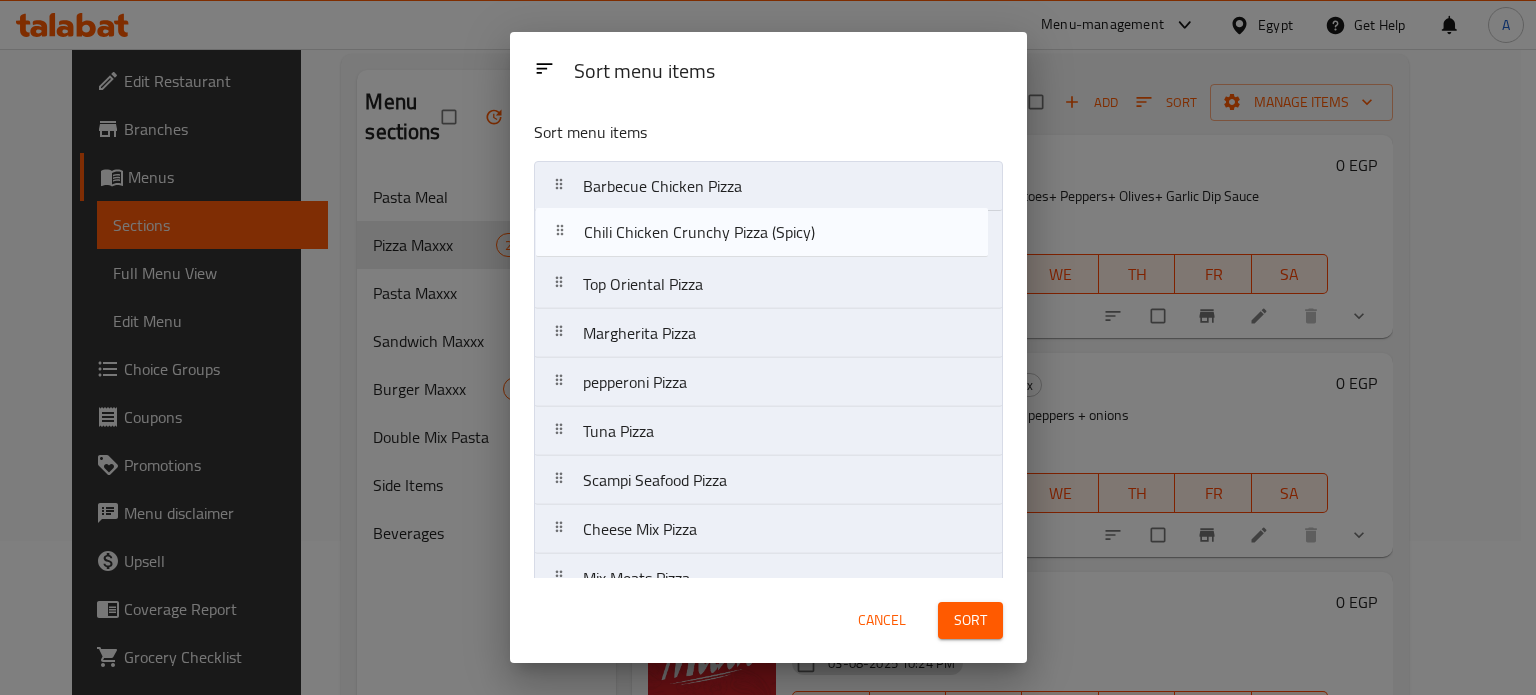drag, startPoint x: 558, startPoint y: 431, endPoint x: 560, endPoint y: 223, distance: 208.00961 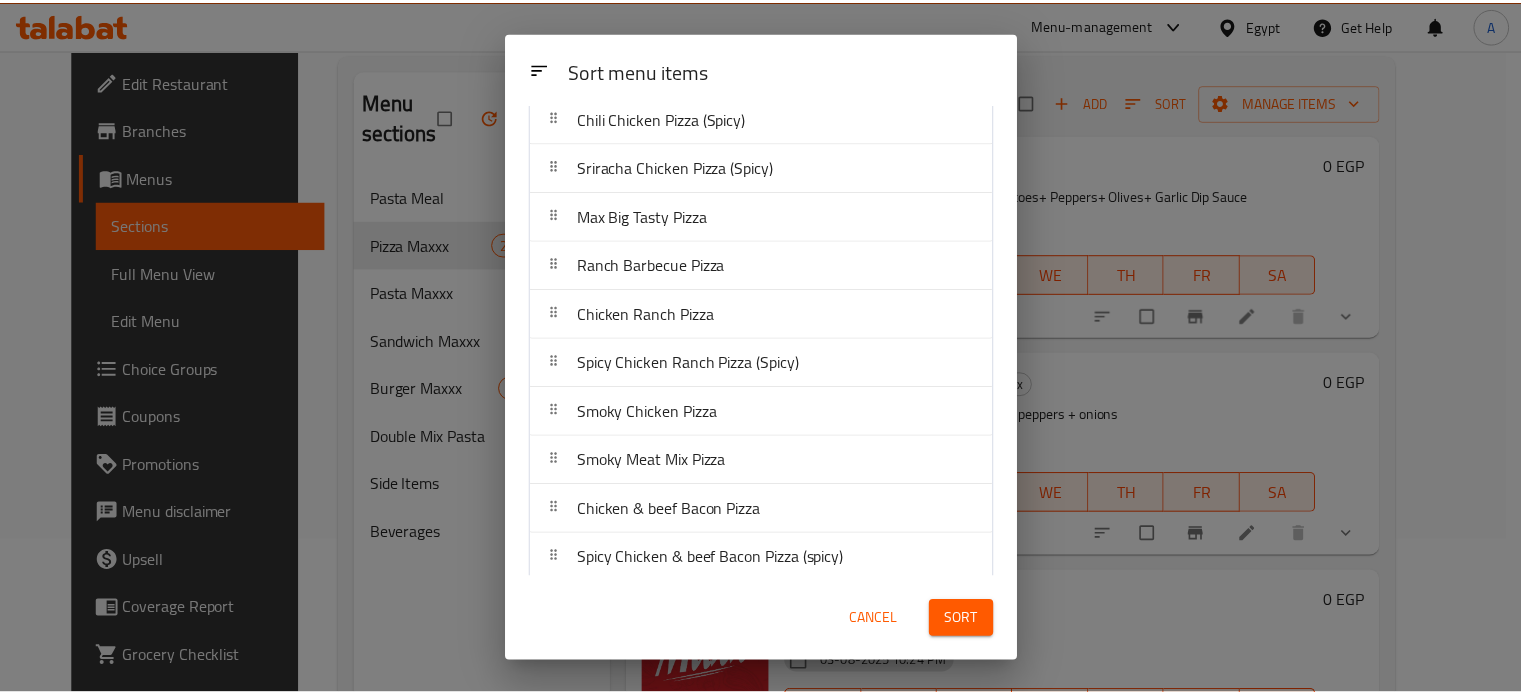scroll, scrollTop: 616, scrollLeft: 0, axis: vertical 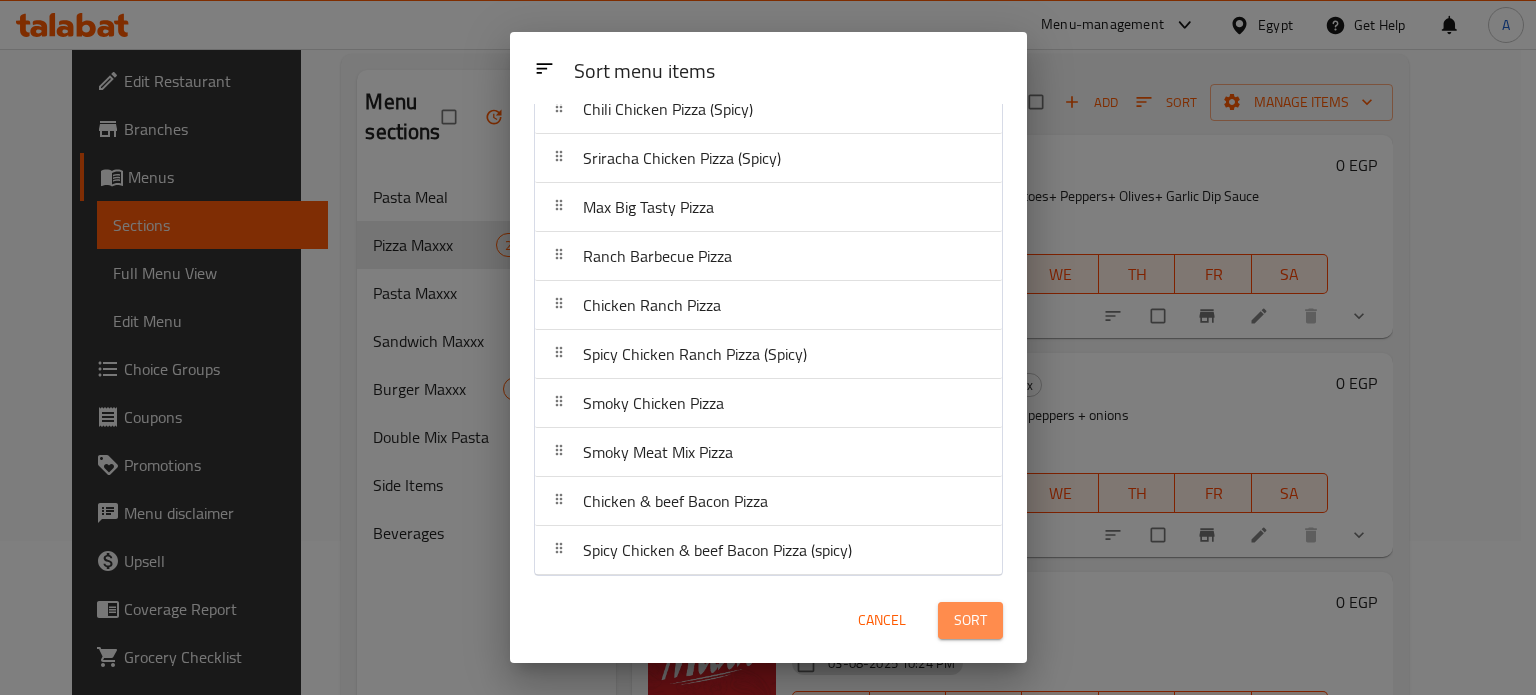 click on "Sort" at bounding box center [970, 620] 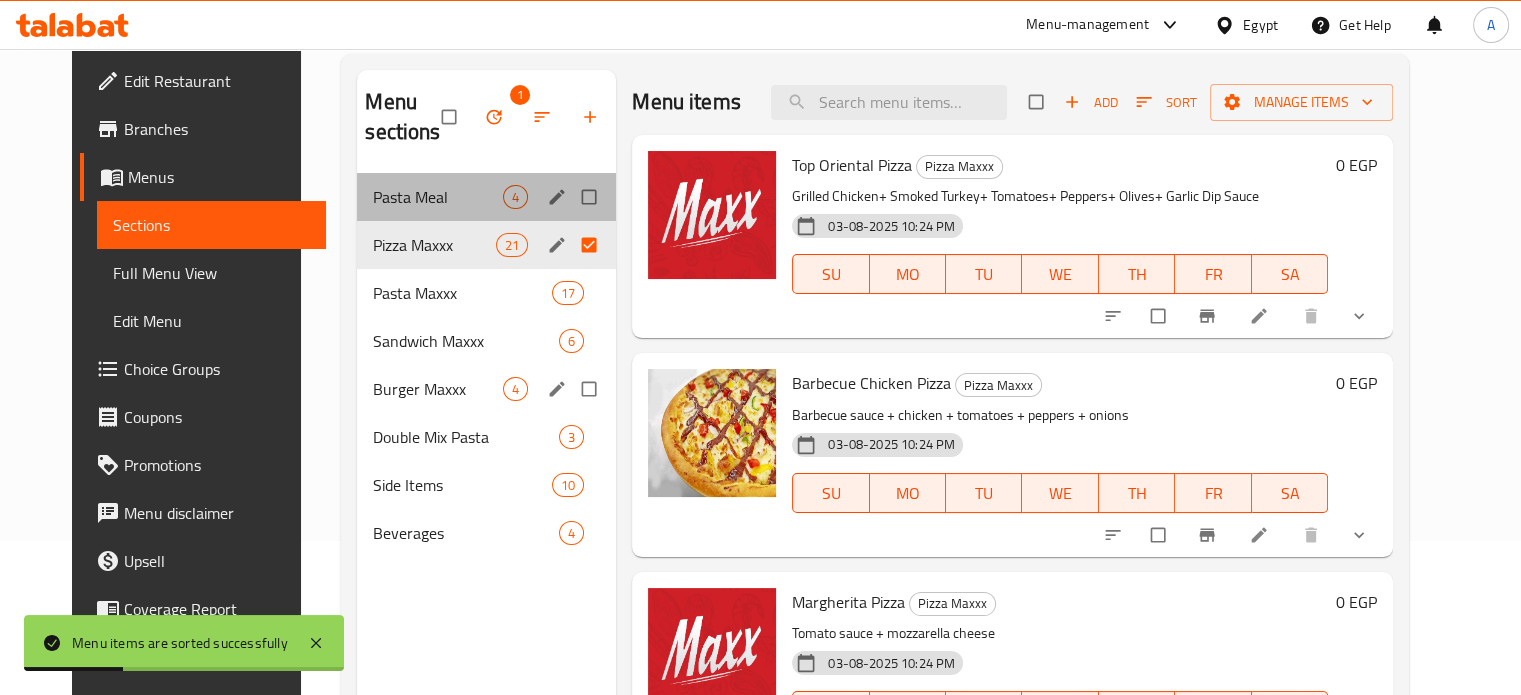 click on "Pasta Meal 4" at bounding box center (486, 197) 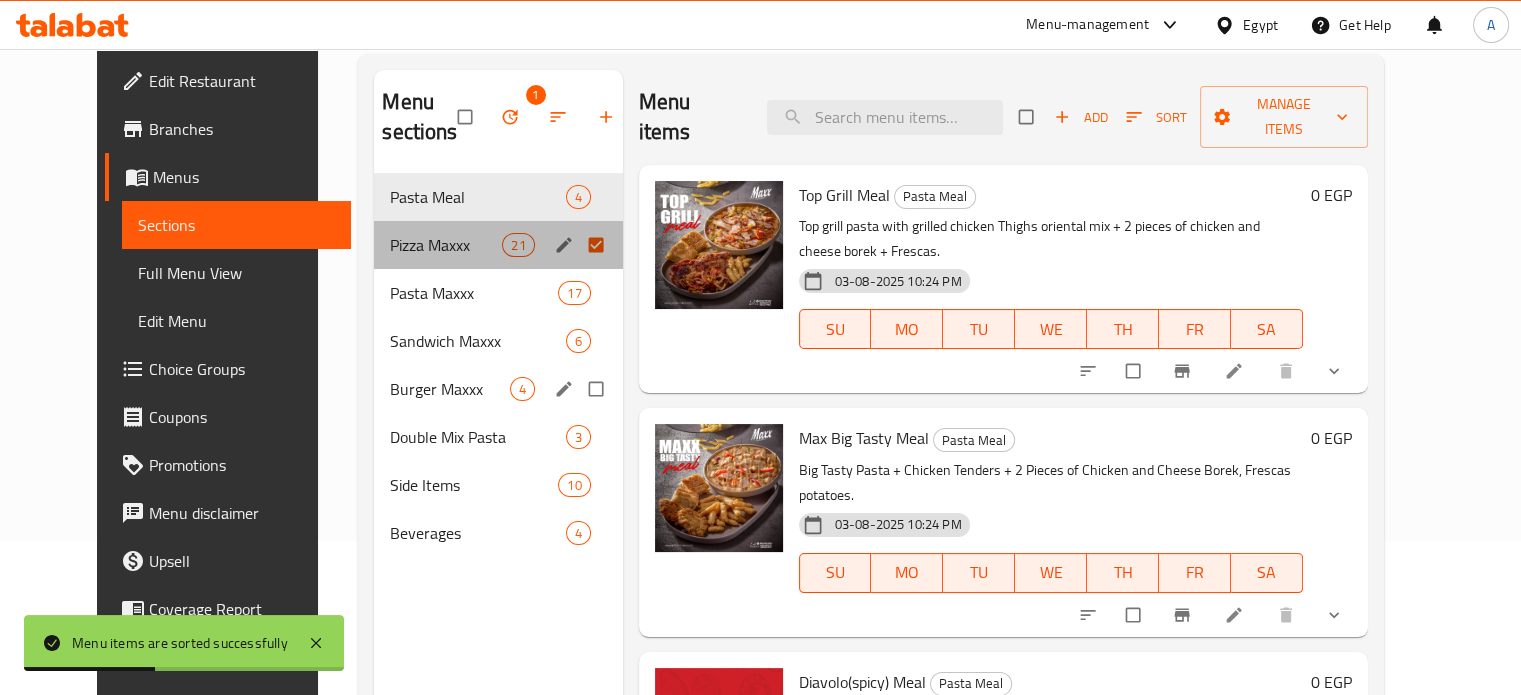 click on "Pizza Maxxx 21" at bounding box center (498, 245) 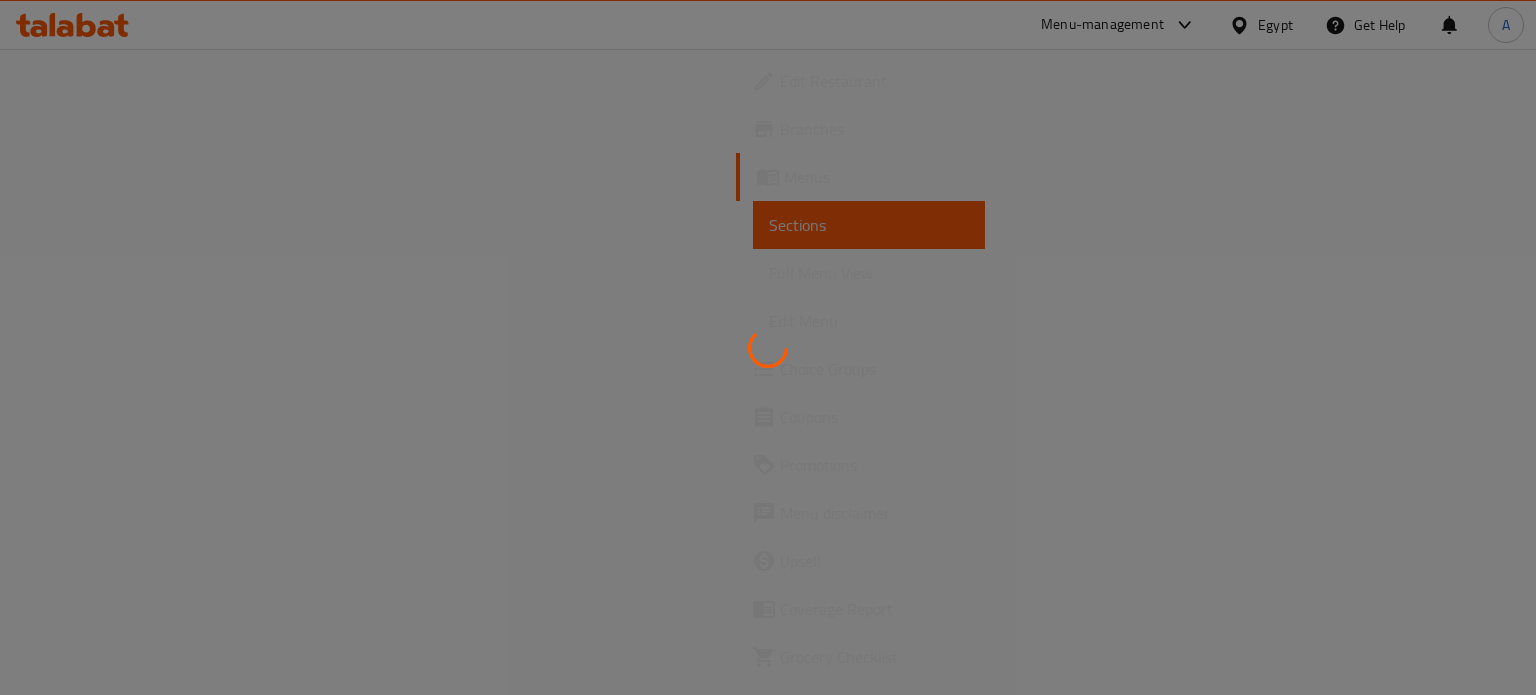scroll, scrollTop: 0, scrollLeft: 0, axis: both 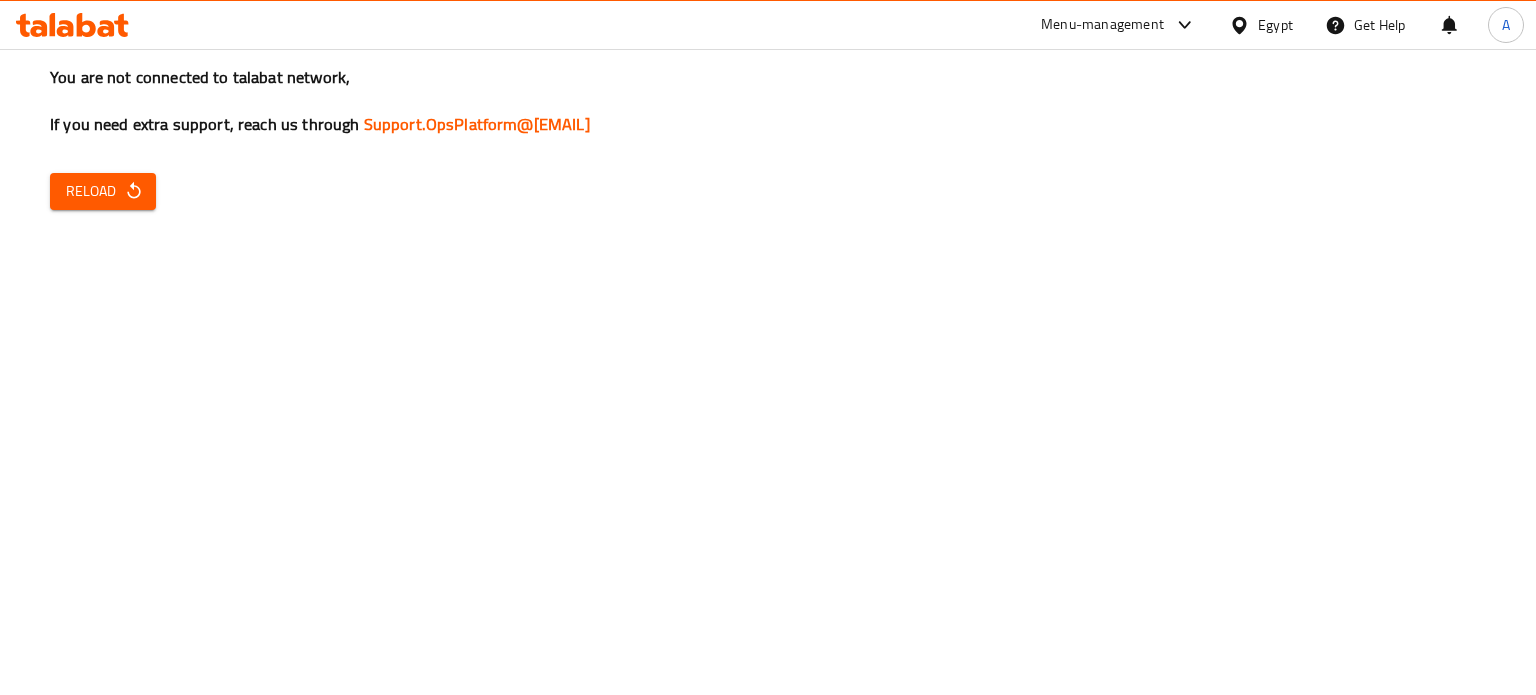 click 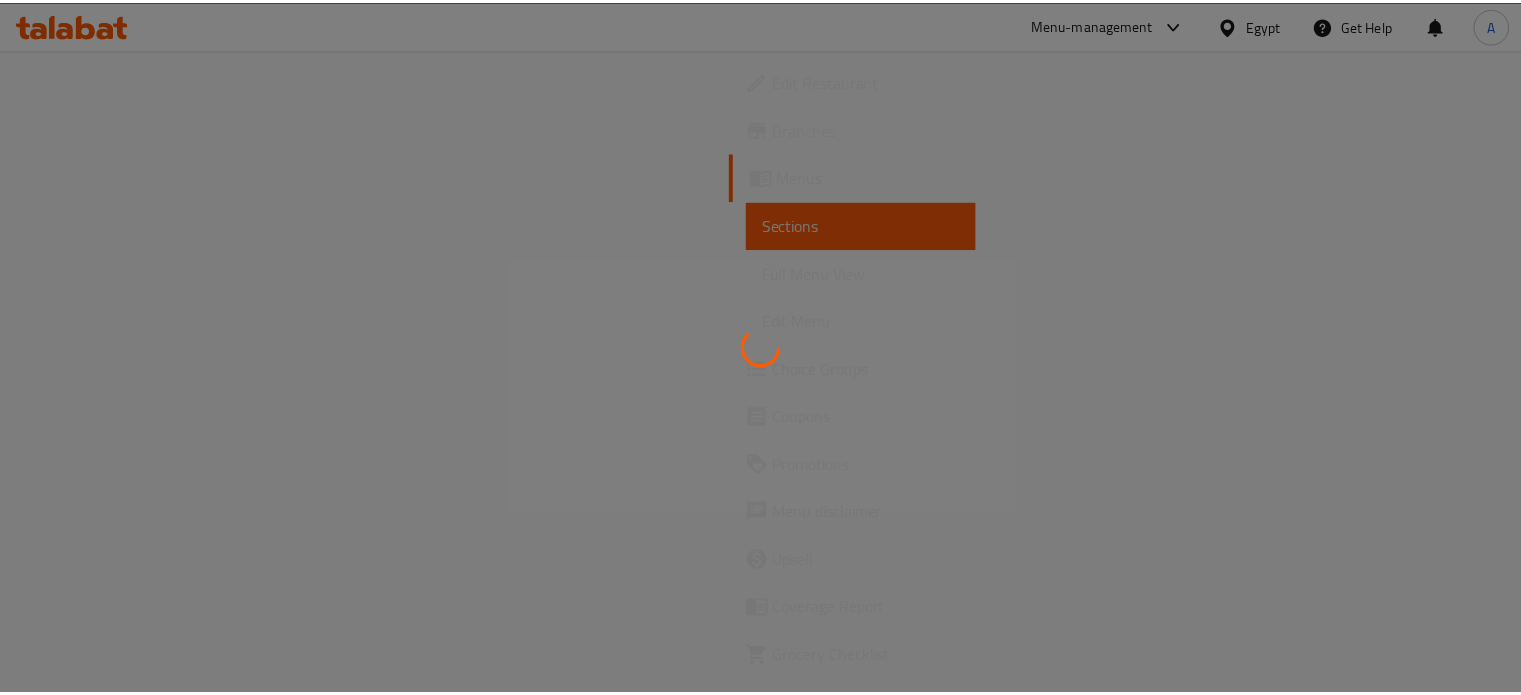 scroll, scrollTop: 0, scrollLeft: 0, axis: both 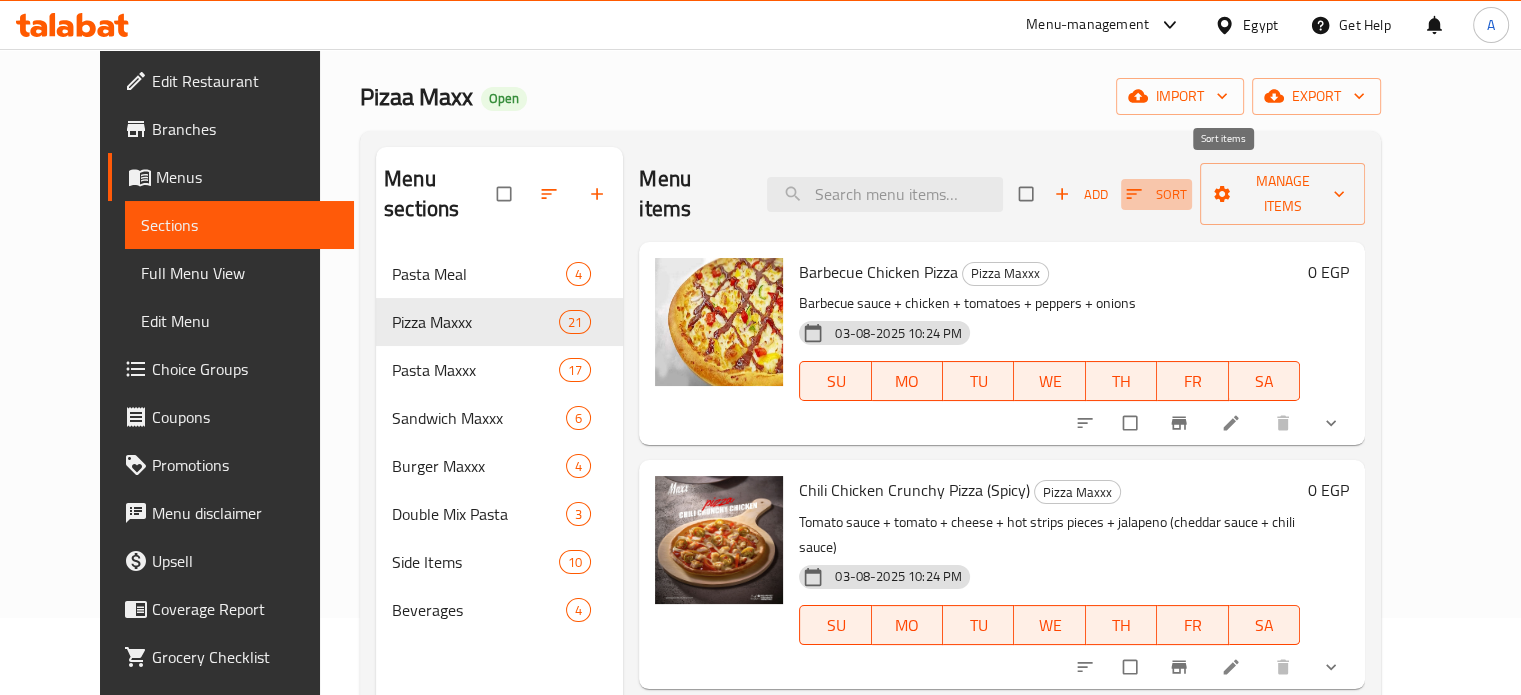 click 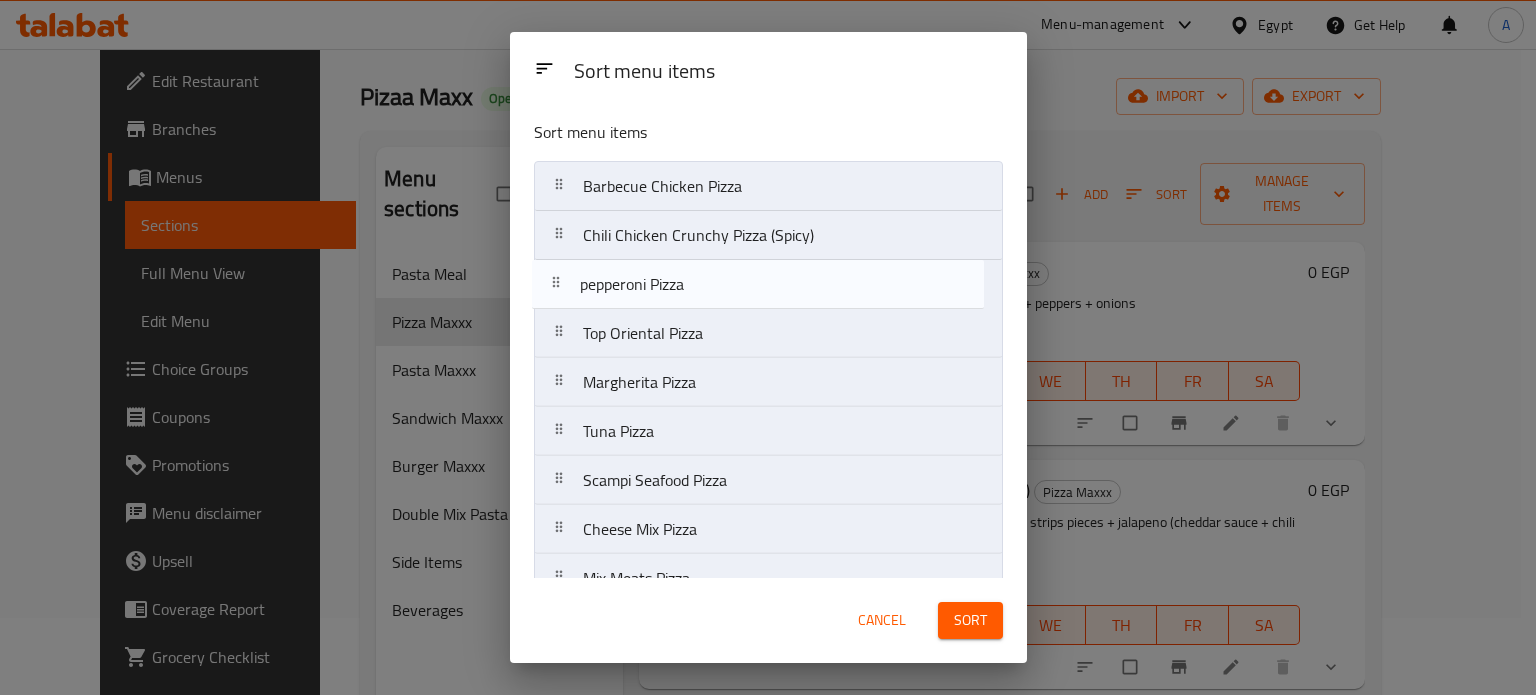 drag, startPoint x: 559, startPoint y: 380, endPoint x: 556, endPoint y: 276, distance: 104.04326 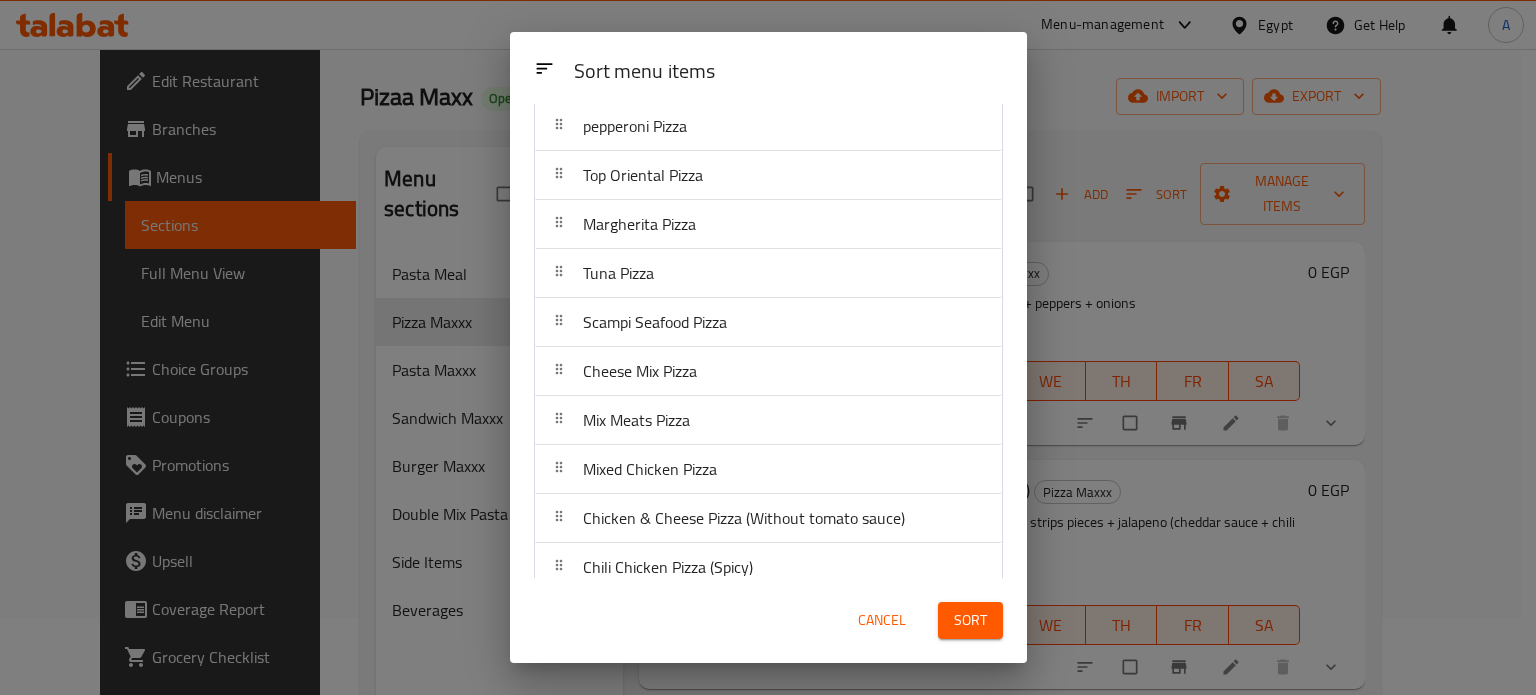 scroll, scrollTop: 160, scrollLeft: 0, axis: vertical 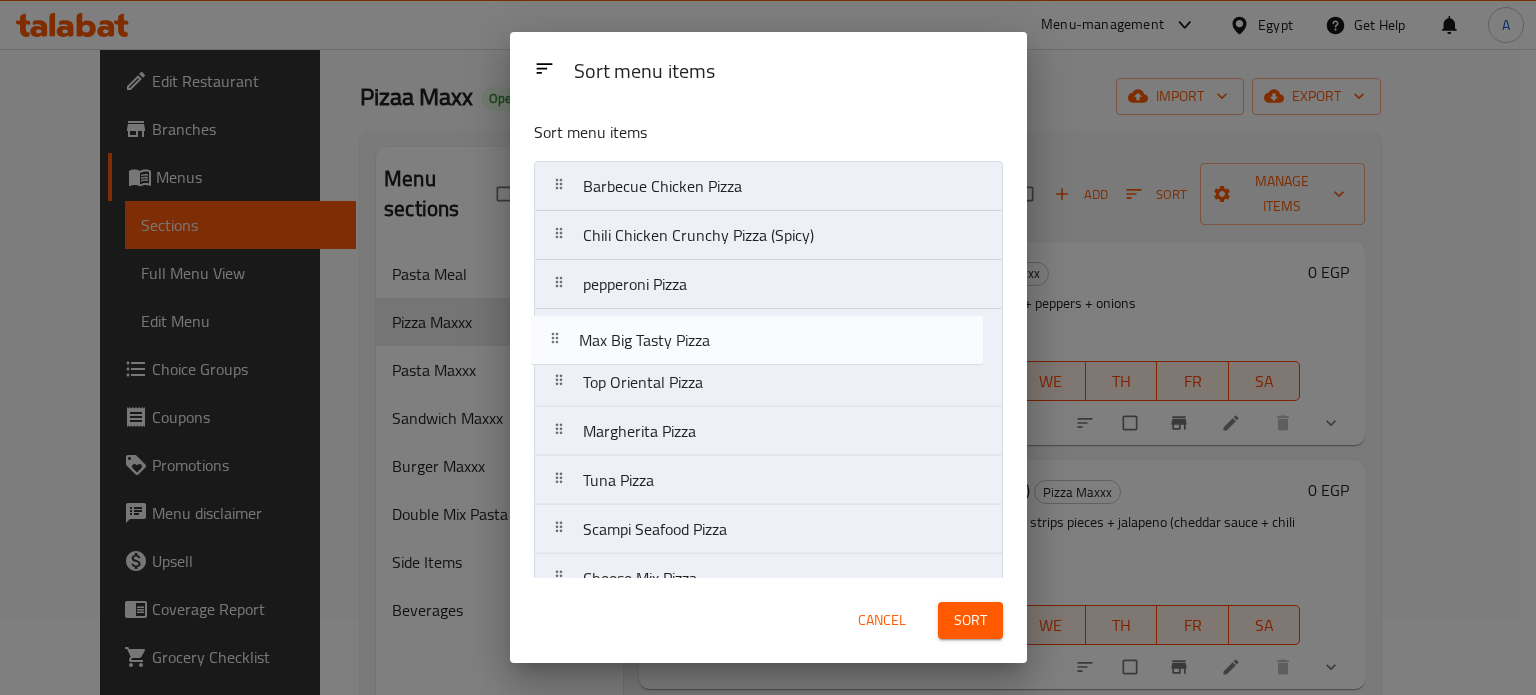 drag, startPoint x: 555, startPoint y: 406, endPoint x: 552, endPoint y: 331, distance: 75.059975 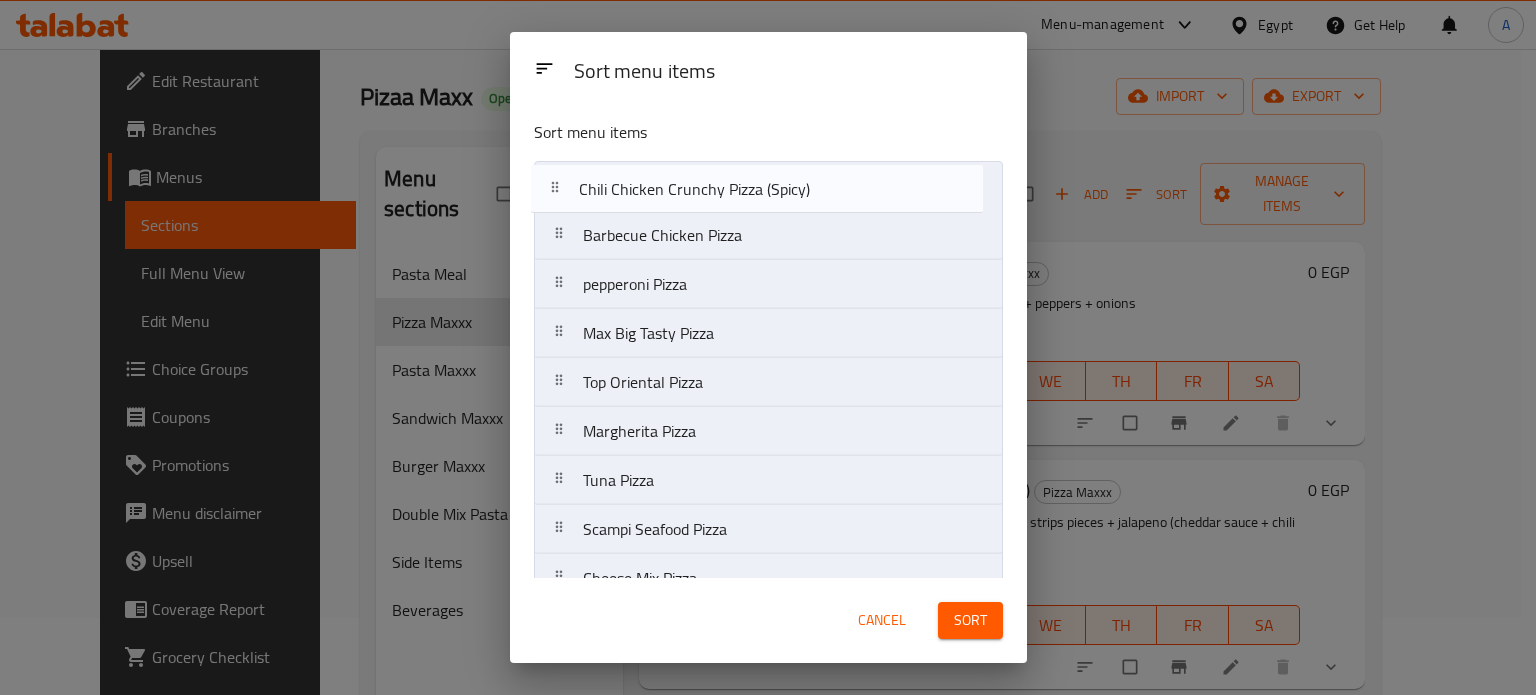 drag, startPoint x: 556, startPoint y: 233, endPoint x: 550, endPoint y: 181, distance: 52.34501 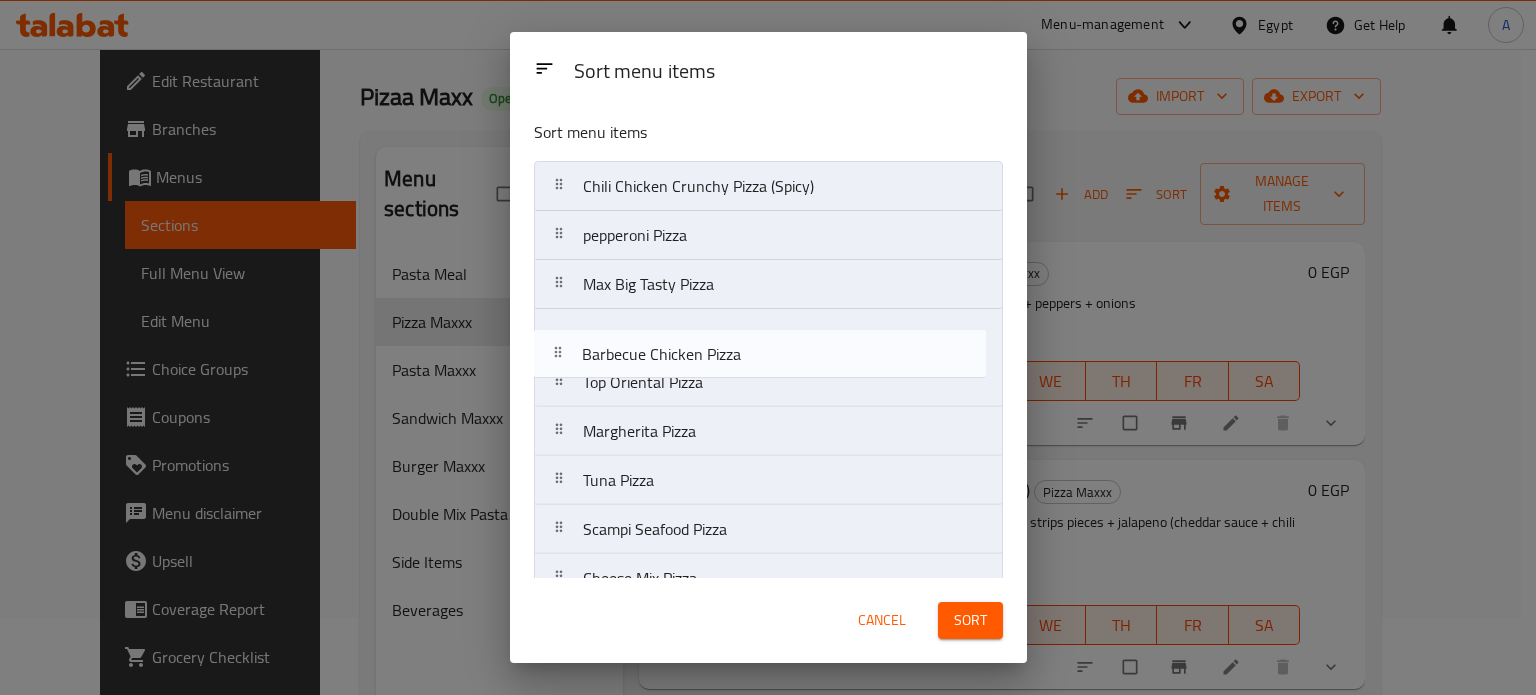 drag, startPoint x: 556, startPoint y: 233, endPoint x: 556, endPoint y: 362, distance: 129 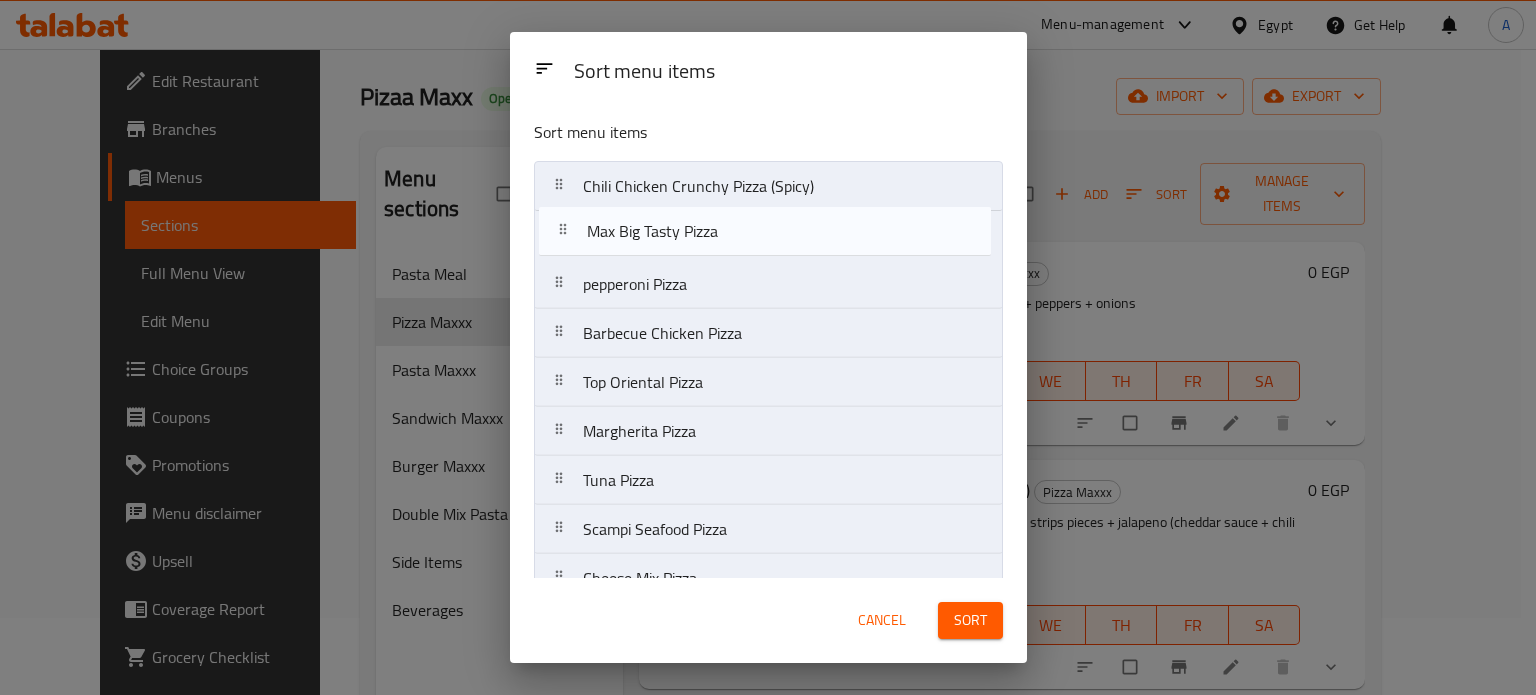 drag, startPoint x: 563, startPoint y: 290, endPoint x: 568, endPoint y: 233, distance: 57.21888 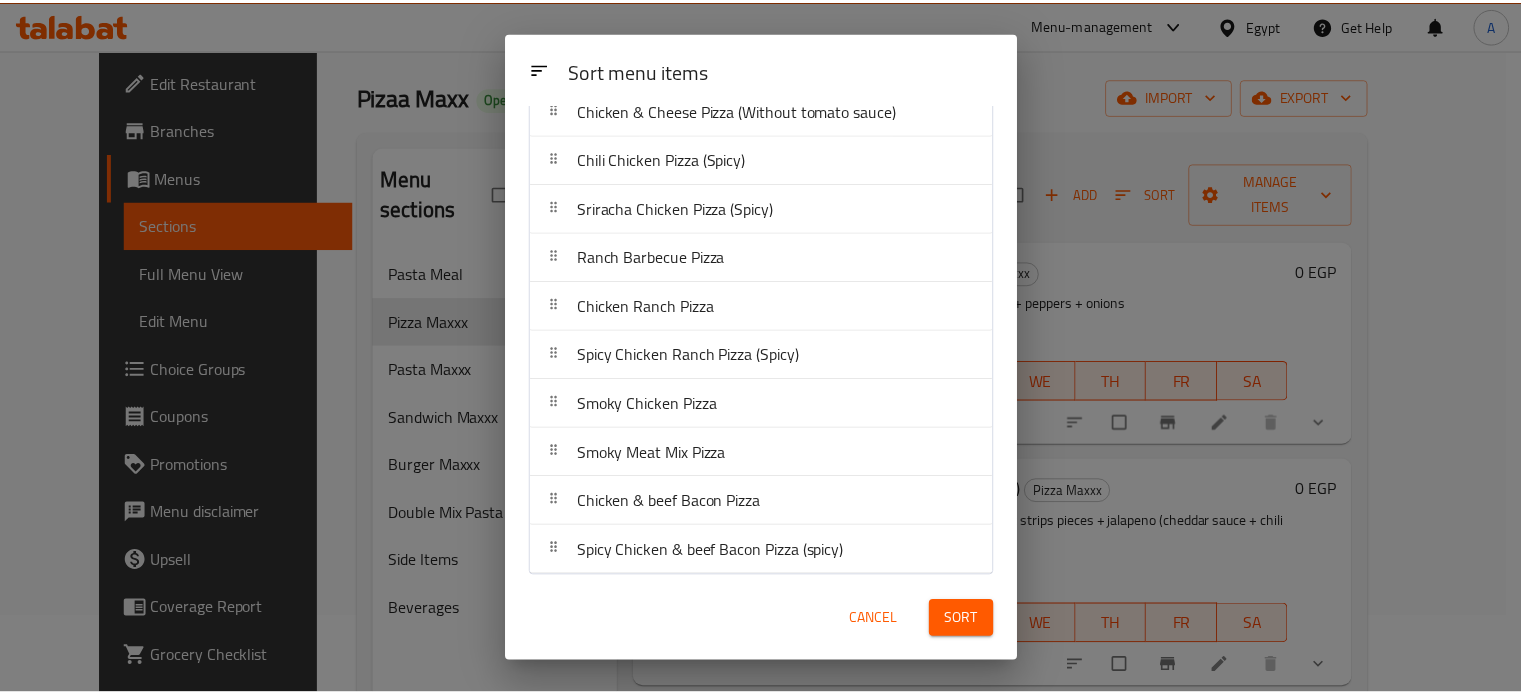 scroll, scrollTop: 616, scrollLeft: 0, axis: vertical 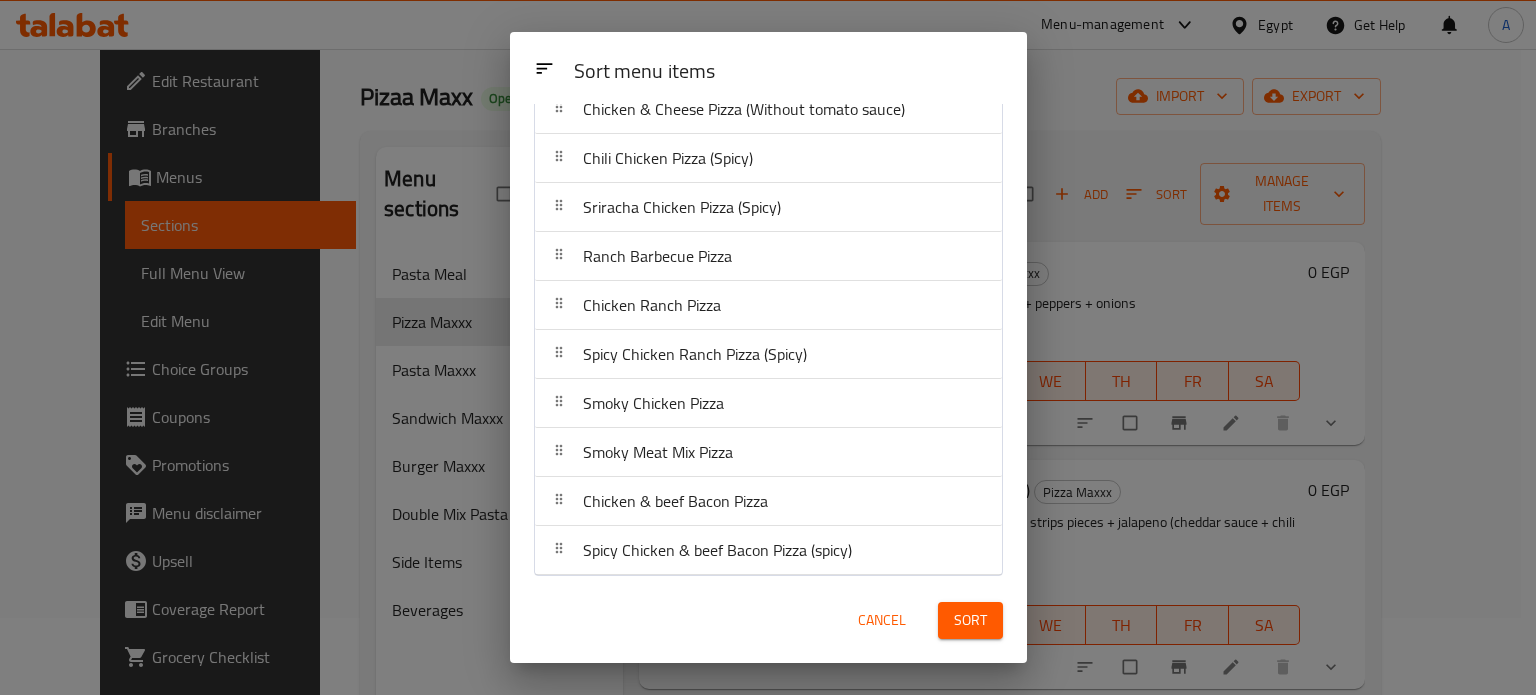 click on "Sort" at bounding box center [970, 620] 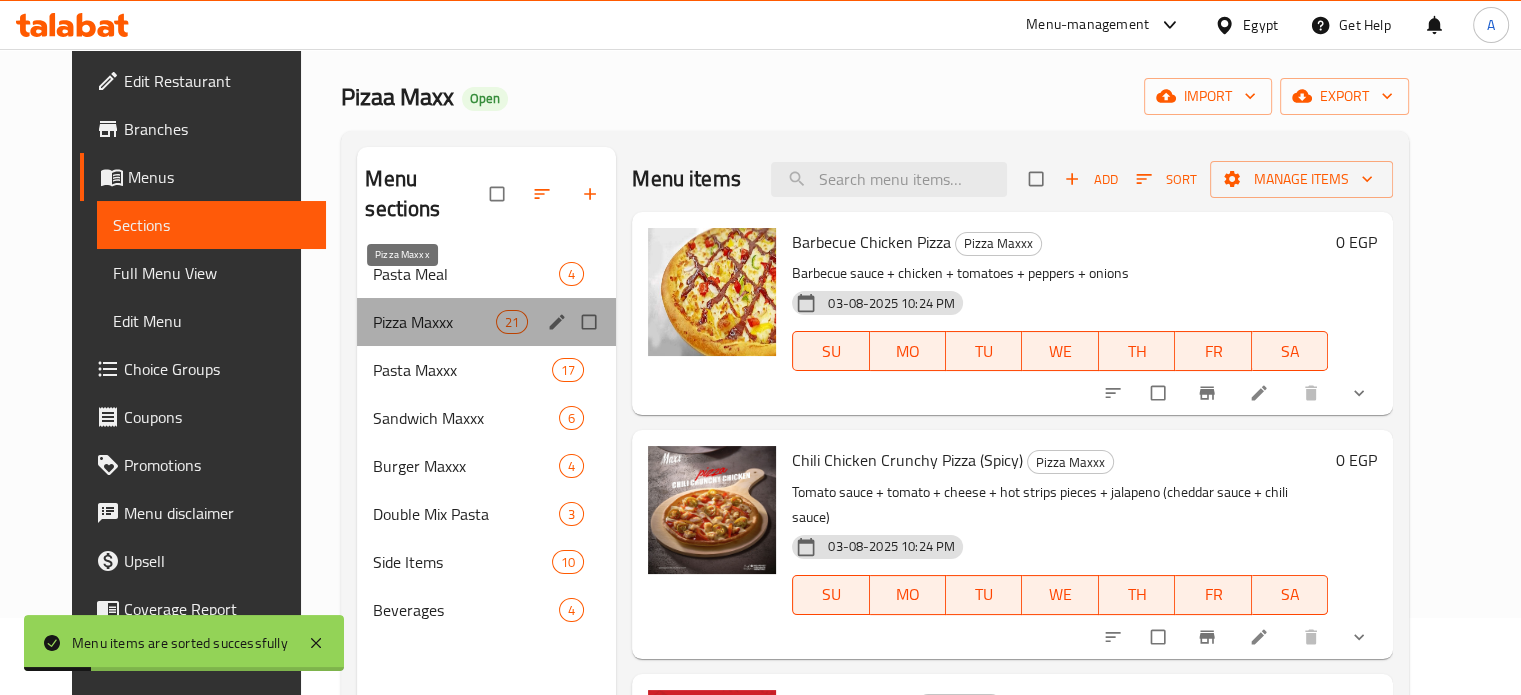 click on "Pizza Maxxx" at bounding box center (434, 322) 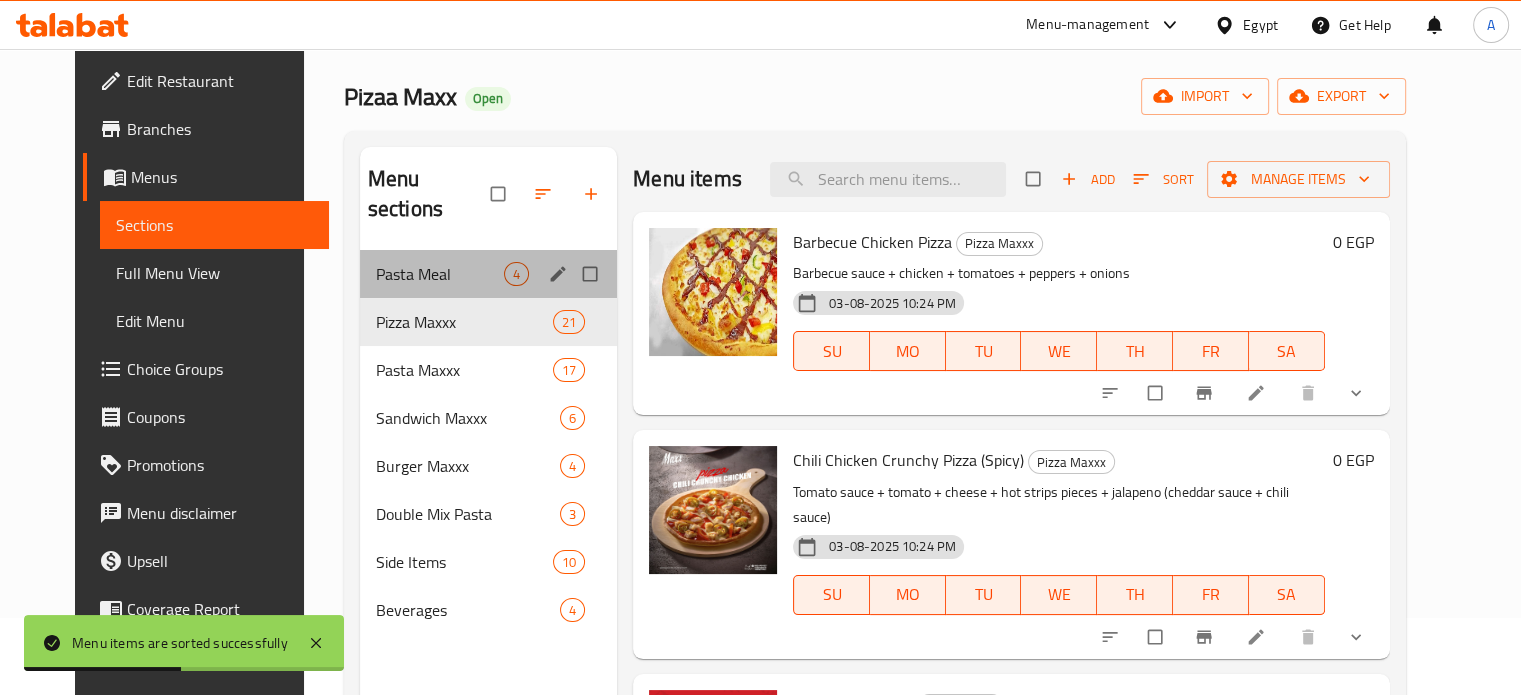 click on "Pasta Meal 4" at bounding box center [488, 274] 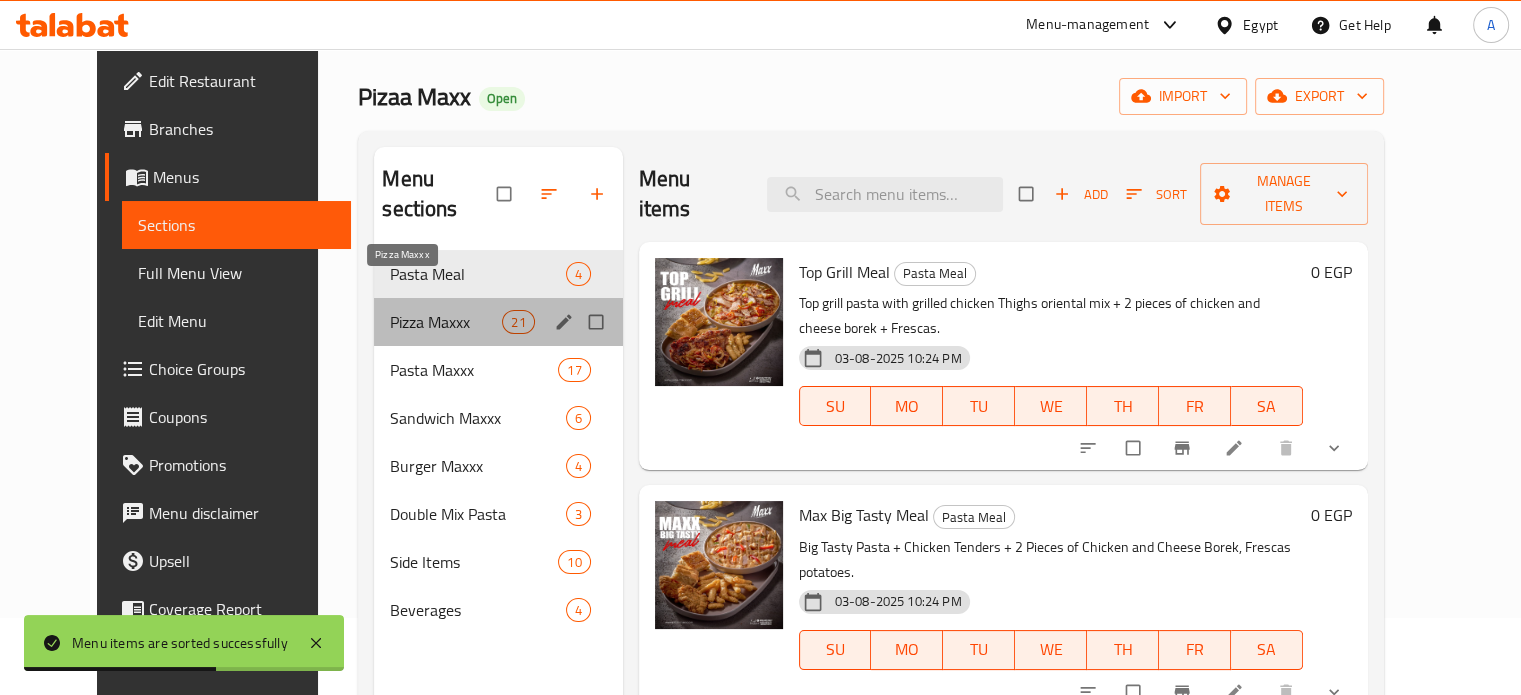 click on "Pizza Maxxx" at bounding box center [446, 322] 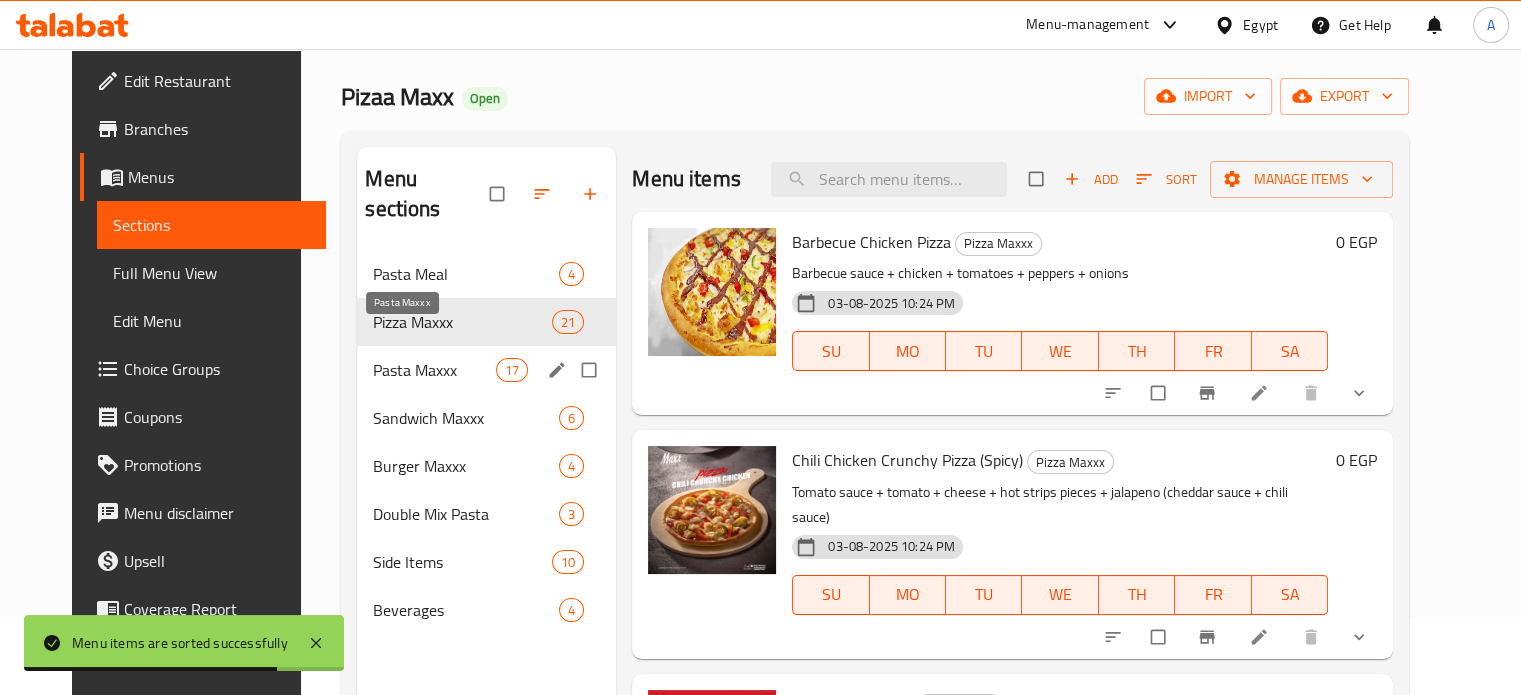 click on "Pasta Maxxx" at bounding box center (434, 370) 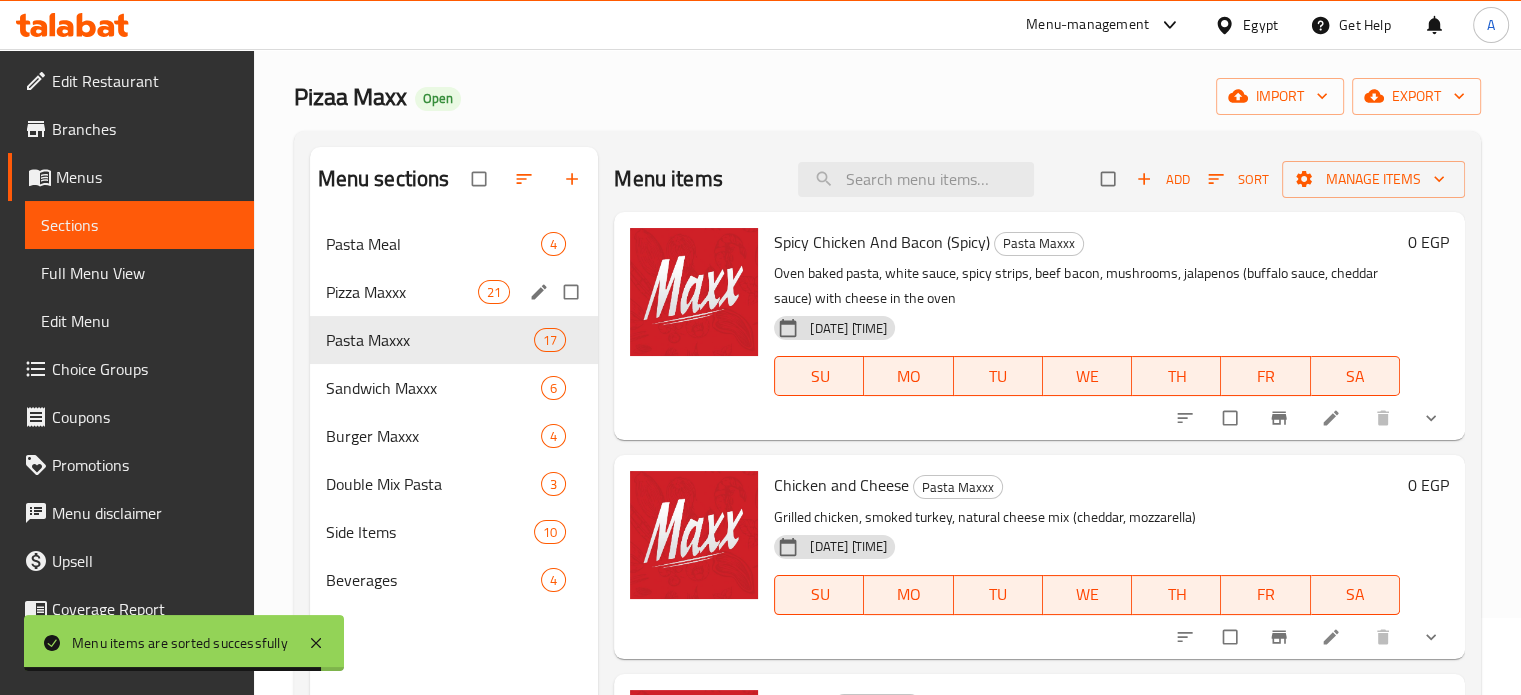 click on "Pizza Maxxx 21" at bounding box center (454, 292) 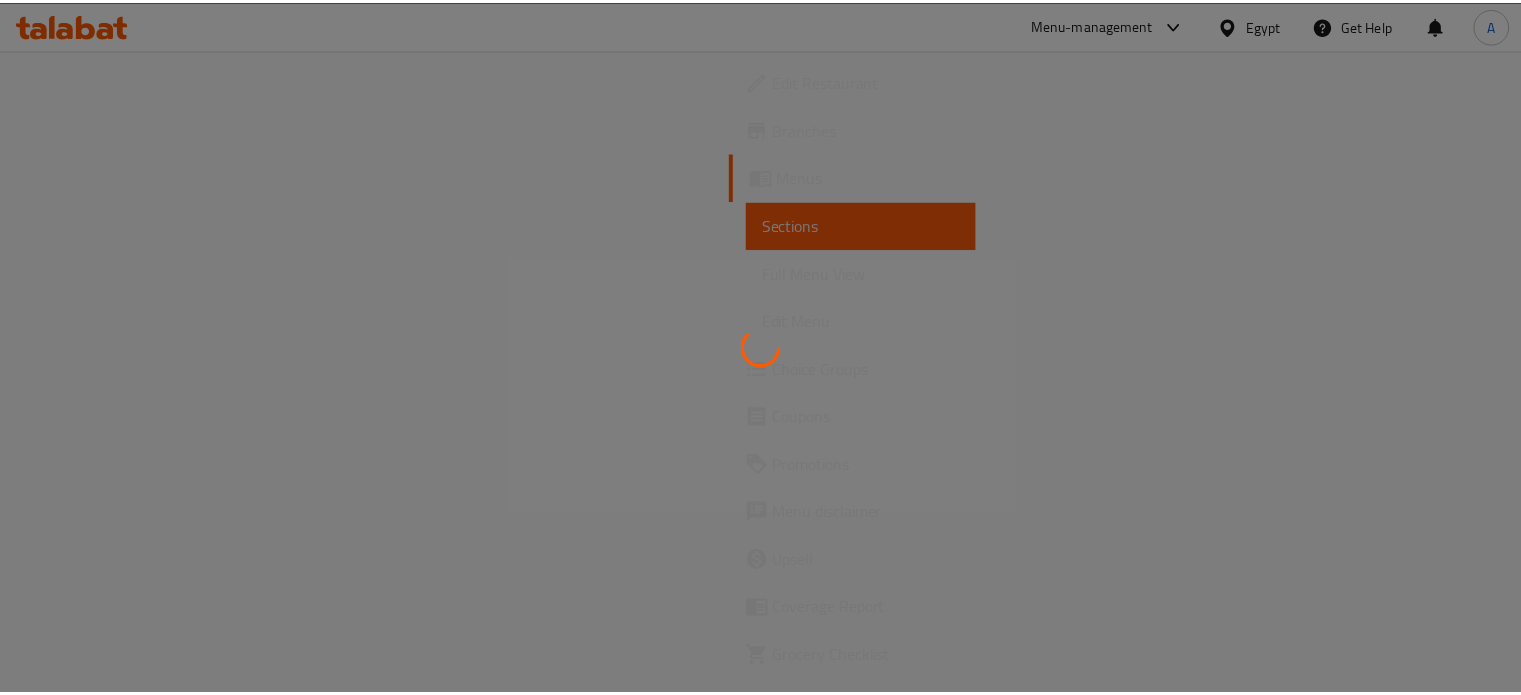 scroll, scrollTop: 0, scrollLeft: 0, axis: both 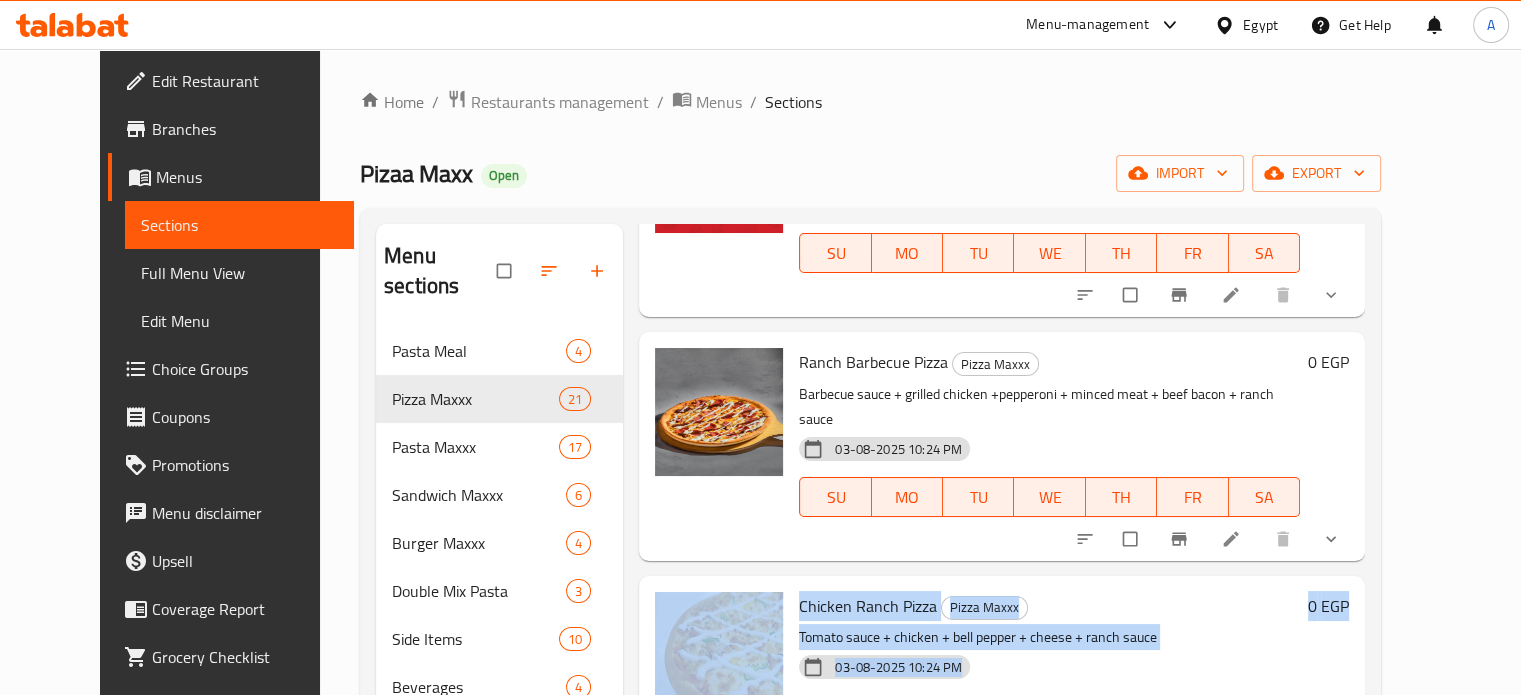 drag, startPoint x: 1515, startPoint y: 347, endPoint x: 1520, endPoint y: 544, distance: 197.06345 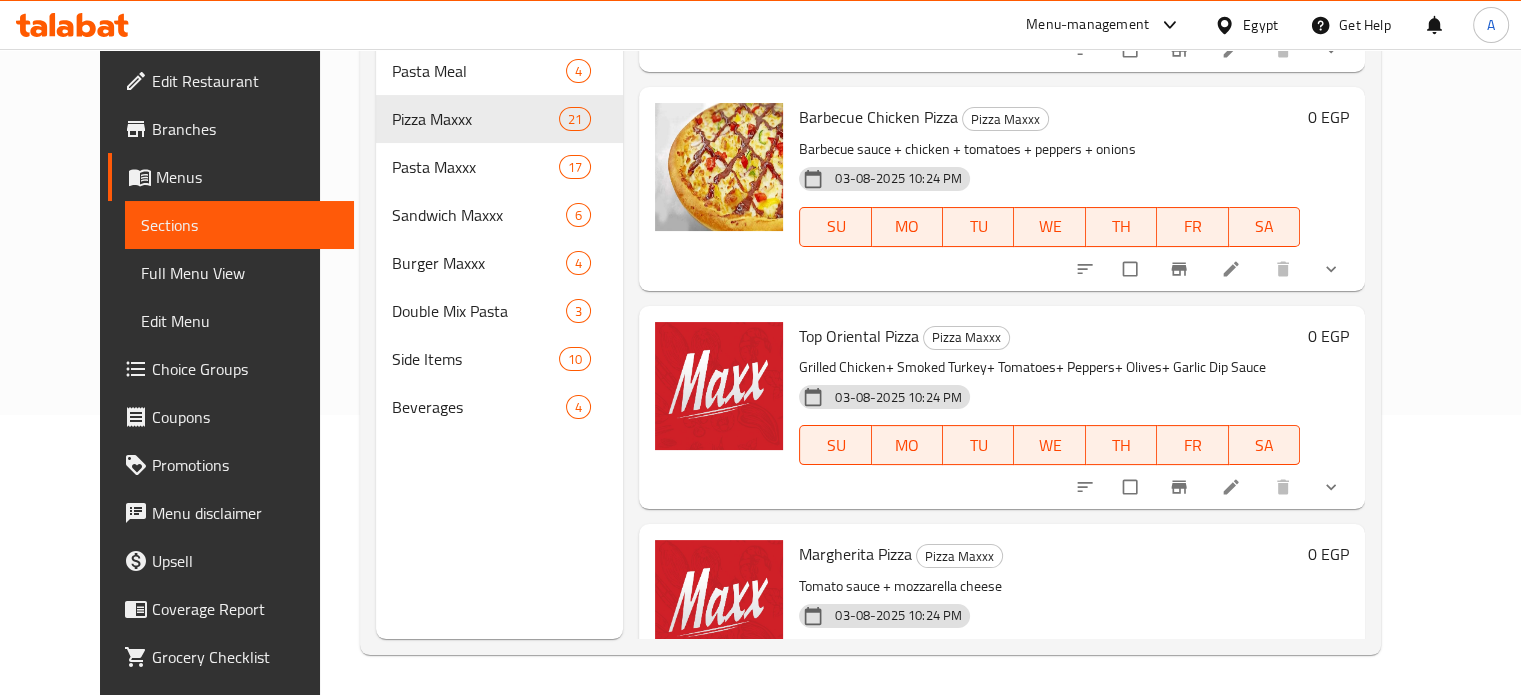 scroll, scrollTop: 624, scrollLeft: 0, axis: vertical 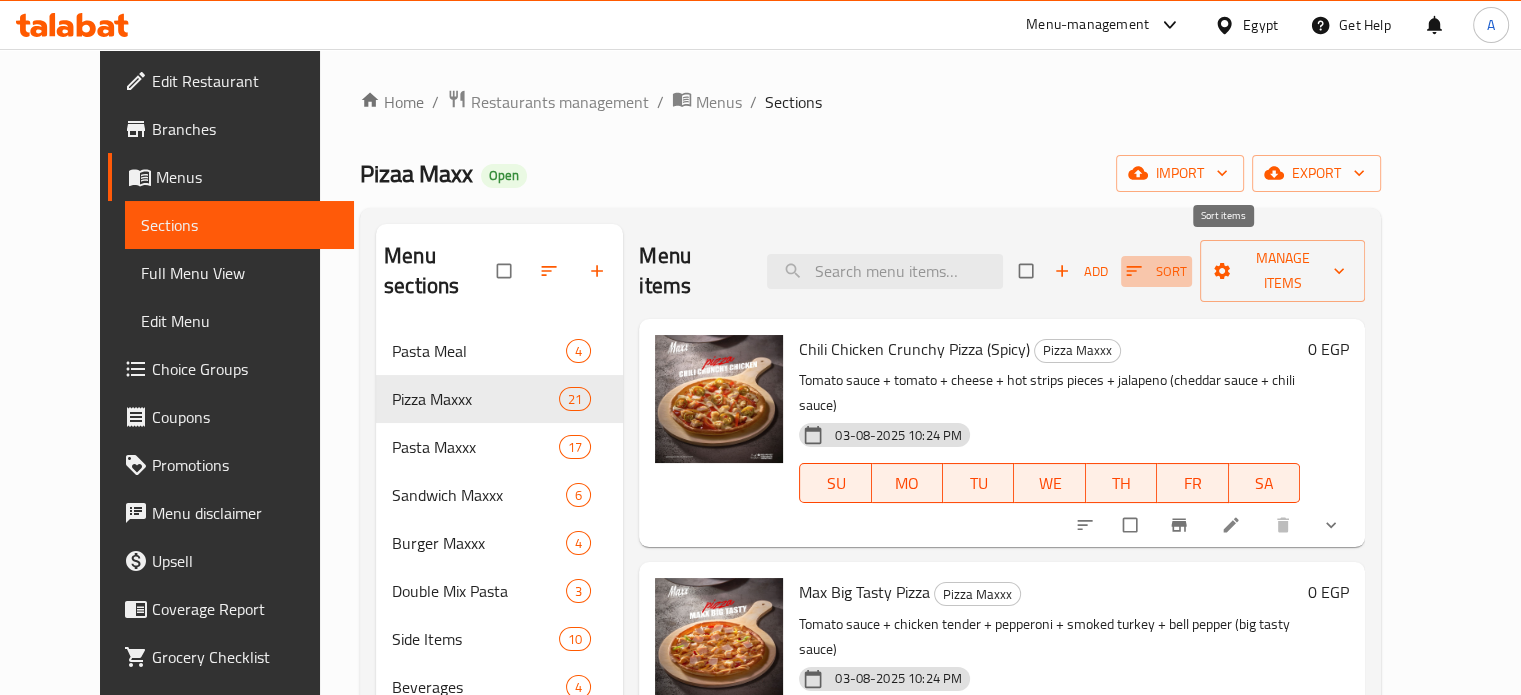 click 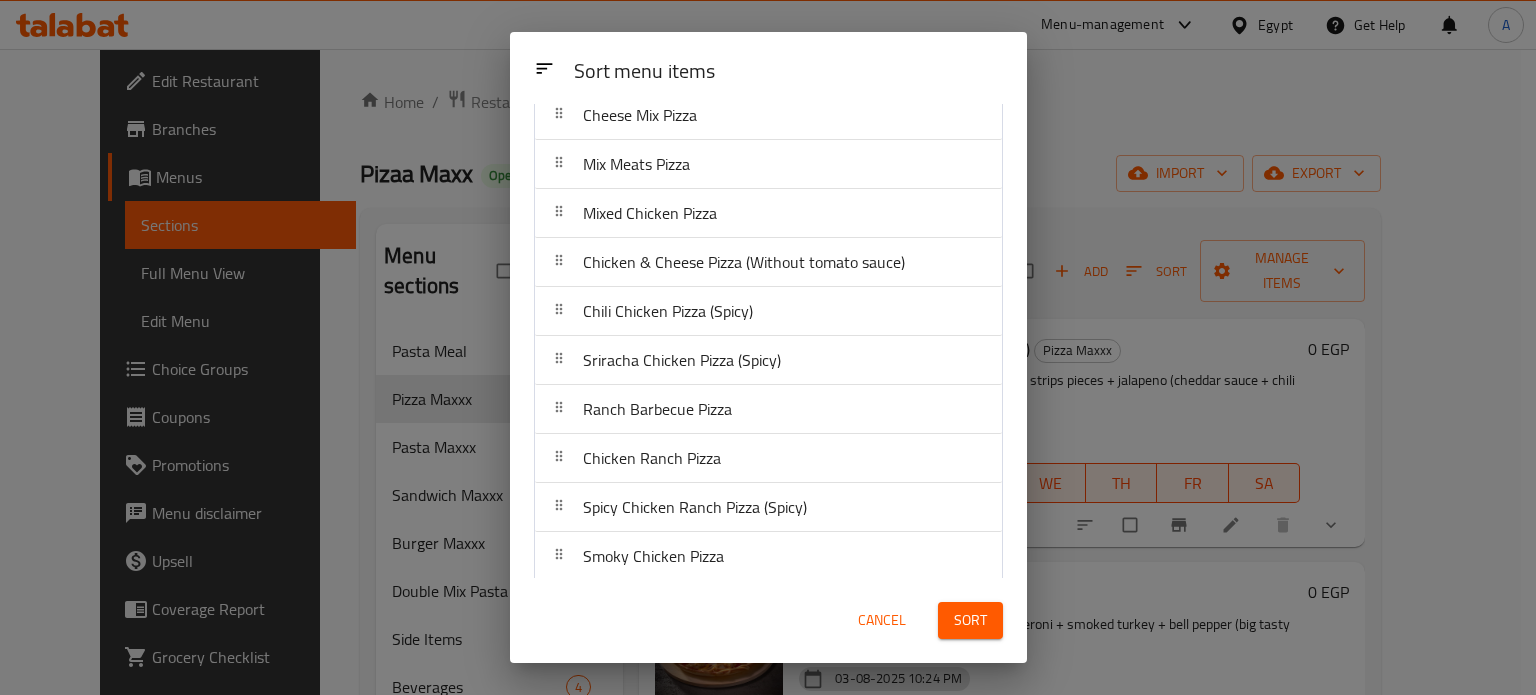 scroll, scrollTop: 616, scrollLeft: 0, axis: vertical 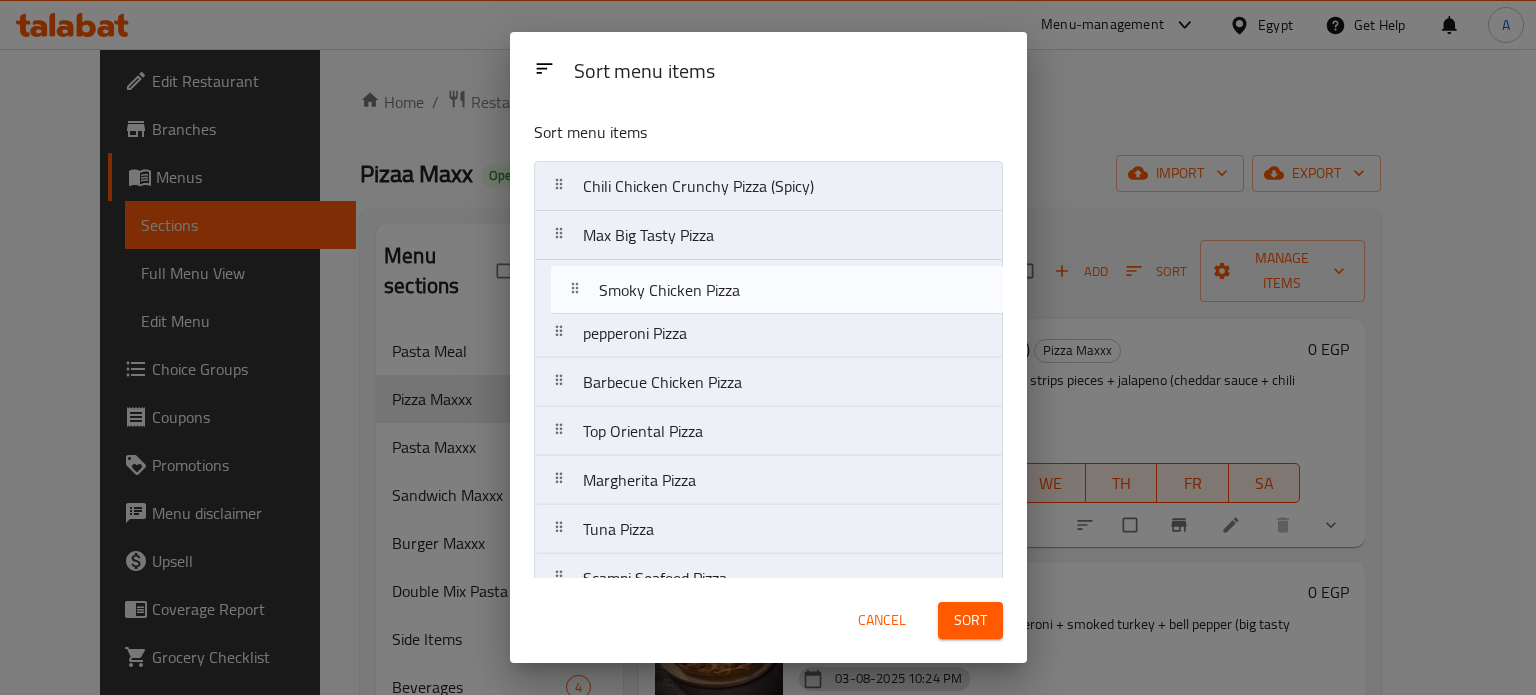 drag, startPoint x: 559, startPoint y: 403, endPoint x: 576, endPoint y: 287, distance: 117.239075 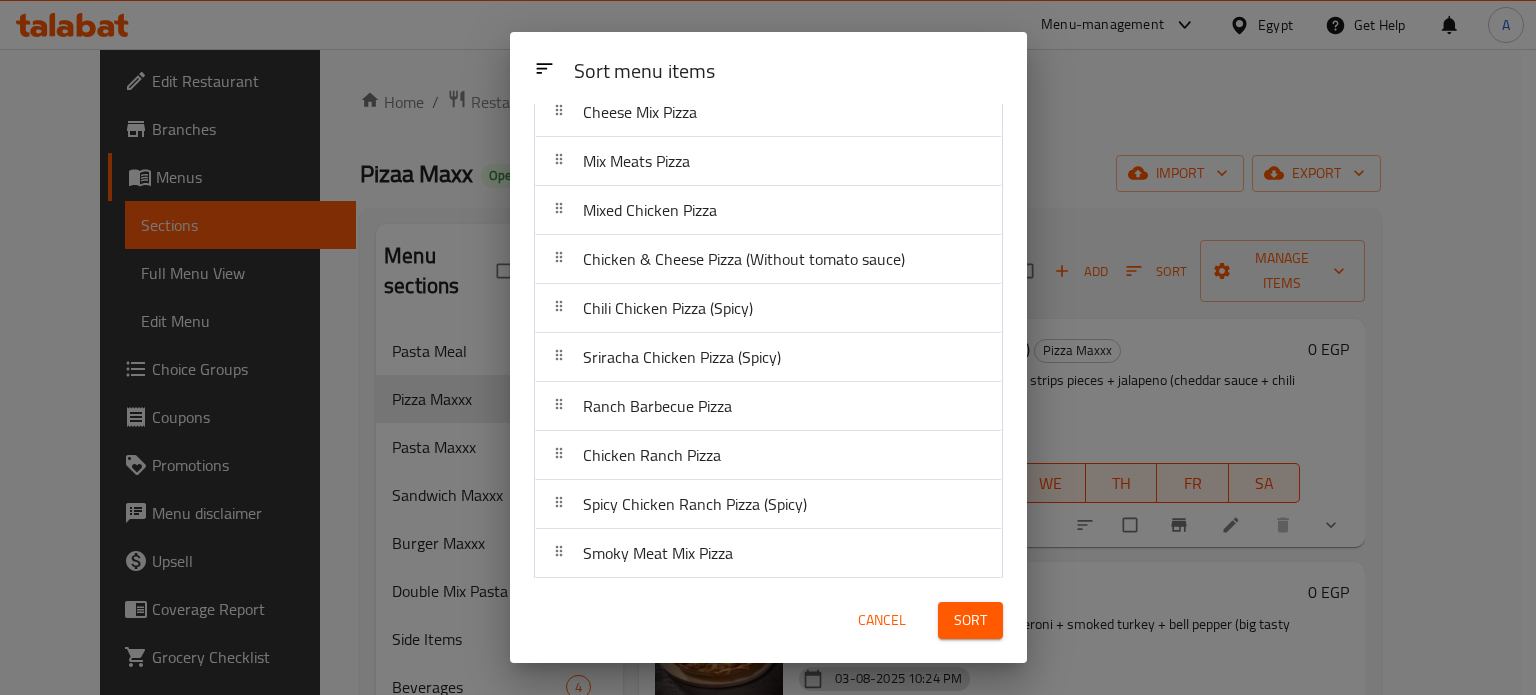 scroll, scrollTop: 616, scrollLeft: 0, axis: vertical 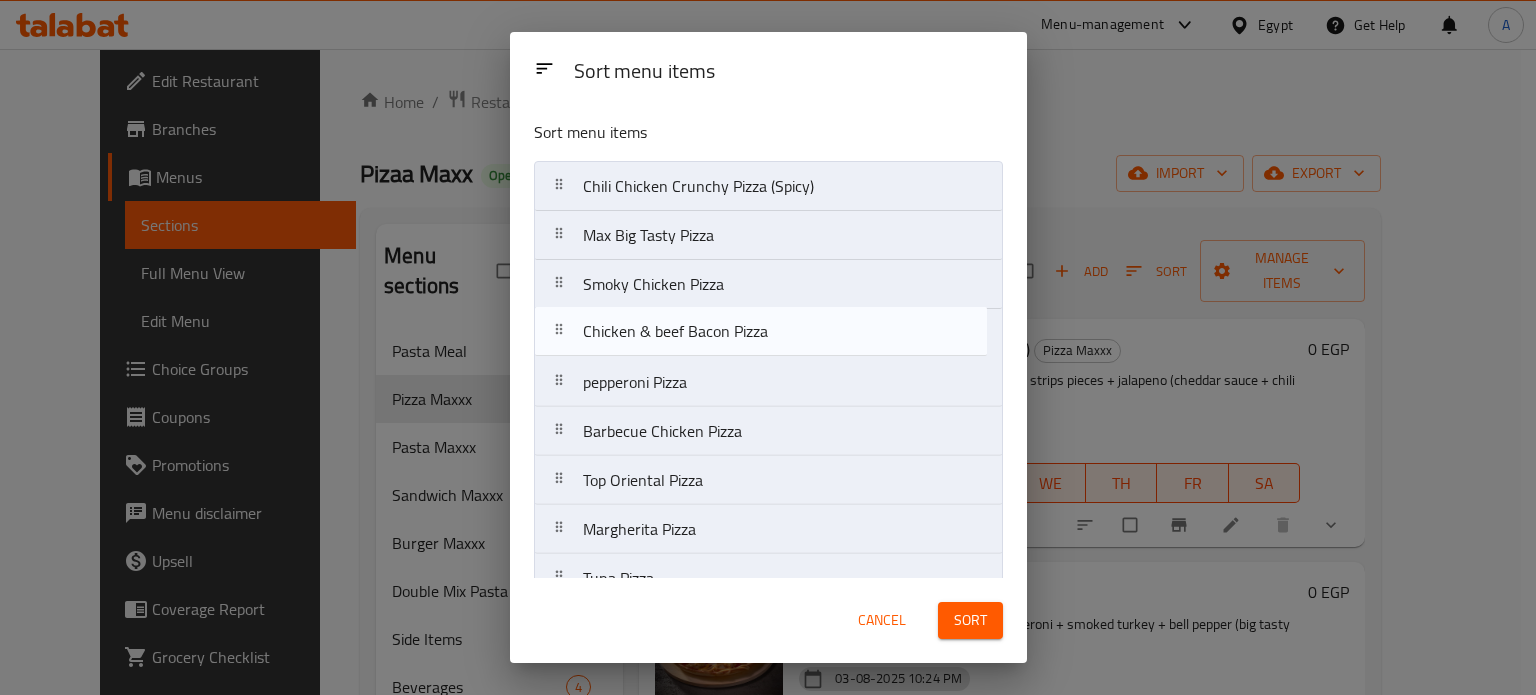 drag, startPoint x: 558, startPoint y: 500, endPoint x: 560, endPoint y: 331, distance: 169.01184 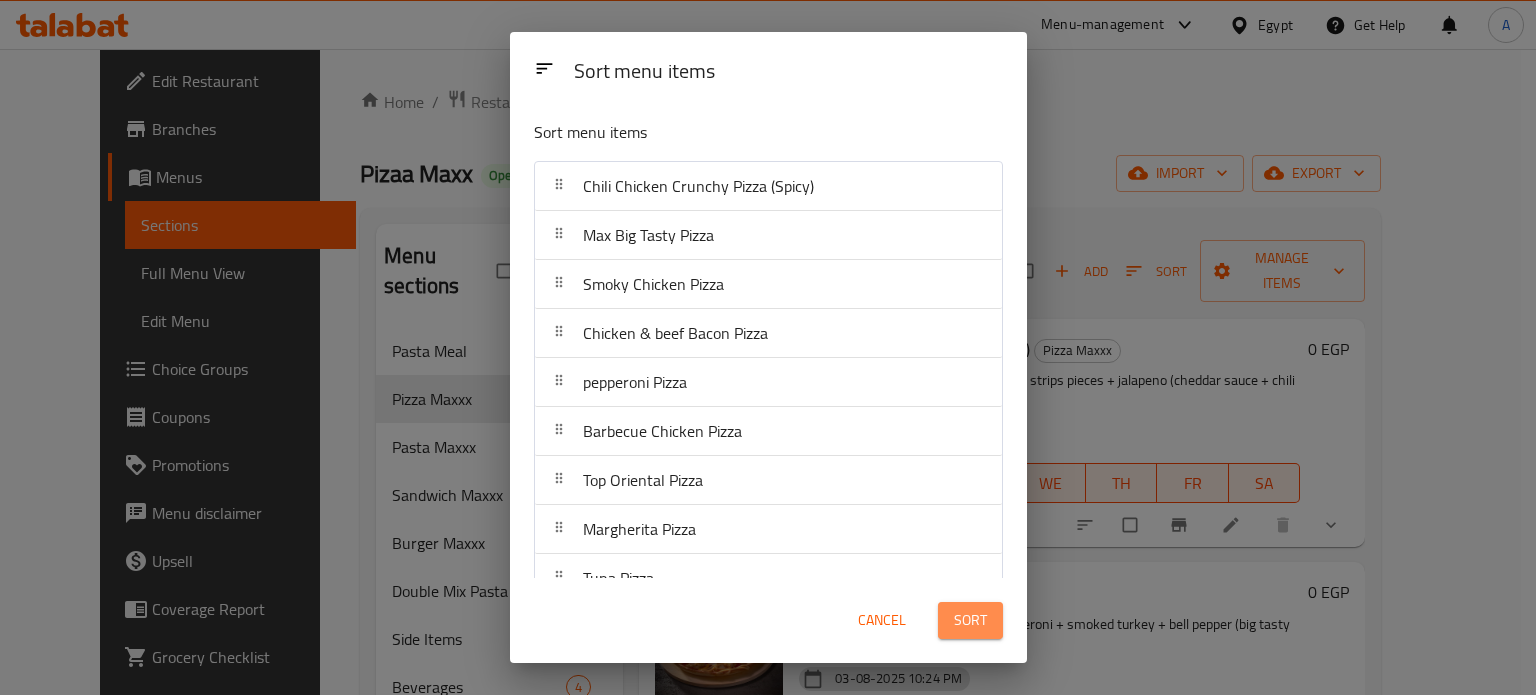 click on "Sort" at bounding box center (970, 620) 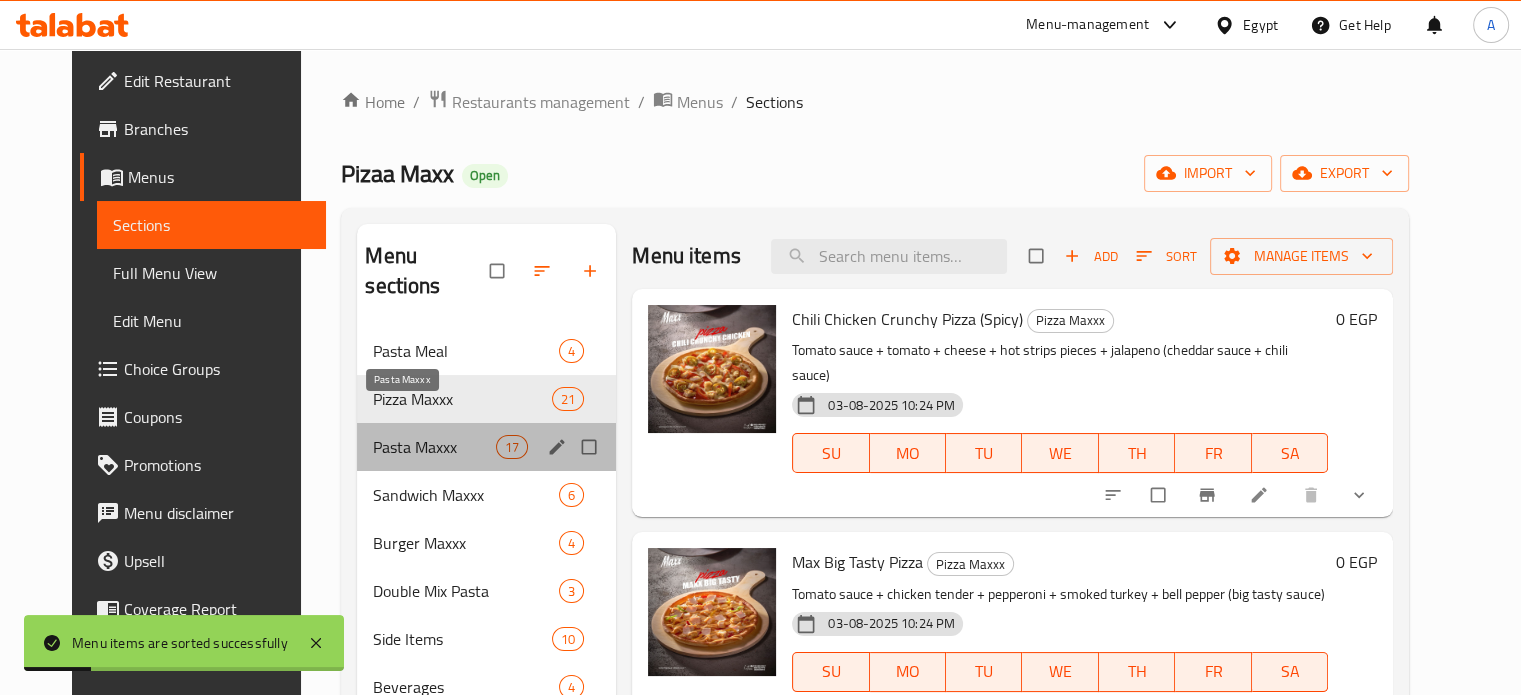 click on "Pasta Maxxx" at bounding box center [434, 447] 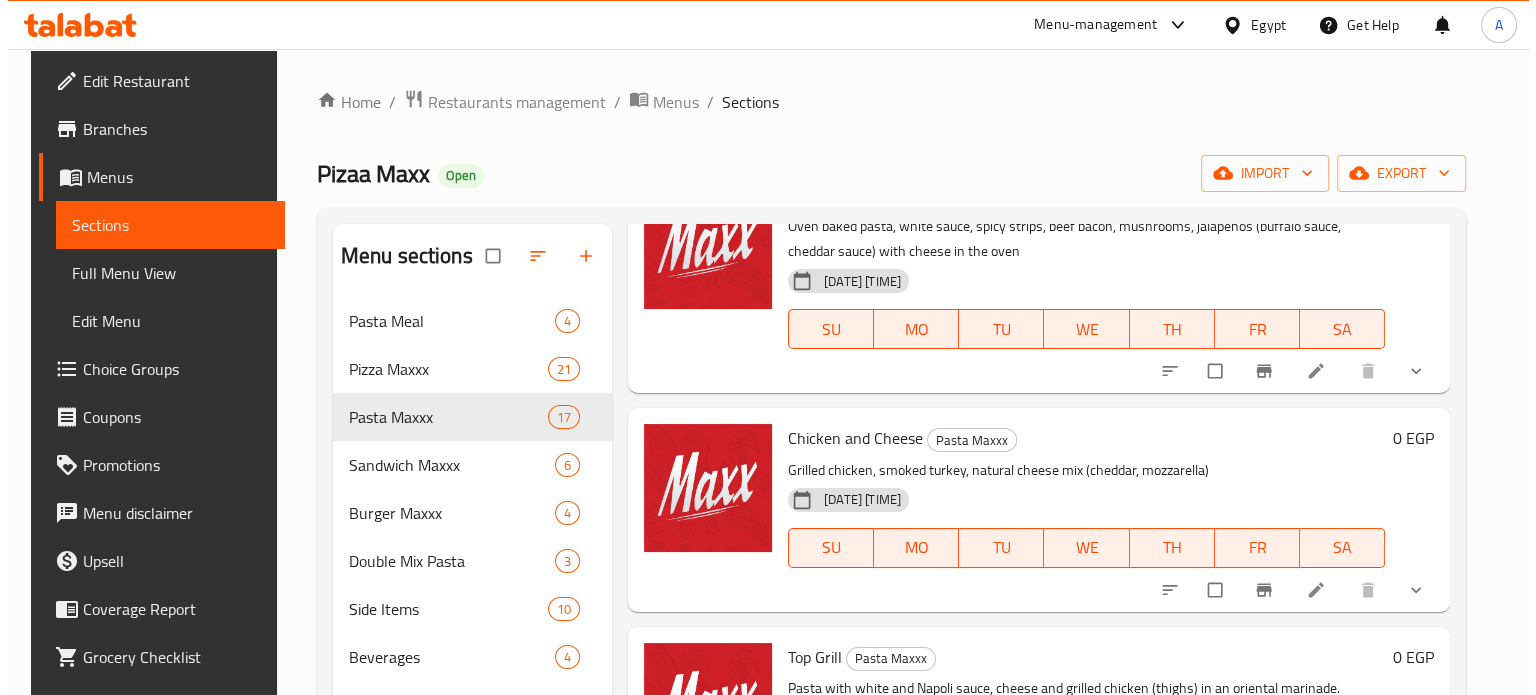 scroll, scrollTop: 0, scrollLeft: 0, axis: both 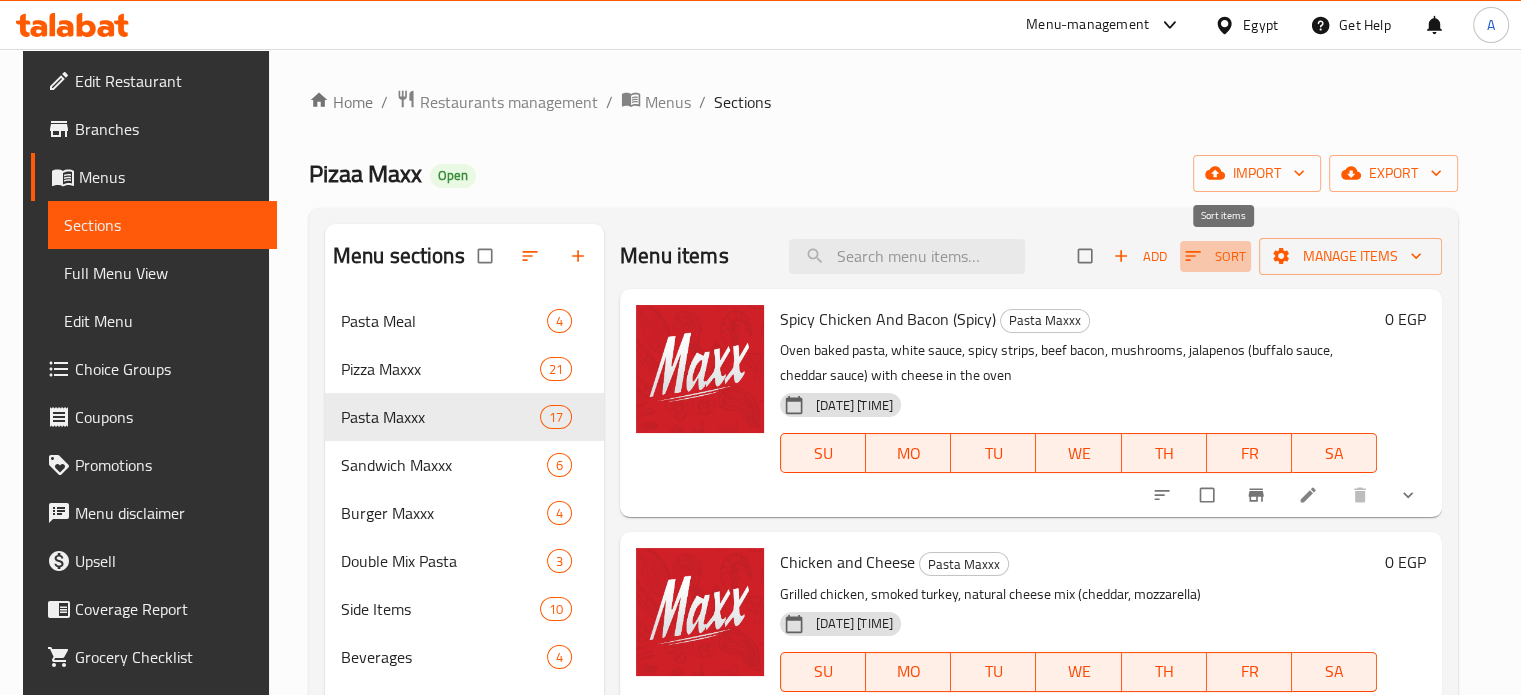 click on "Sort" at bounding box center (1215, 256) 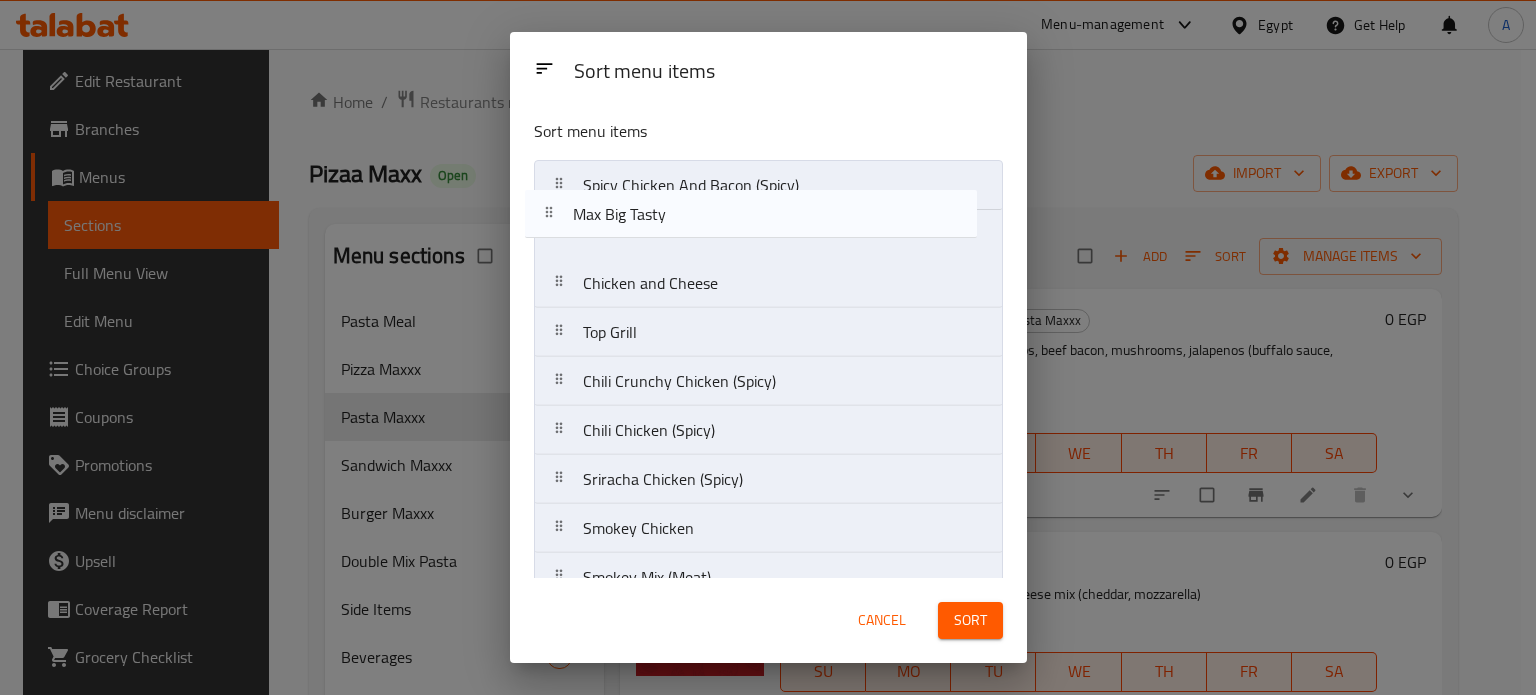 scroll, scrollTop: 0, scrollLeft: 0, axis: both 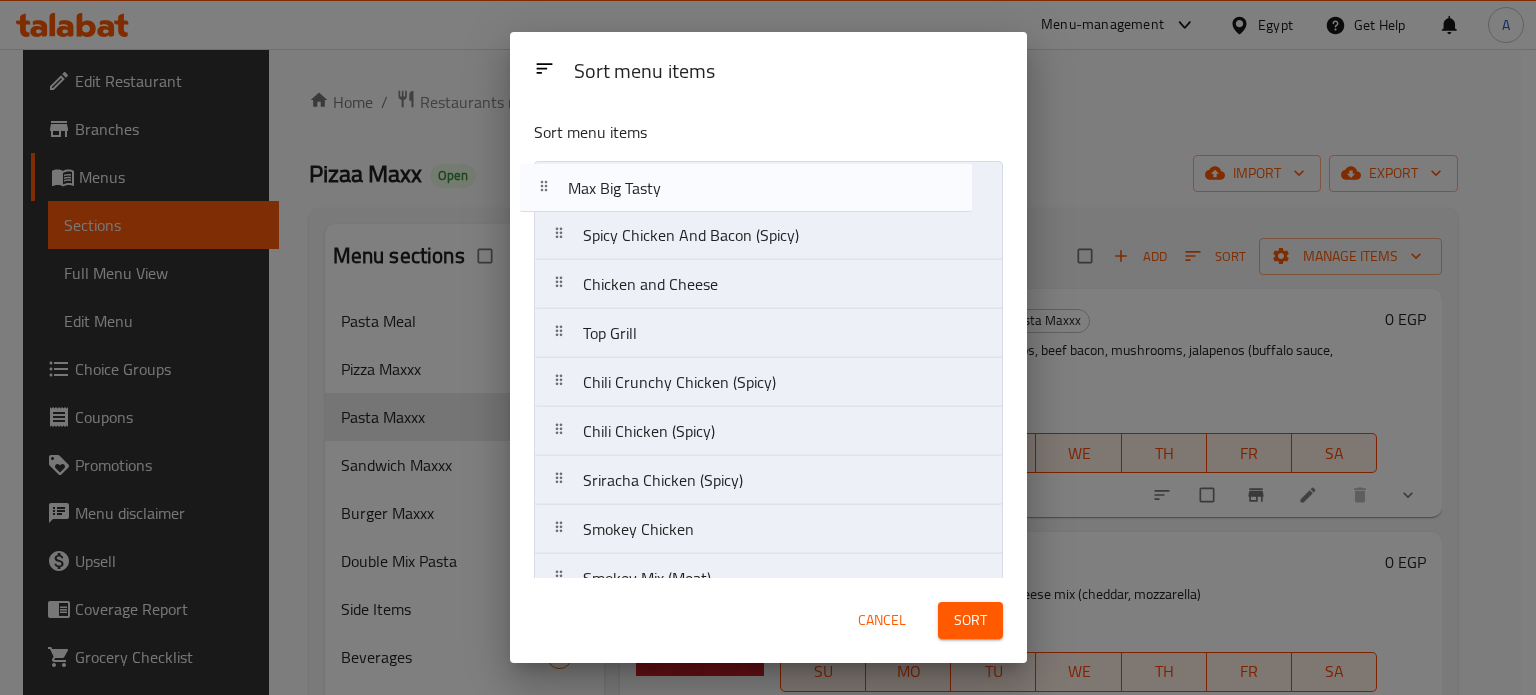 drag, startPoint x: 558, startPoint y: 481, endPoint x: 544, endPoint y: 181, distance: 300.32648 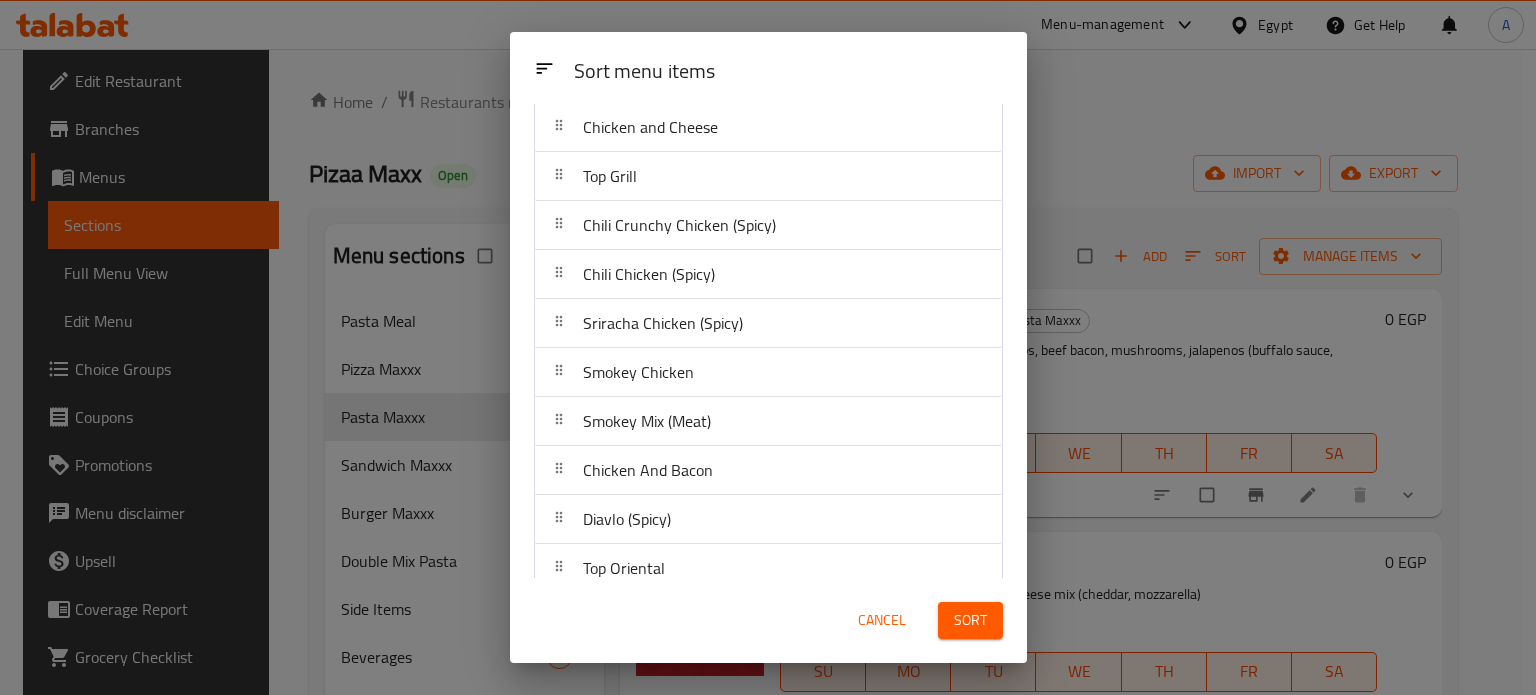 scroll, scrollTop: 164, scrollLeft: 0, axis: vertical 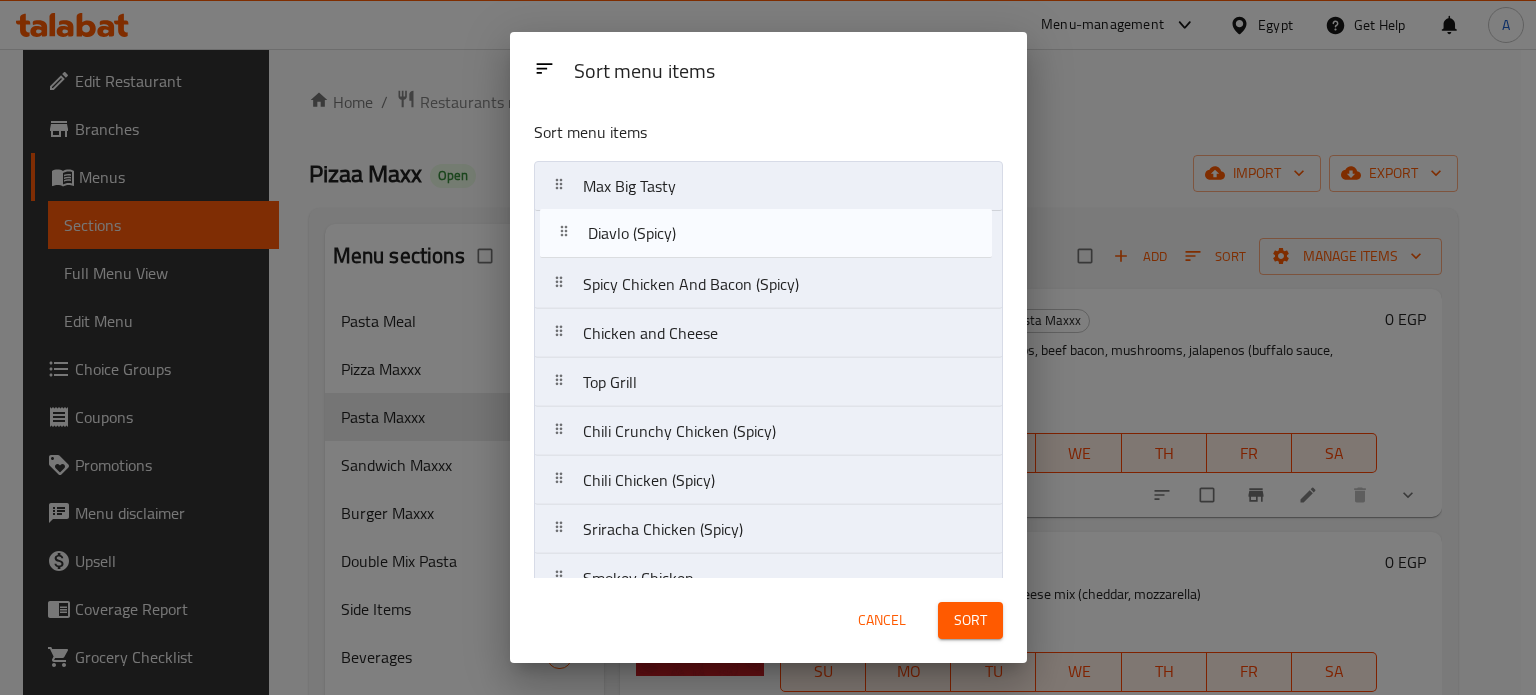 drag, startPoint x: 560, startPoint y: 511, endPoint x: 566, endPoint y: 227, distance: 284.0634 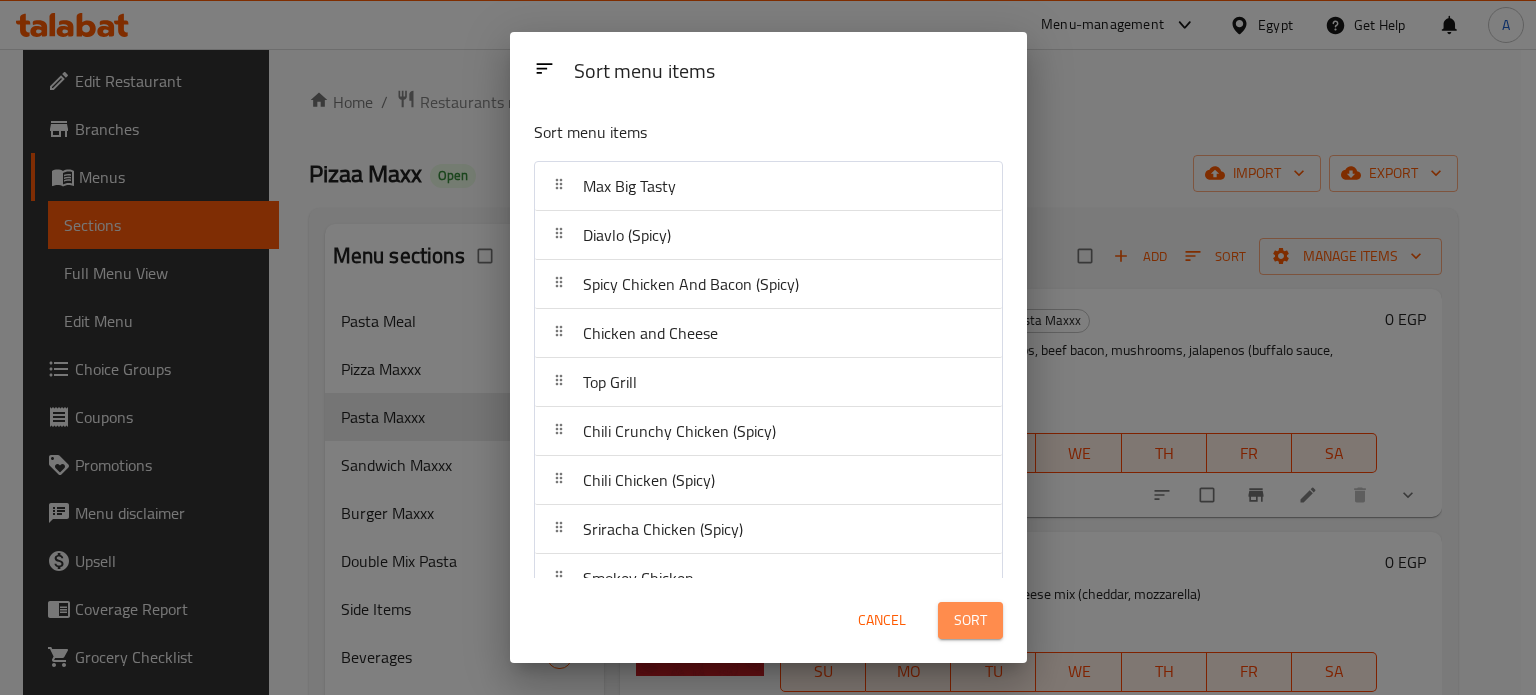 click on "Sort" at bounding box center [970, 620] 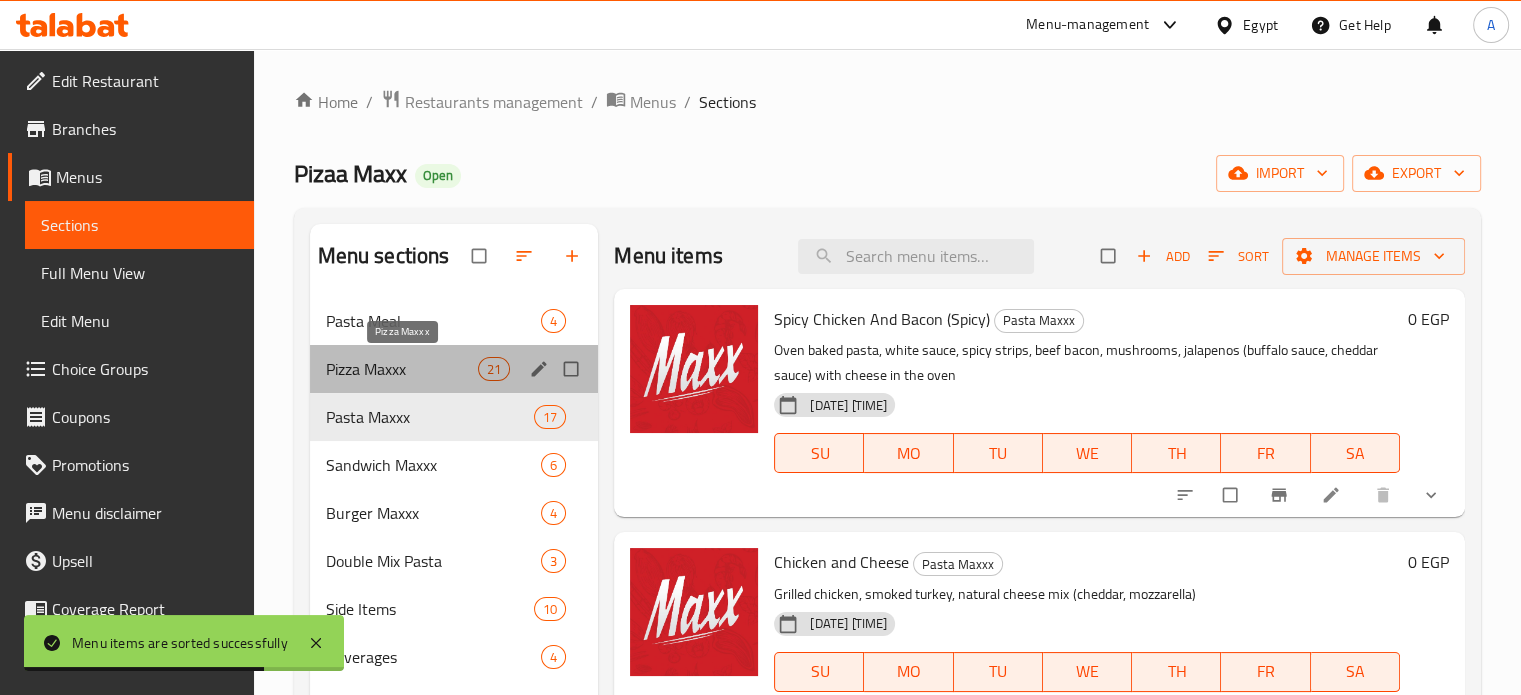 click on "Pizza Maxxx" at bounding box center (402, 369) 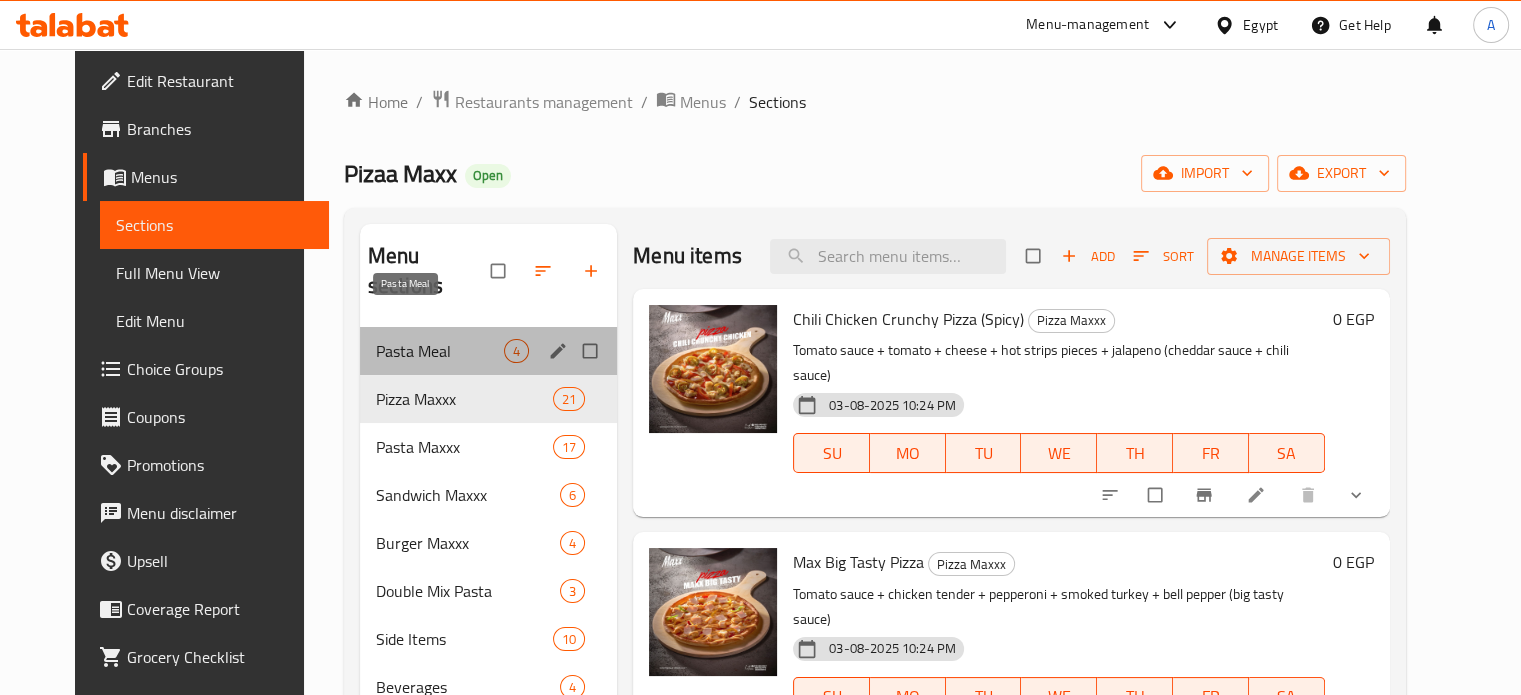 click on "Pasta Meal" at bounding box center (440, 351) 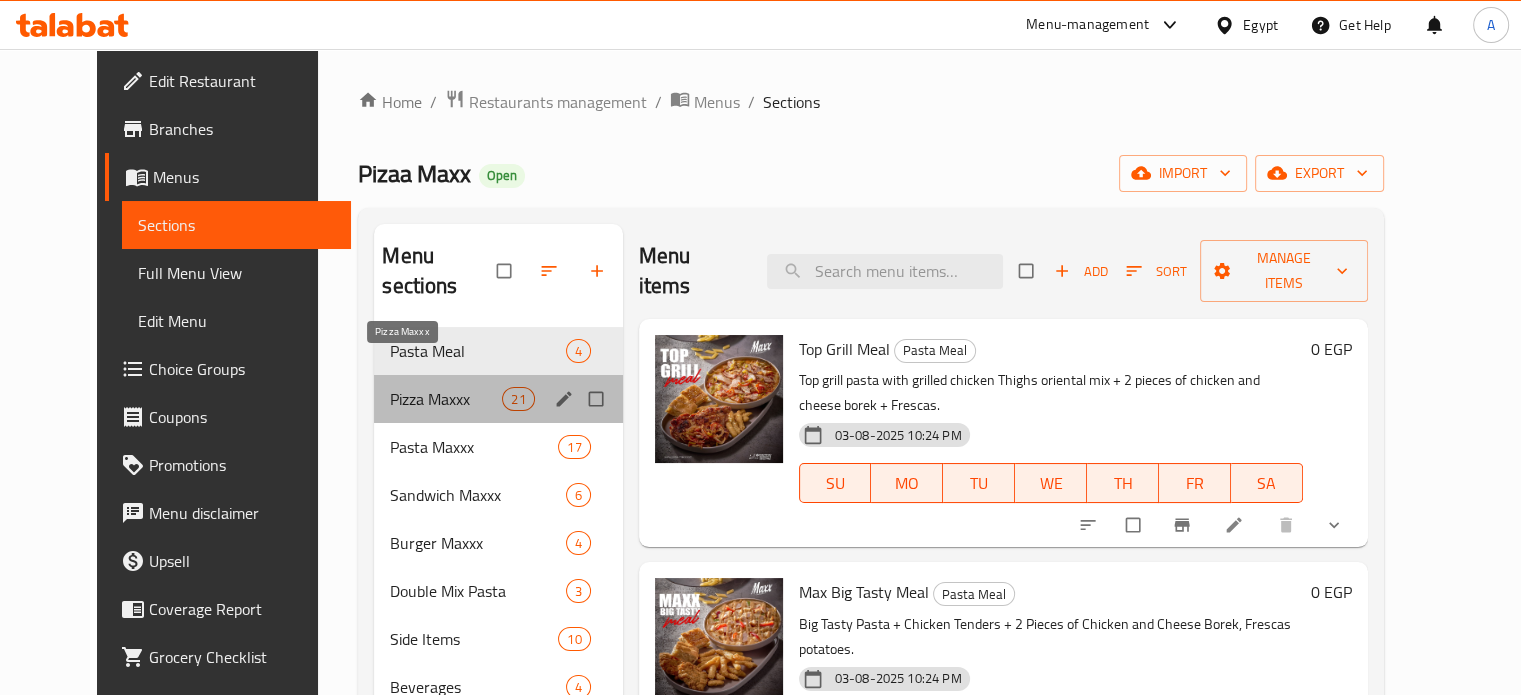 click on "Pizza Maxxx" at bounding box center [446, 399] 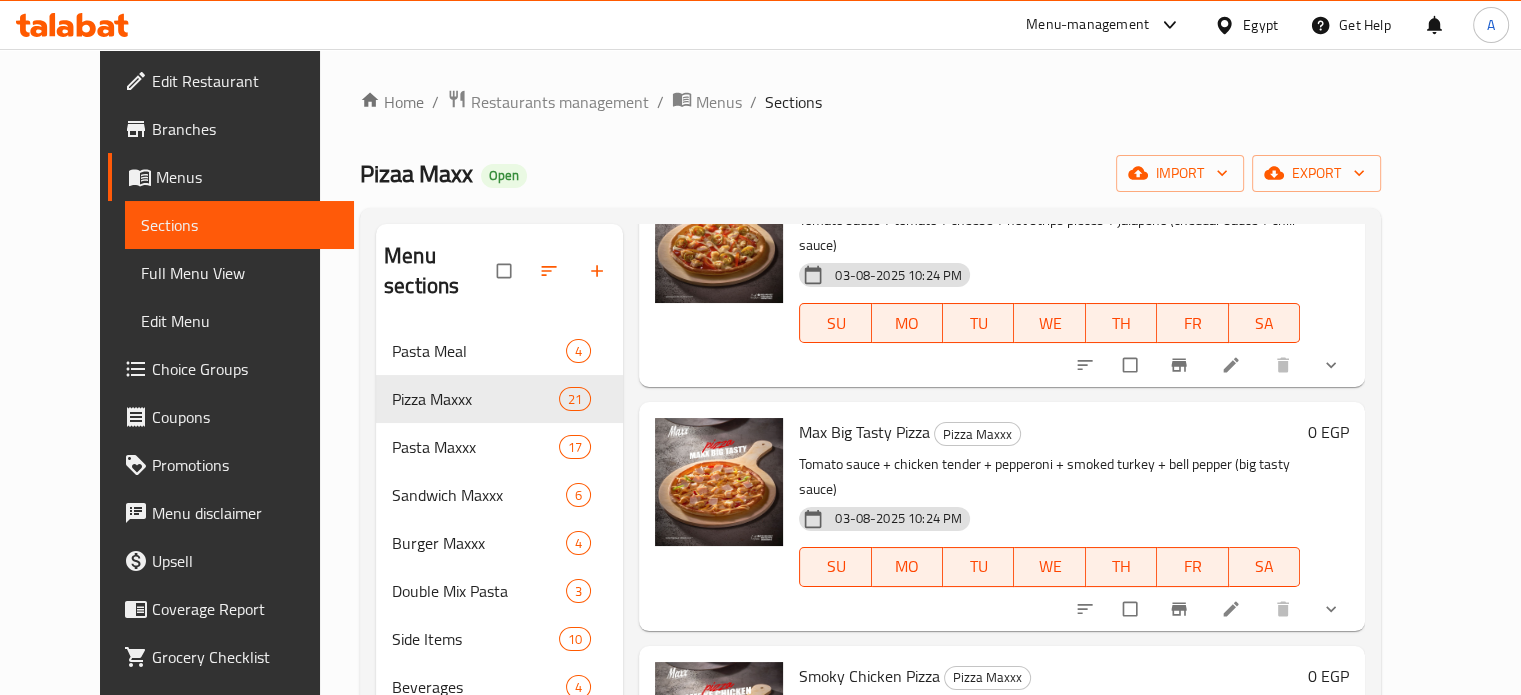 scroll, scrollTop: 0, scrollLeft: 0, axis: both 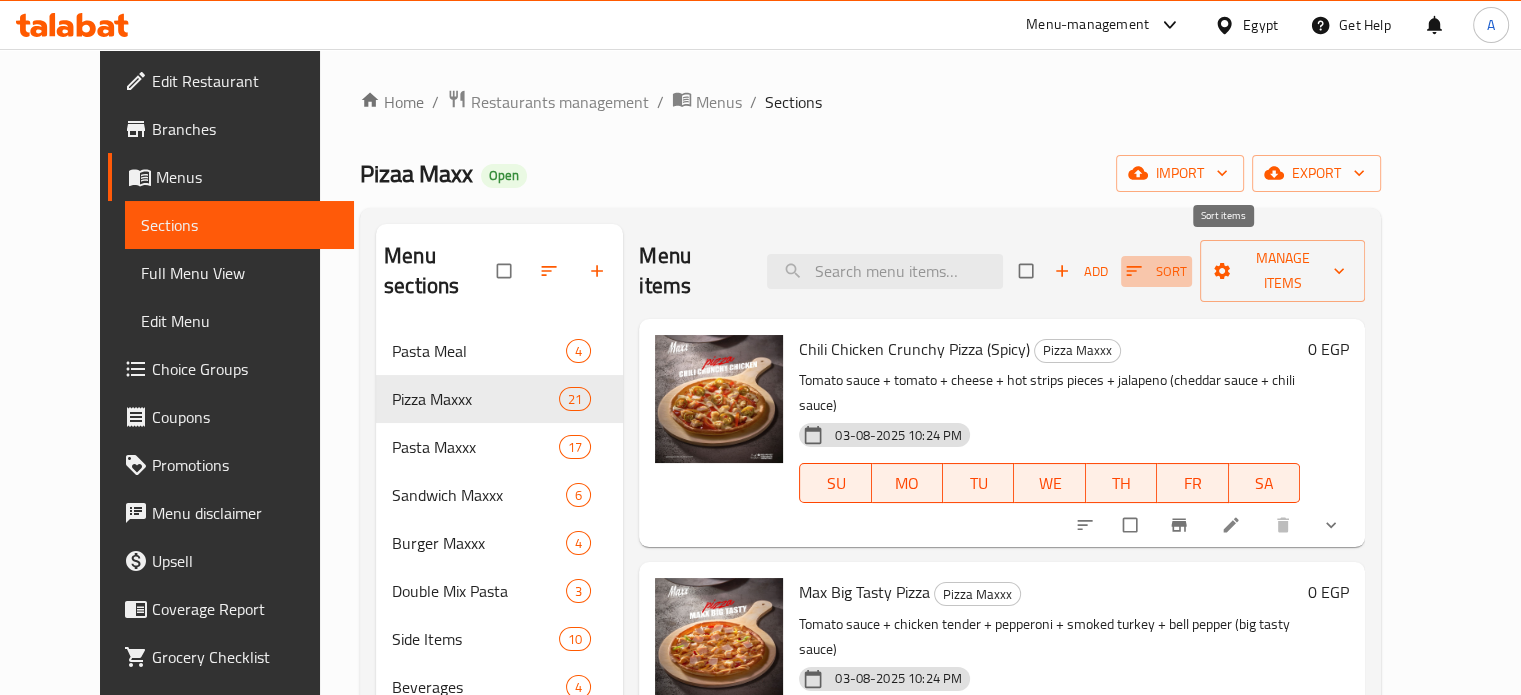 click 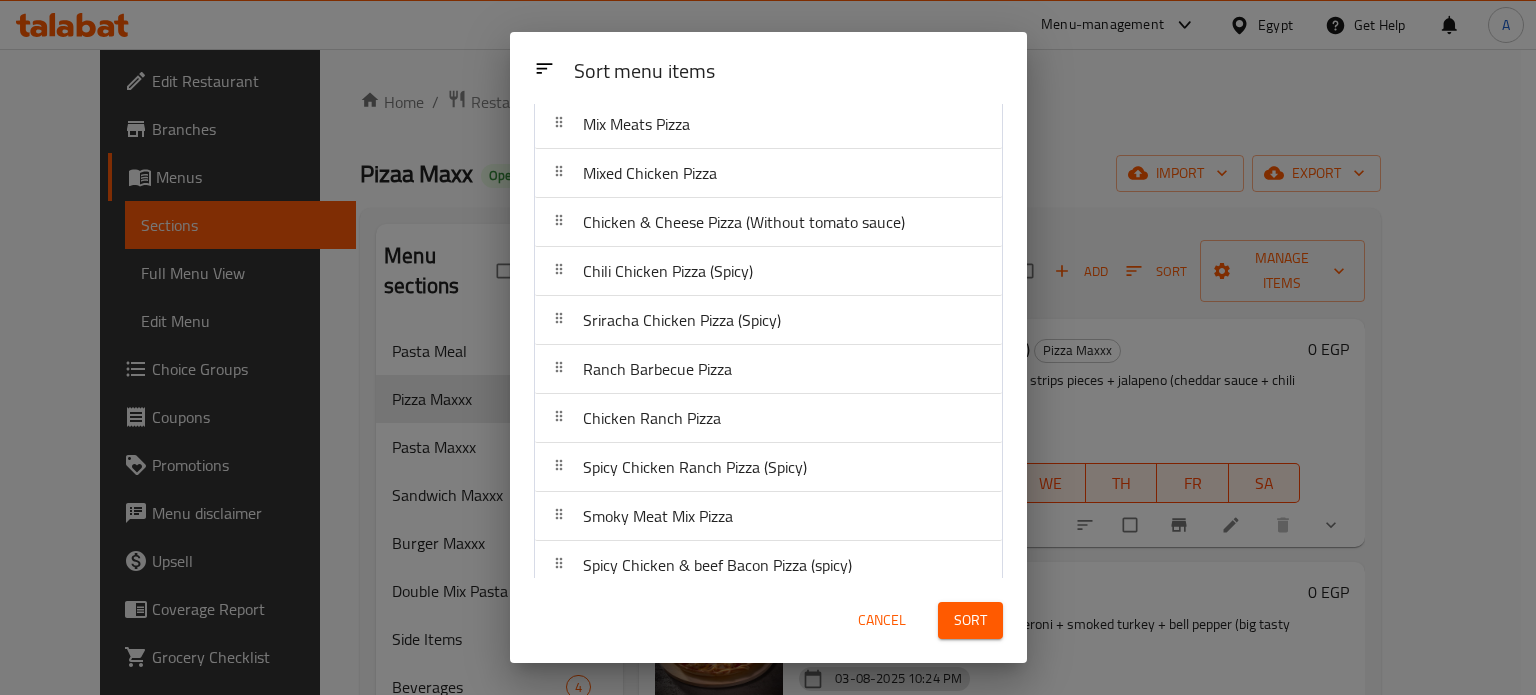 scroll, scrollTop: 616, scrollLeft: 0, axis: vertical 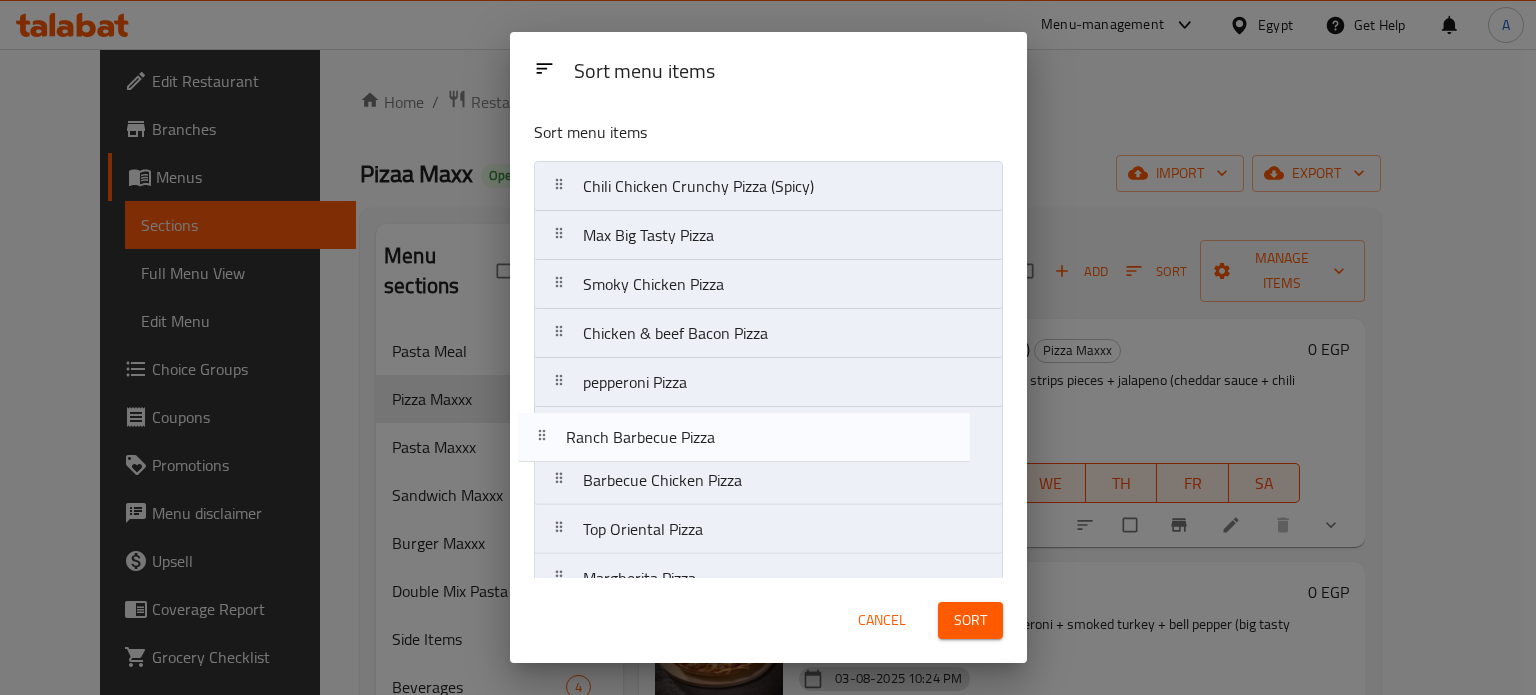 drag, startPoint x: 560, startPoint y: 352, endPoint x: 544, endPoint y: 407, distance: 57.280014 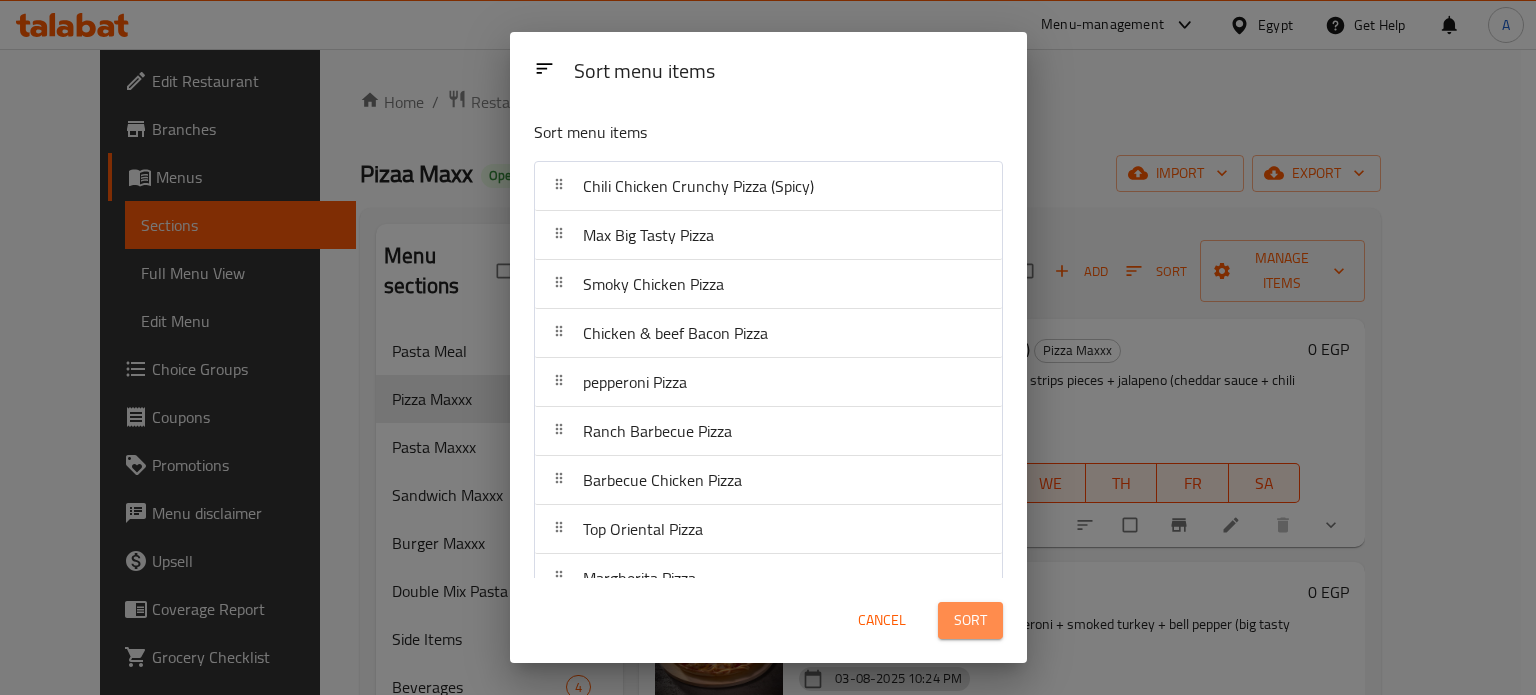click on "Sort" at bounding box center [970, 620] 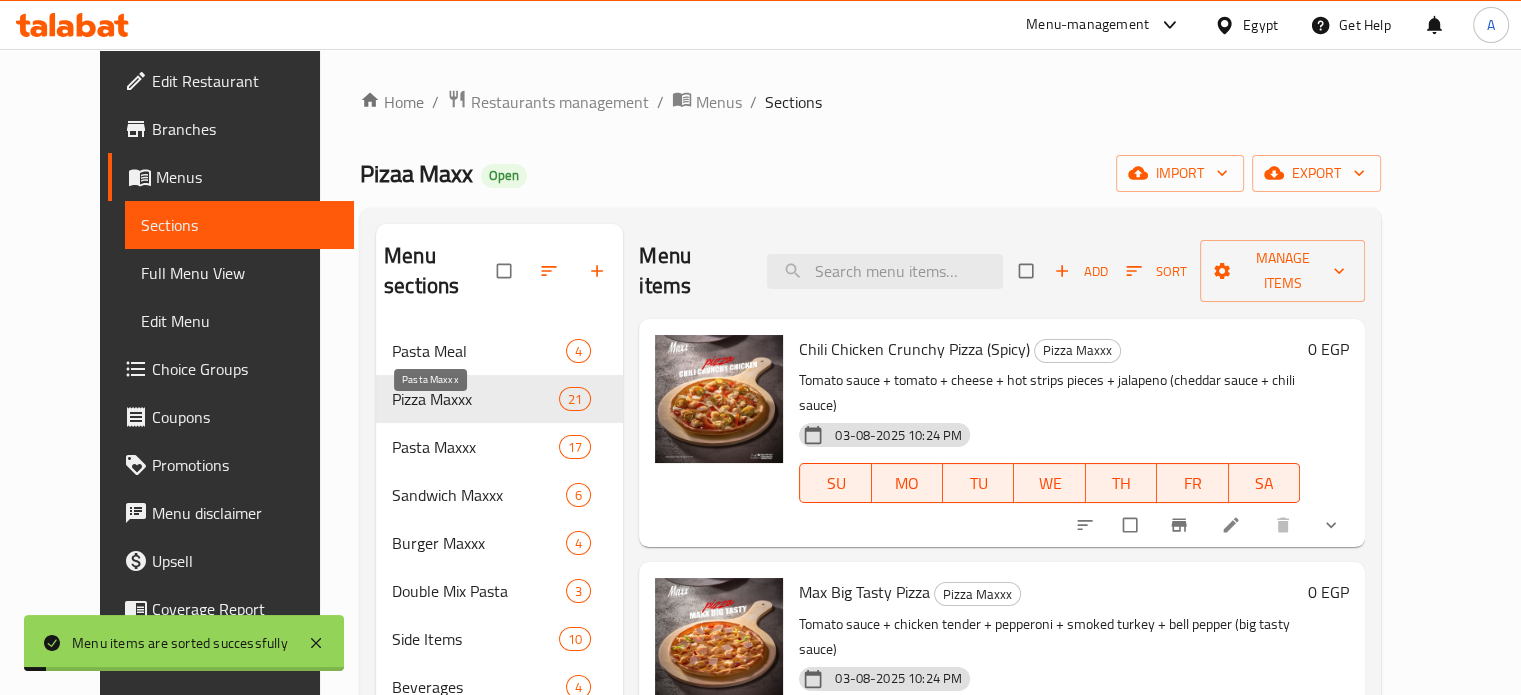 click on "Pasta Maxxx" at bounding box center [475, 447] 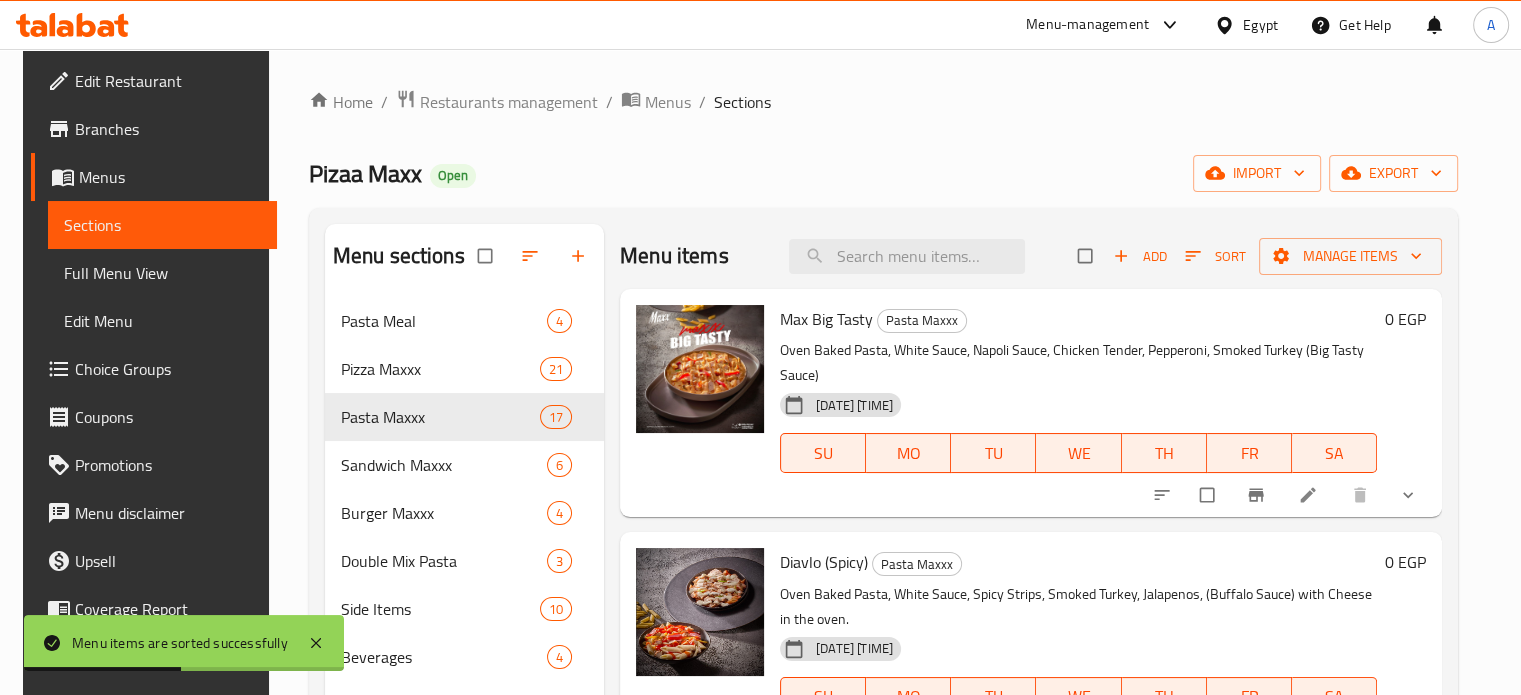 drag, startPoint x: 1468, startPoint y: 335, endPoint x: 1515, endPoint y: 223, distance: 121.46193 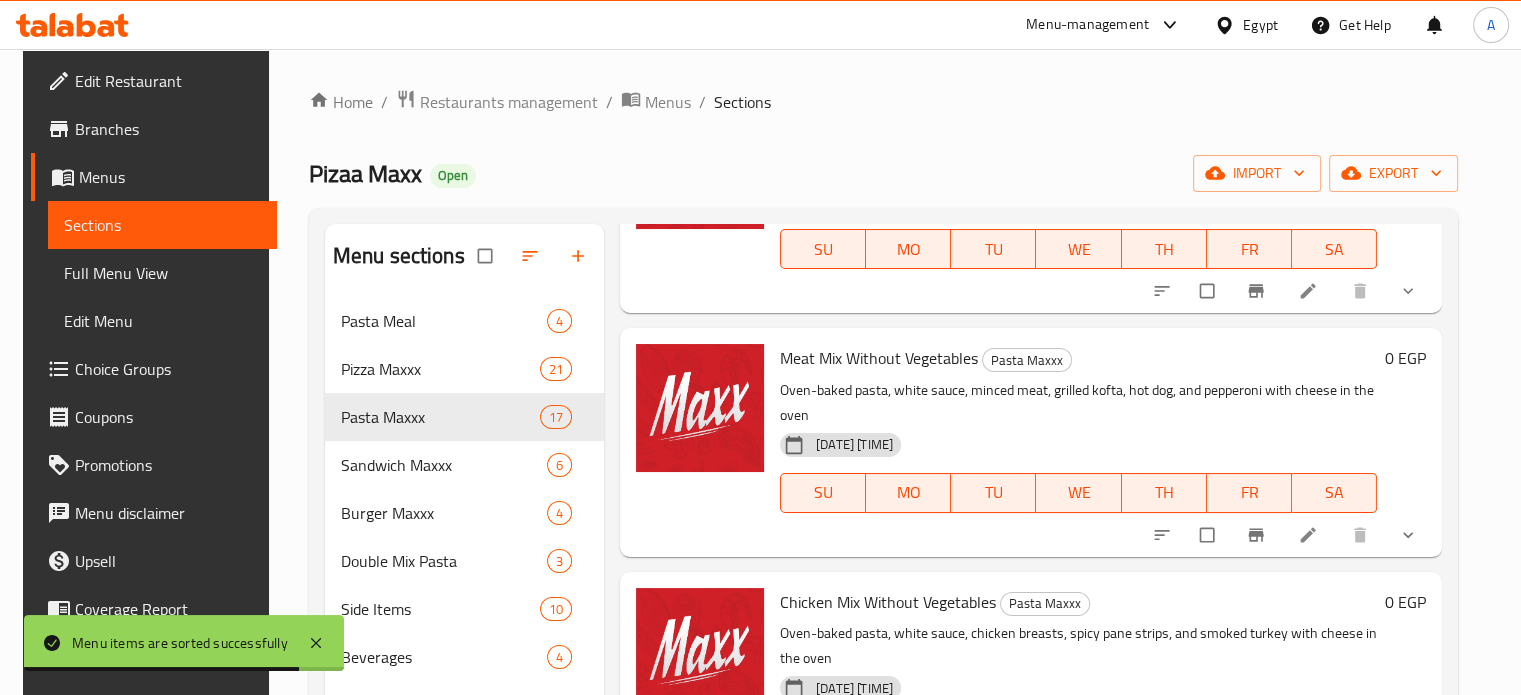 scroll, scrollTop: 2851, scrollLeft: 0, axis: vertical 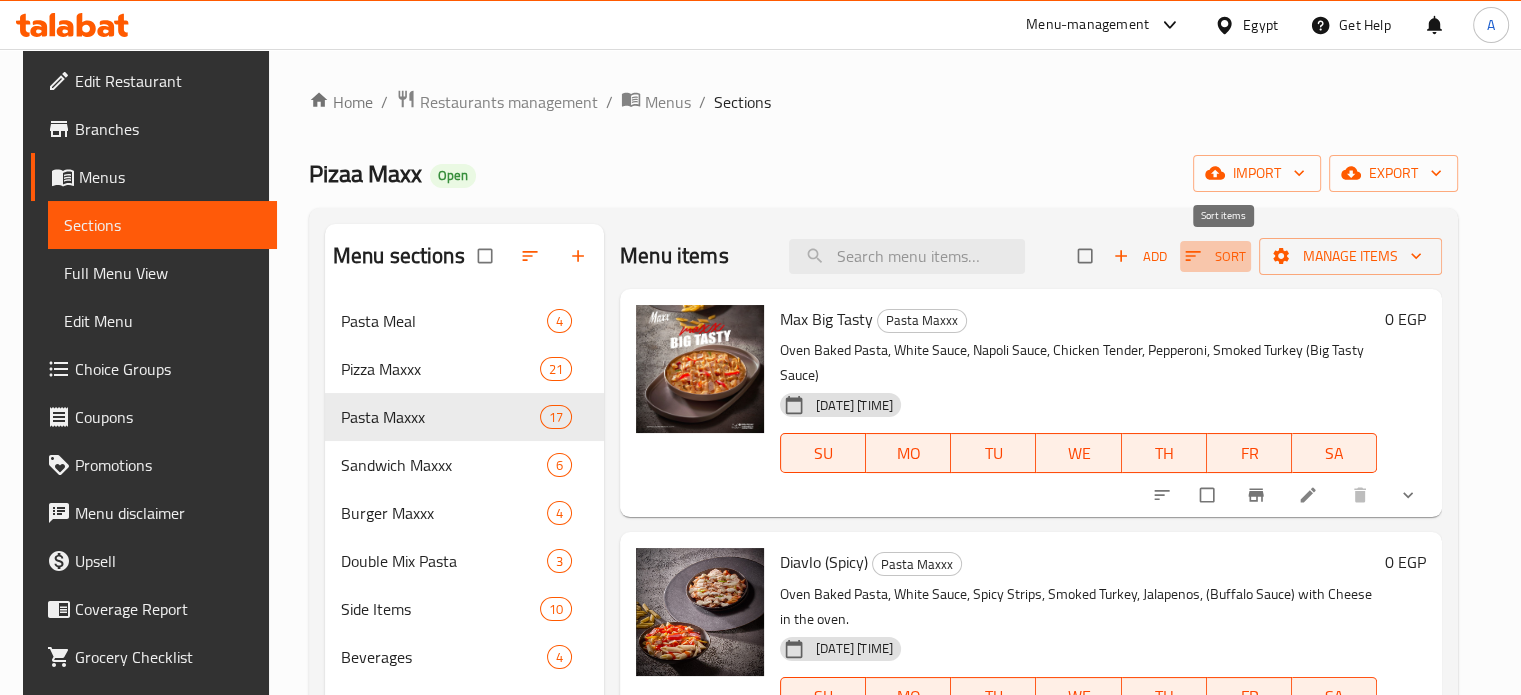 click 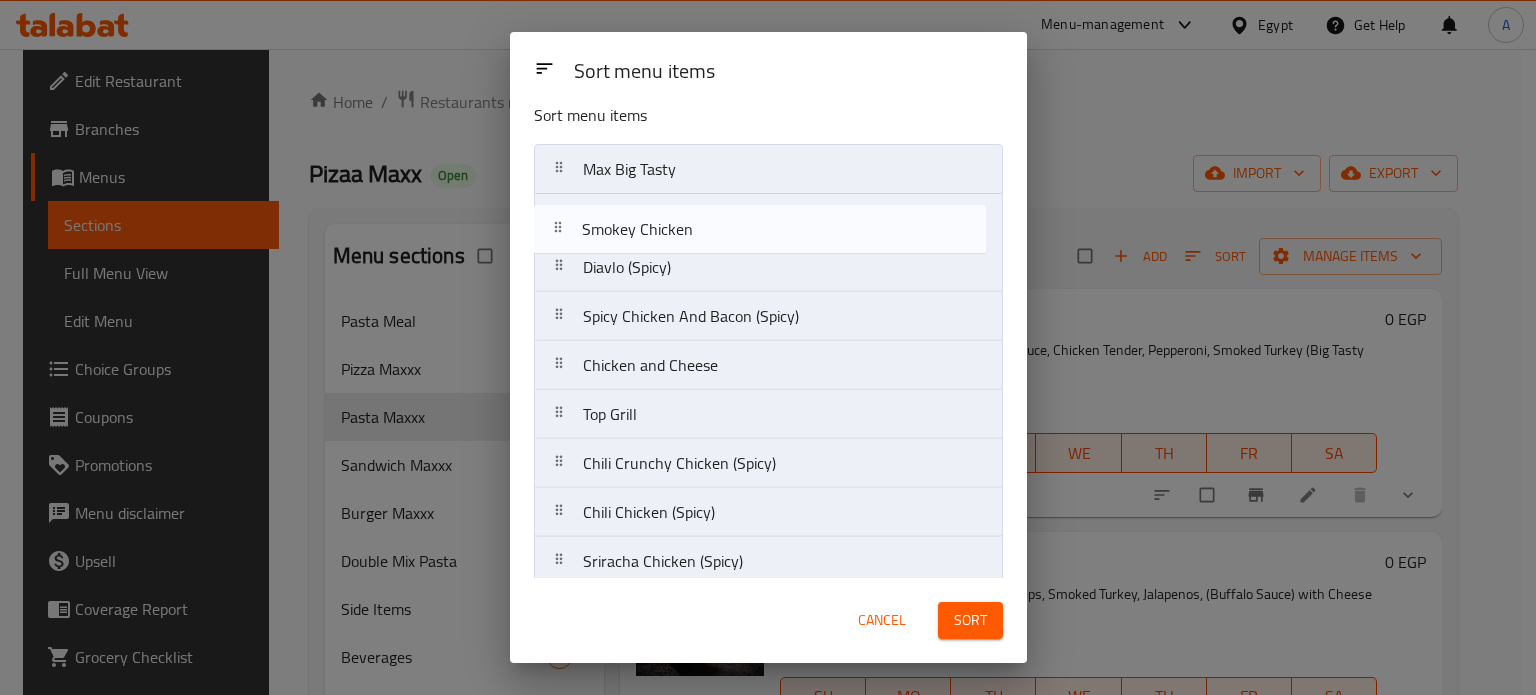 scroll, scrollTop: 0, scrollLeft: 0, axis: both 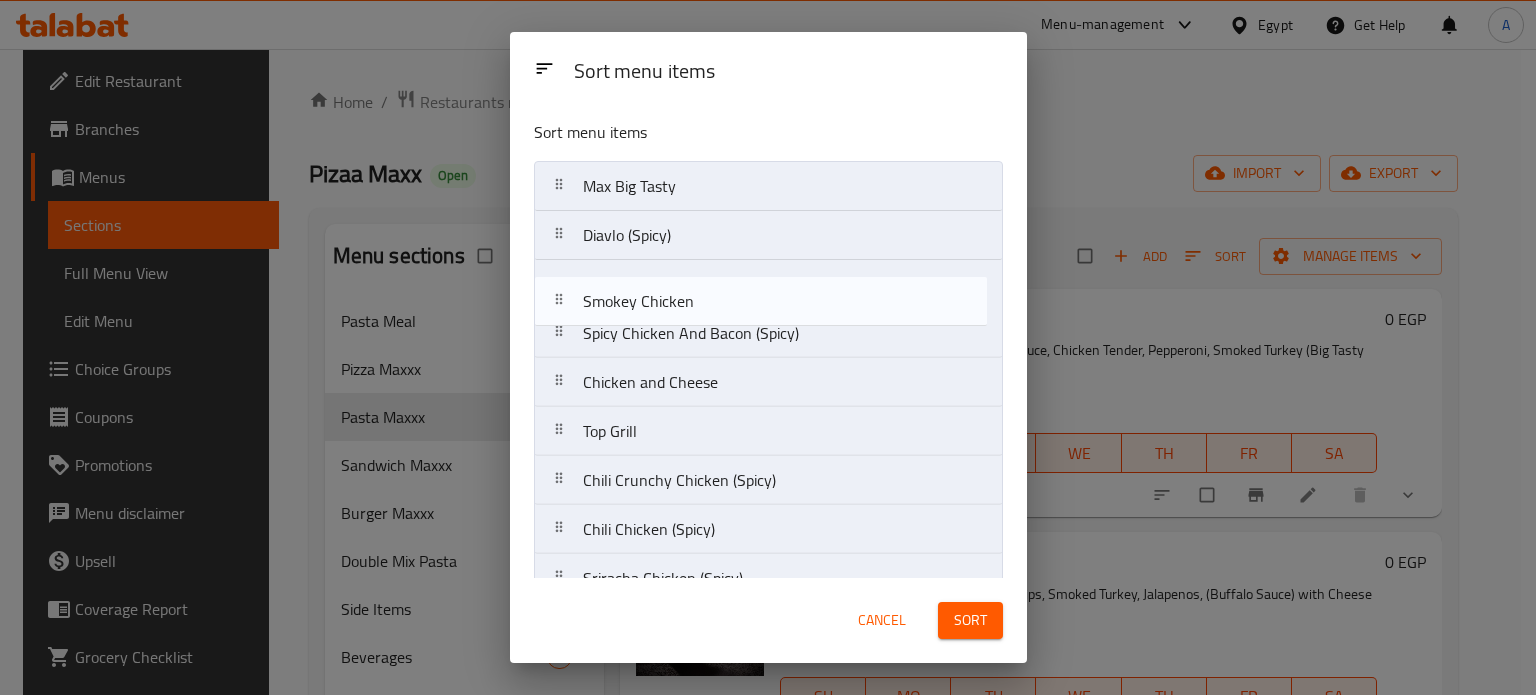 drag, startPoint x: 558, startPoint y: 433, endPoint x: 557, endPoint y: 290, distance: 143.0035 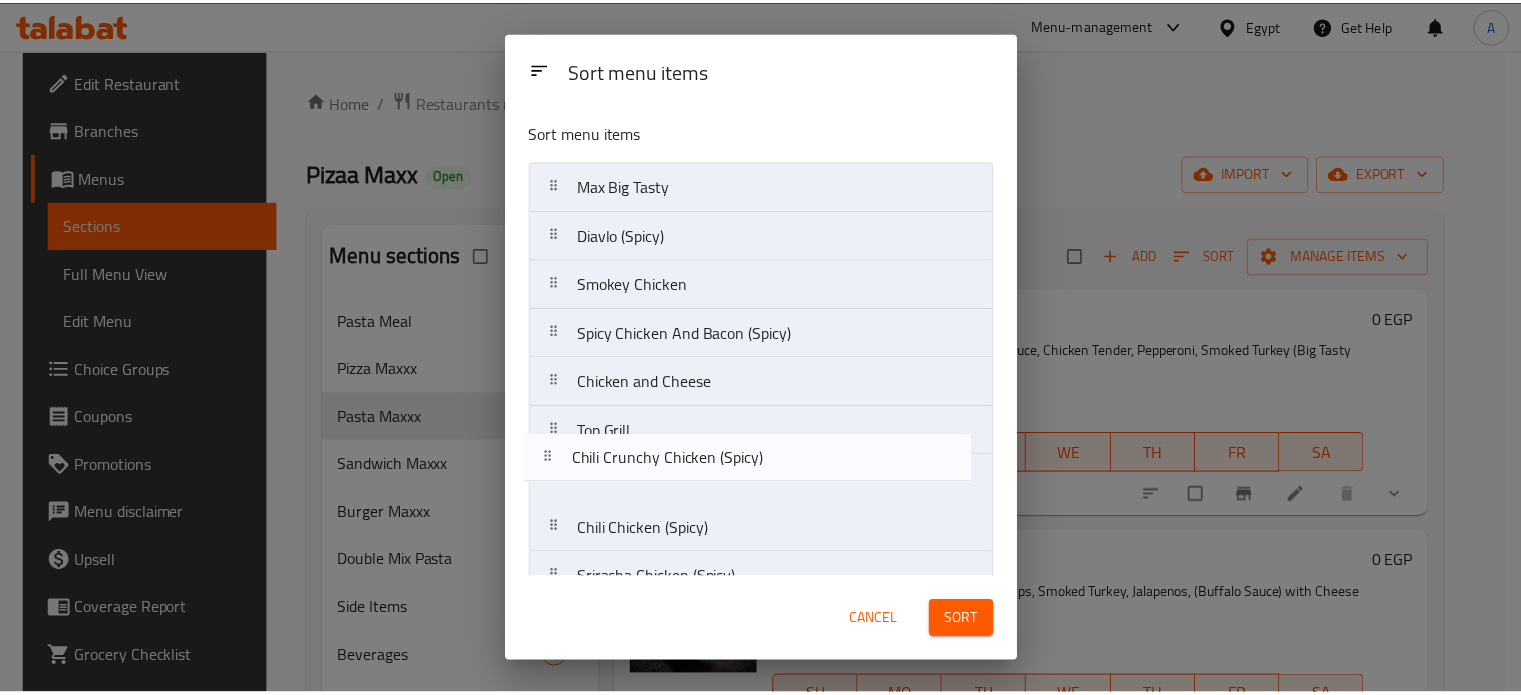 scroll, scrollTop: 2, scrollLeft: 0, axis: vertical 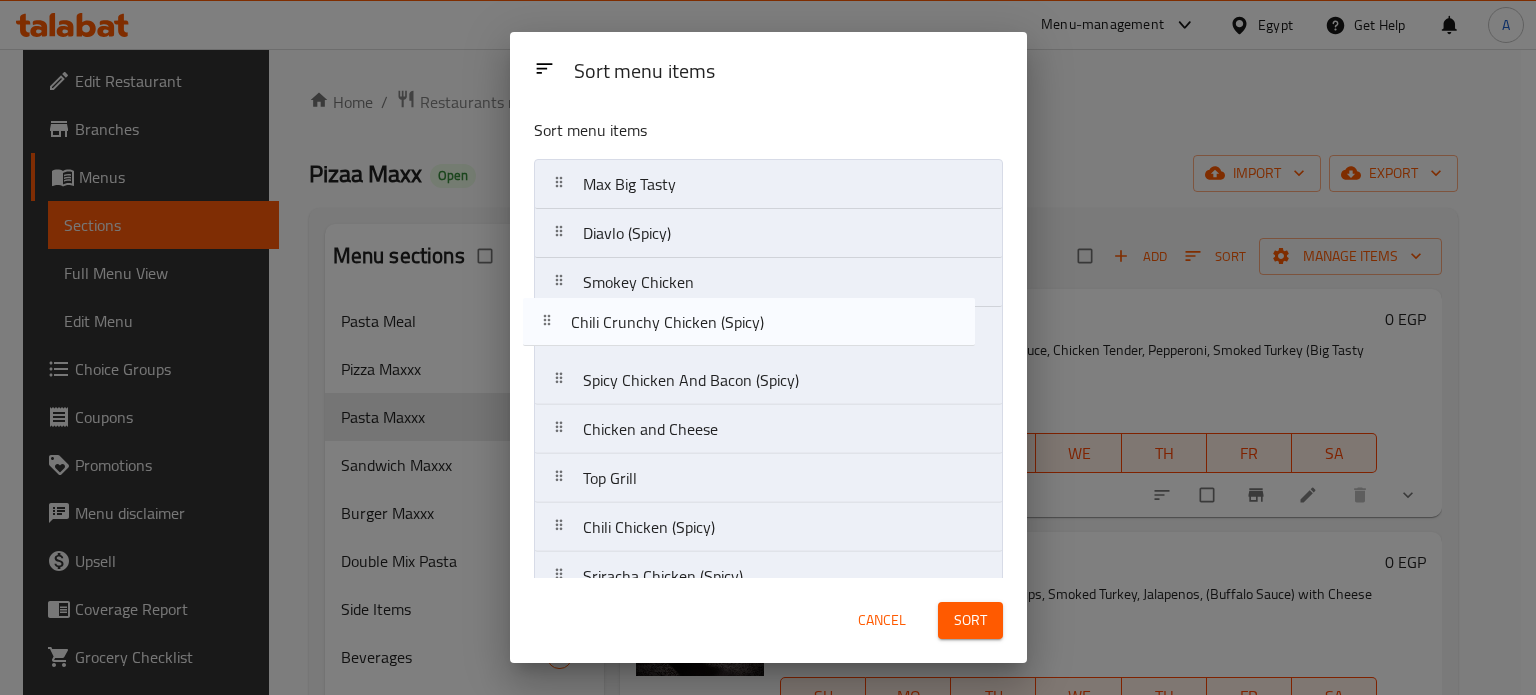 drag, startPoint x: 561, startPoint y: 481, endPoint x: 549, endPoint y: 318, distance: 163.44112 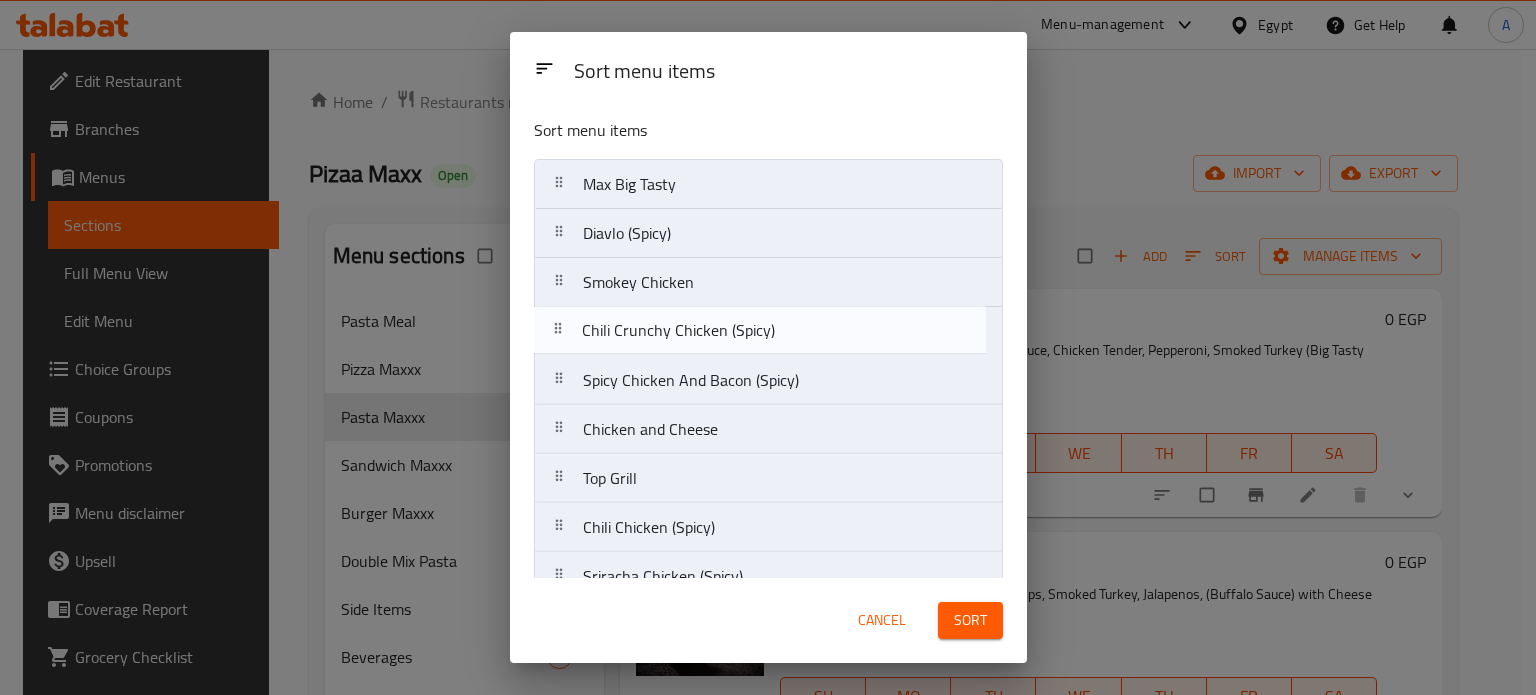 click on "Max Big Tasty Diavlo (Spicy) Smokey Chicken Spicy Chicken And Bacon (Spicy) Chicken and Cheese Top Grill Chili Crunchy Chicken (Spicy) Chili Chicken (Spicy) Sriracha Chicken (Spicy) Smokey Mix (Meat) Chicken And Bacon Top Oriental Meat Mix Without Vegetables Chicken Mix Without Vegetables Negresco Bechamel Max Scampi Seafood" at bounding box center (768, 576) 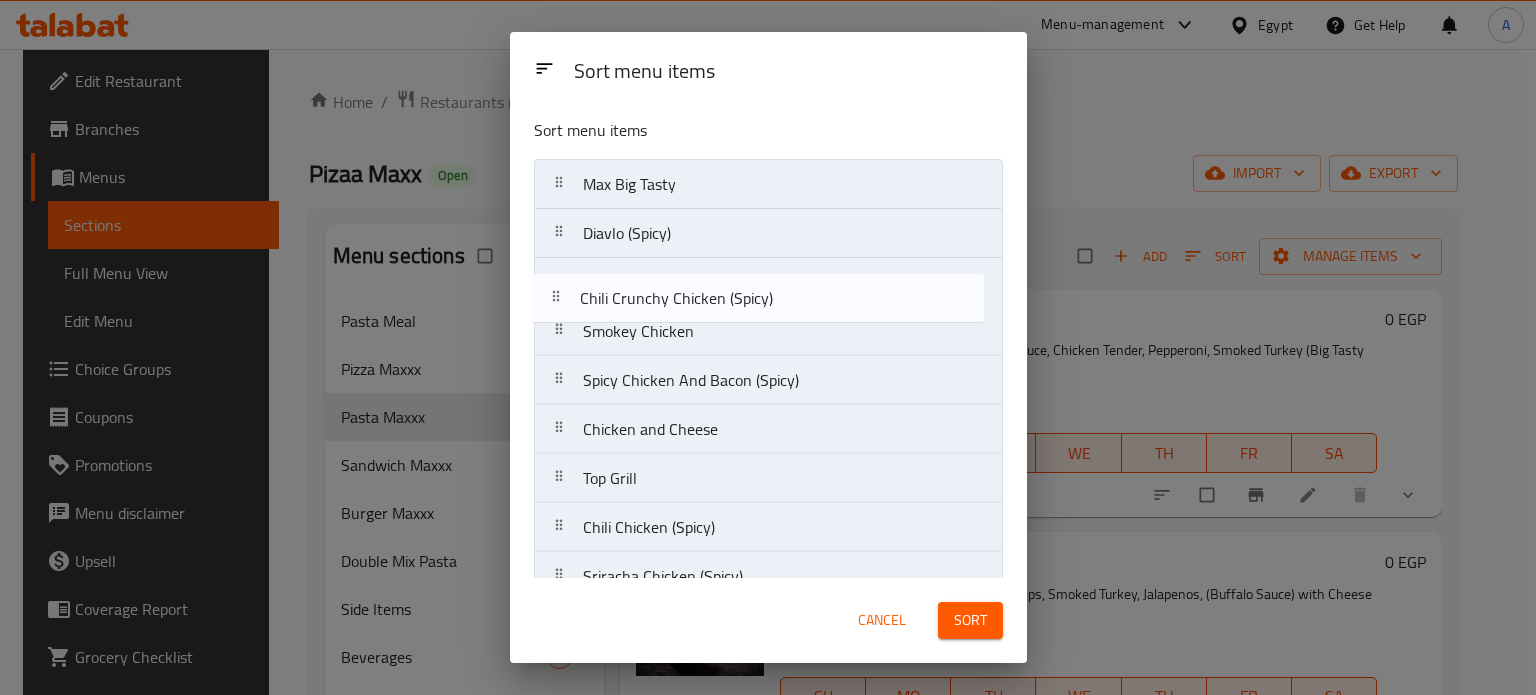 drag, startPoint x: 557, startPoint y: 331, endPoint x: 555, endPoint y: 294, distance: 37.054016 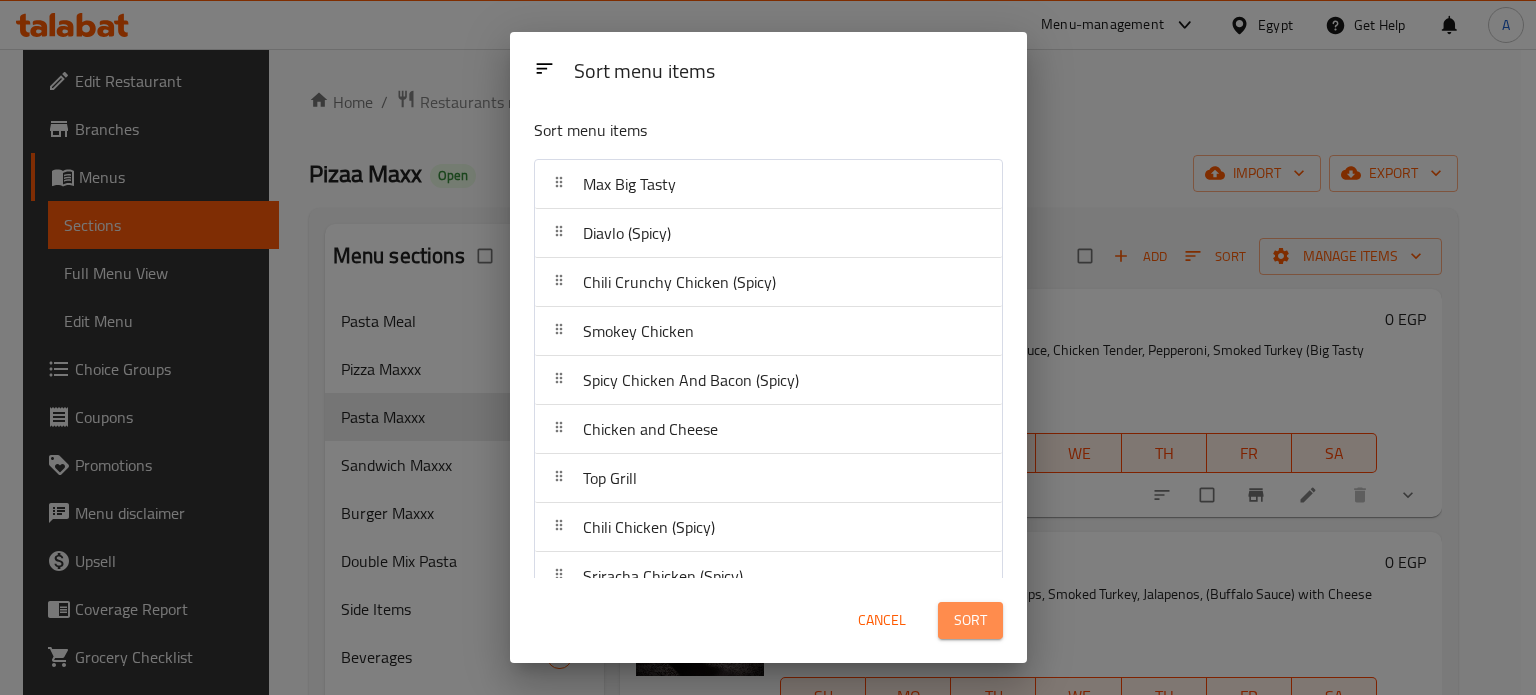 click on "Sort" at bounding box center (970, 620) 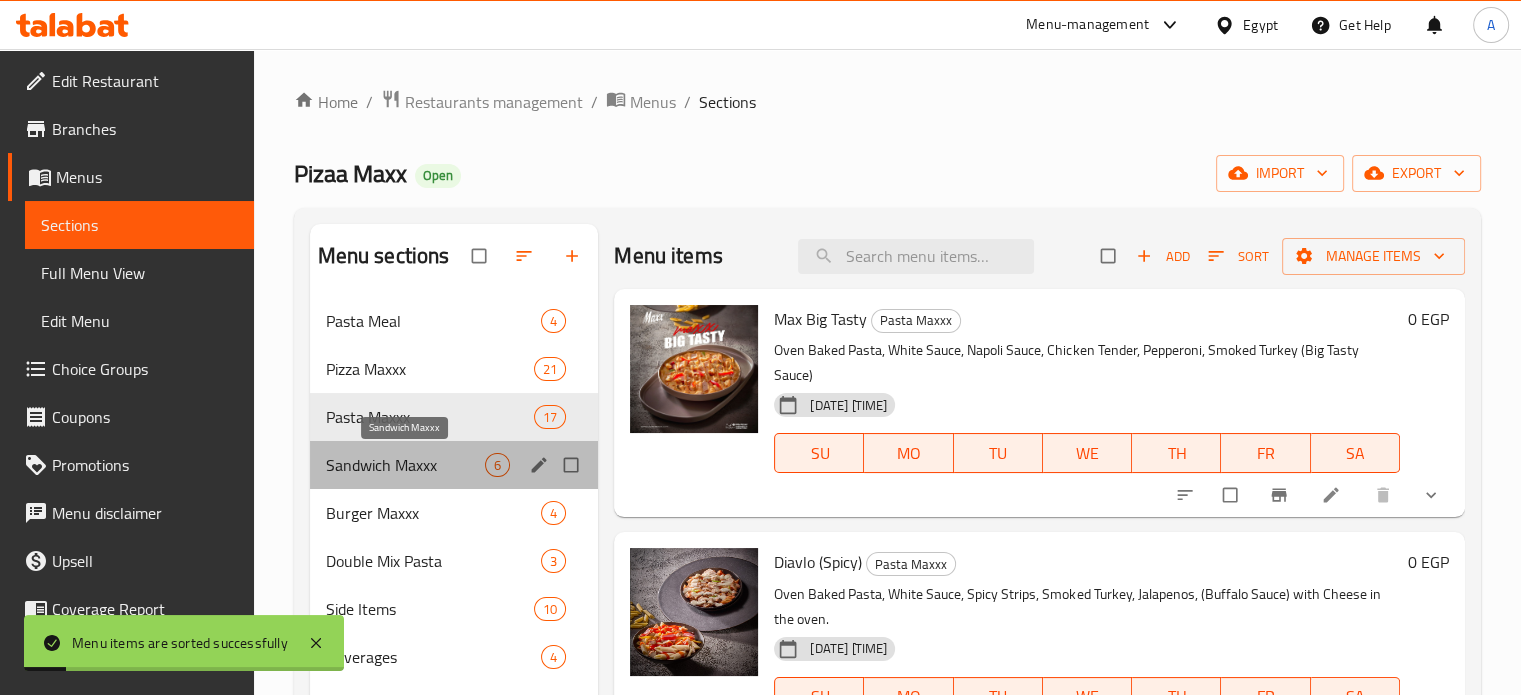 click on "Sandwich Maxxx" at bounding box center (406, 465) 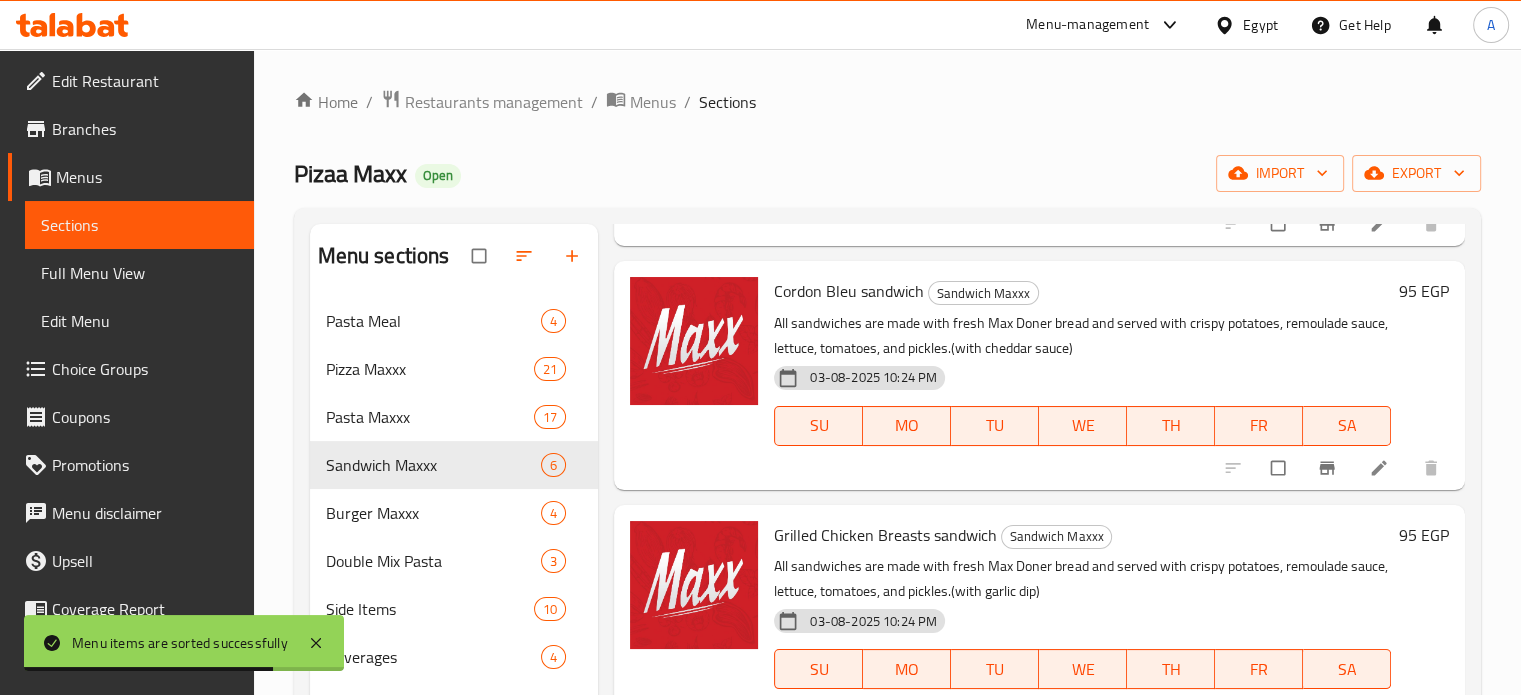 scroll, scrollTop: 768, scrollLeft: 0, axis: vertical 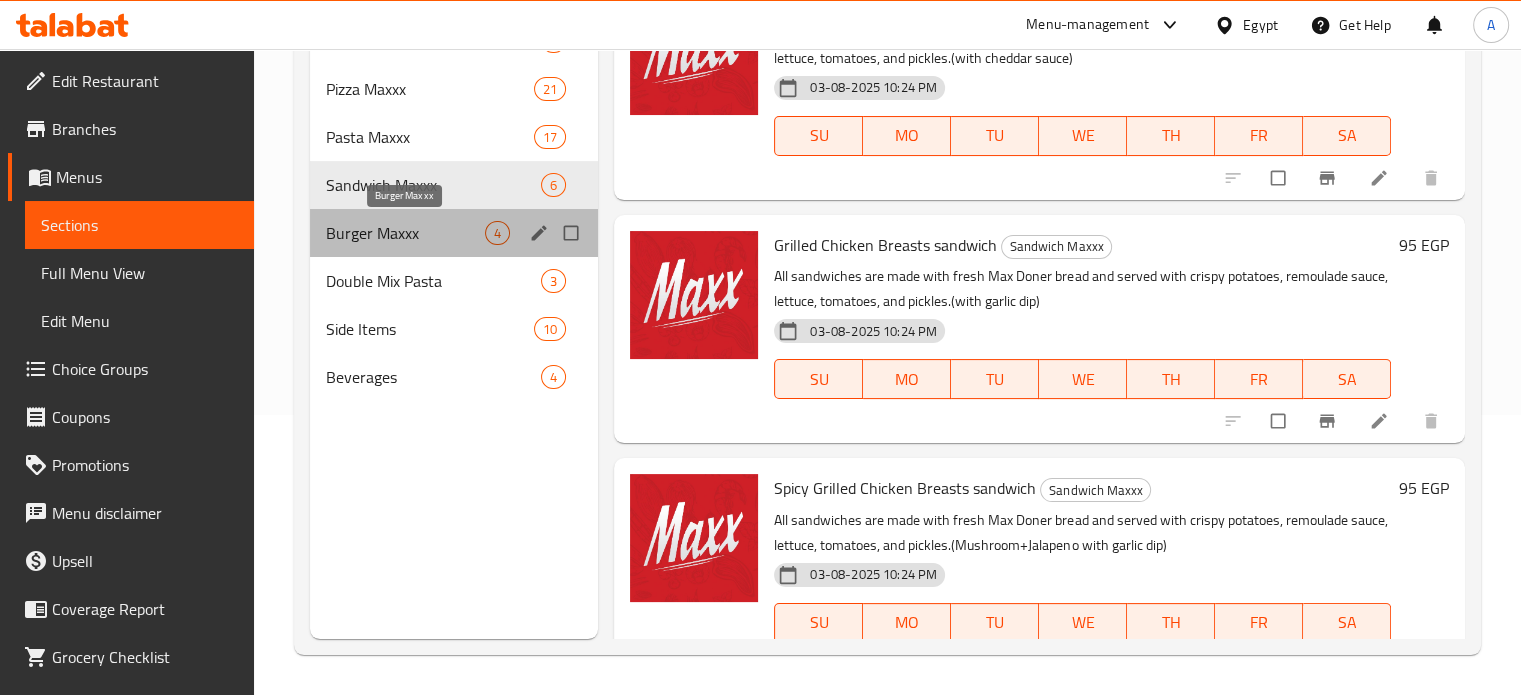 click on "Burger Maxxx" at bounding box center (406, 233) 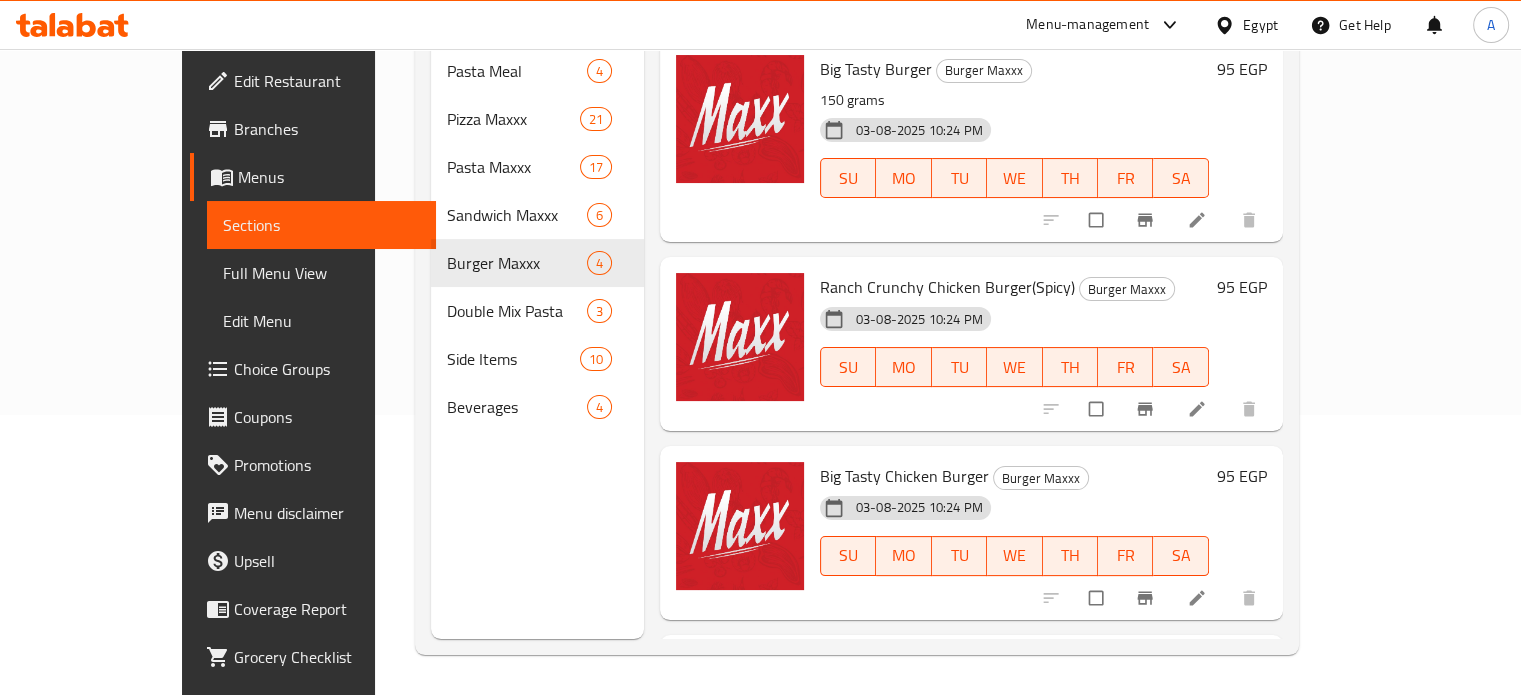 scroll, scrollTop: 168, scrollLeft: 0, axis: vertical 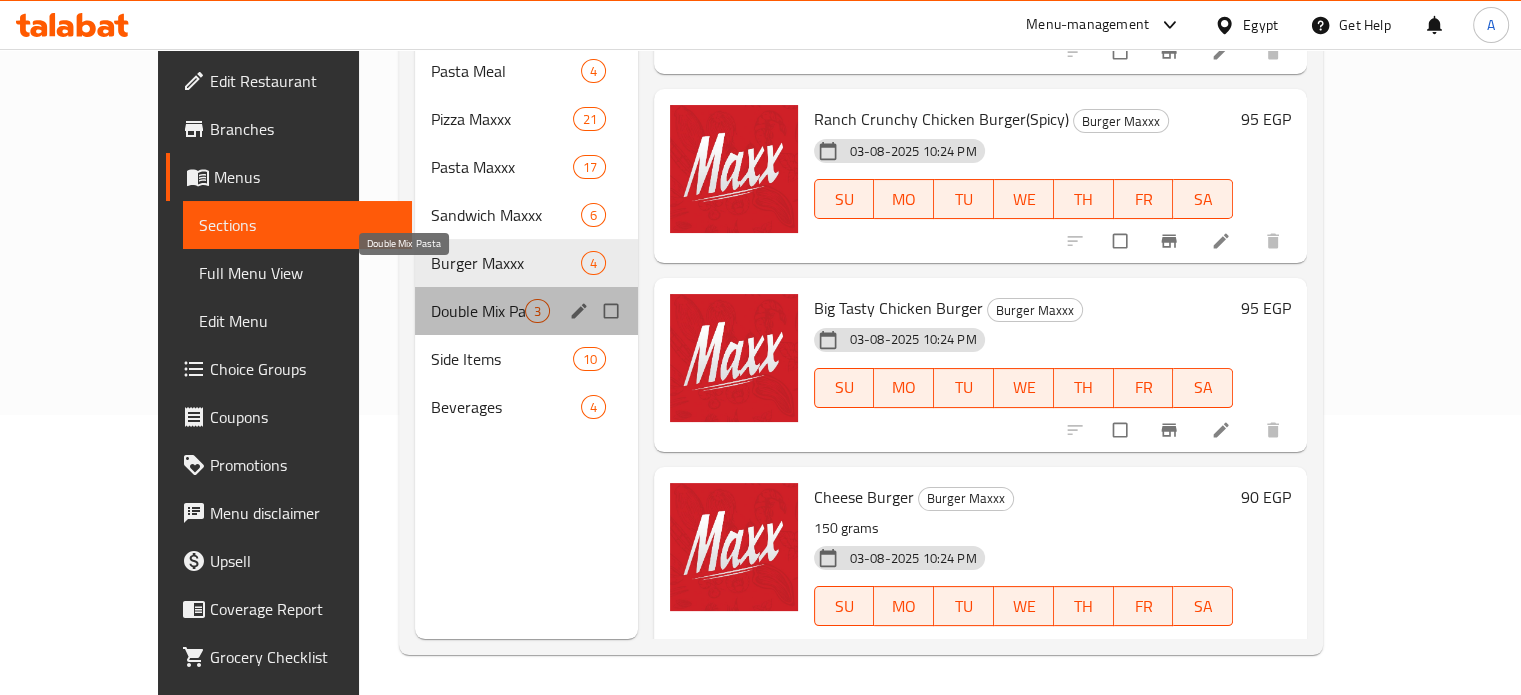 click on "Double Mix Pasta" at bounding box center [478, 311] 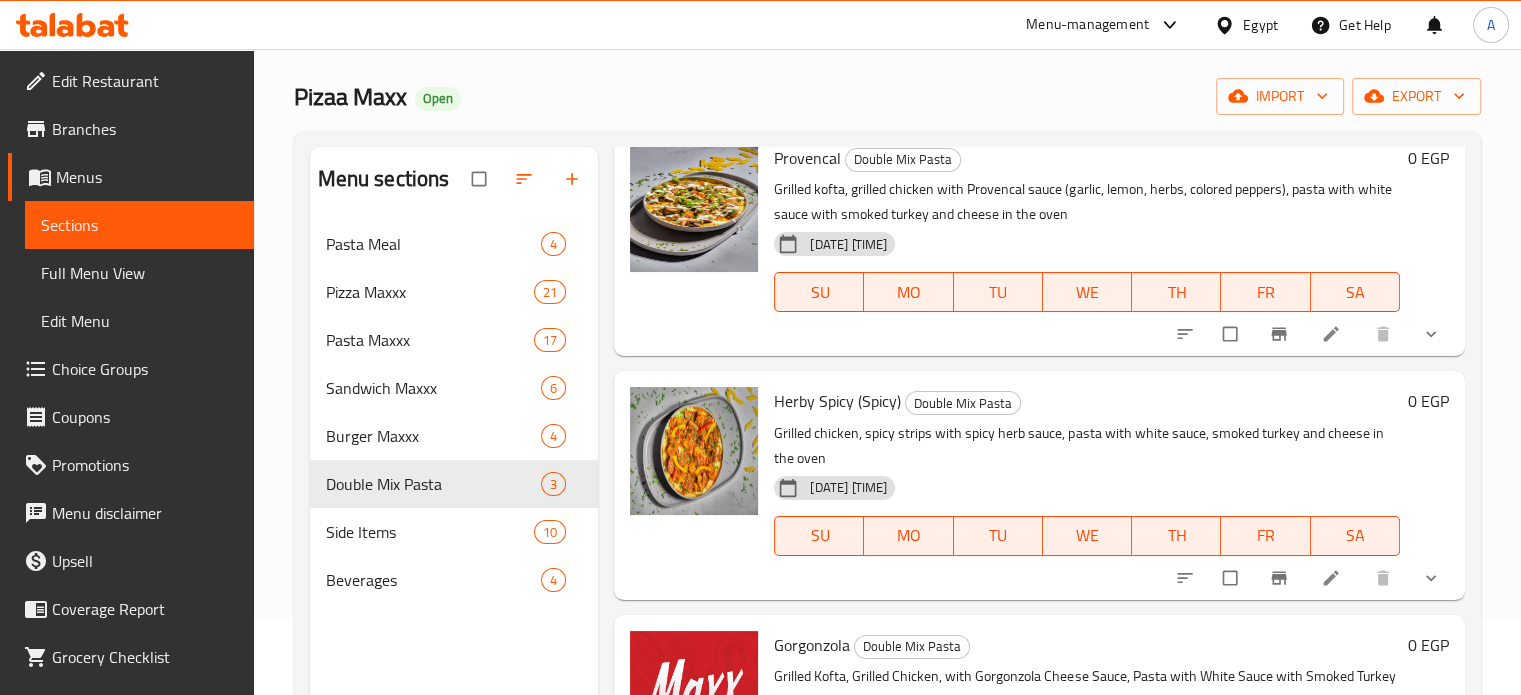 scroll, scrollTop: 80, scrollLeft: 0, axis: vertical 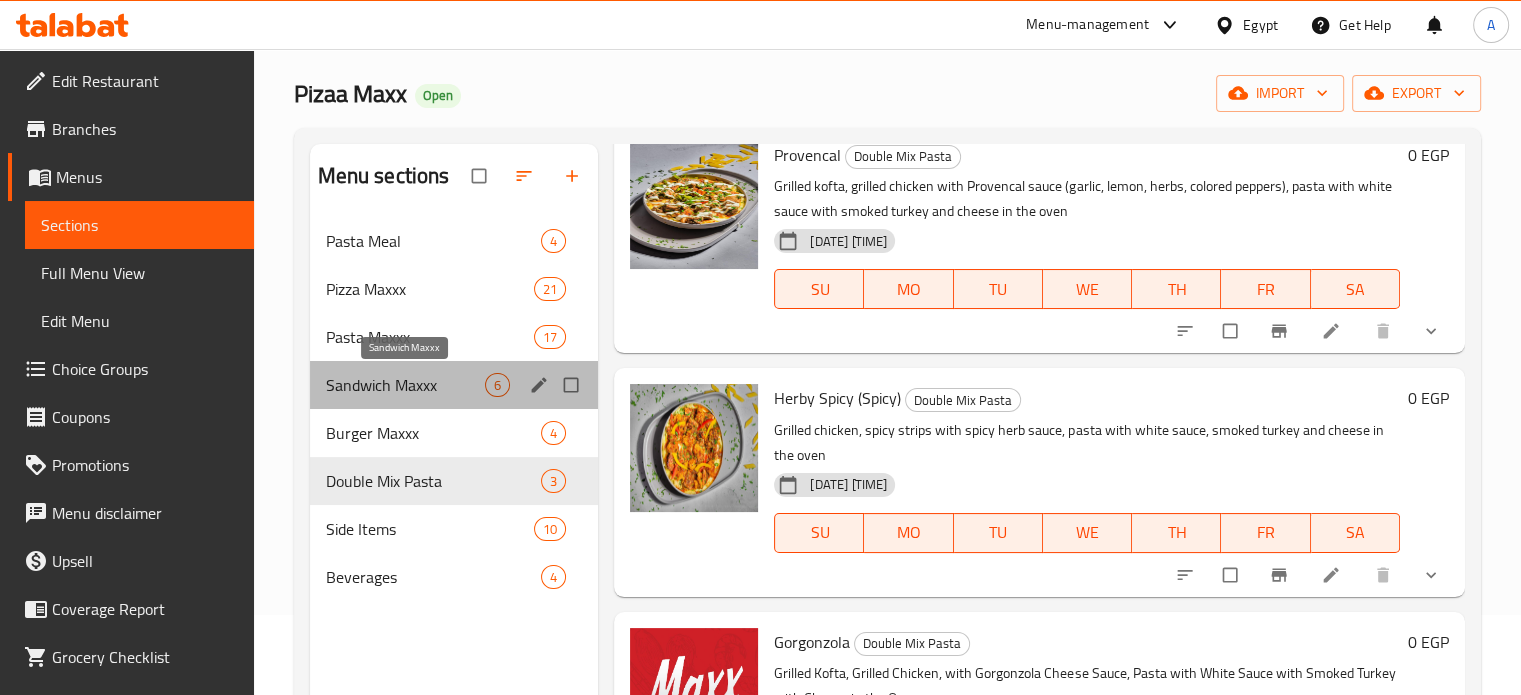 click on "Sandwich Maxxx" at bounding box center [406, 385] 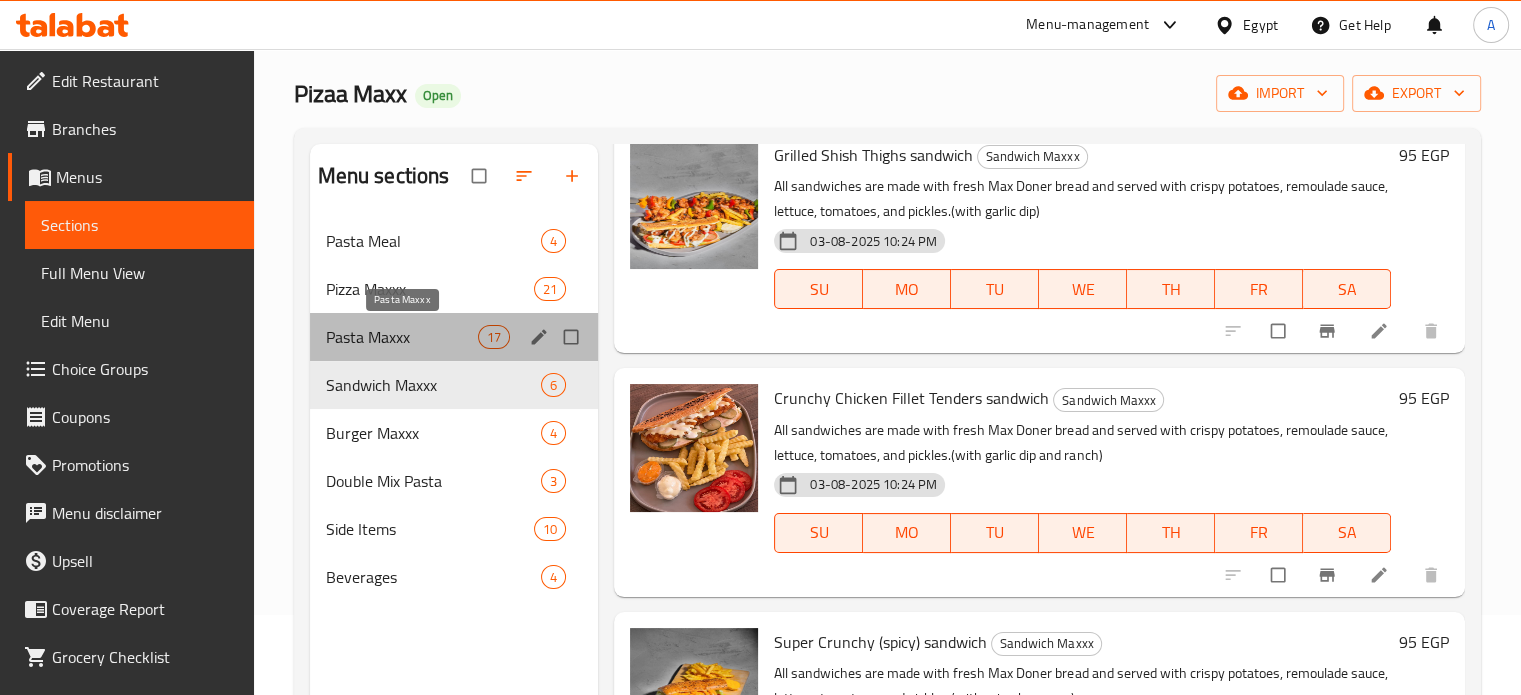 click on "Pasta Maxxx" at bounding box center (402, 337) 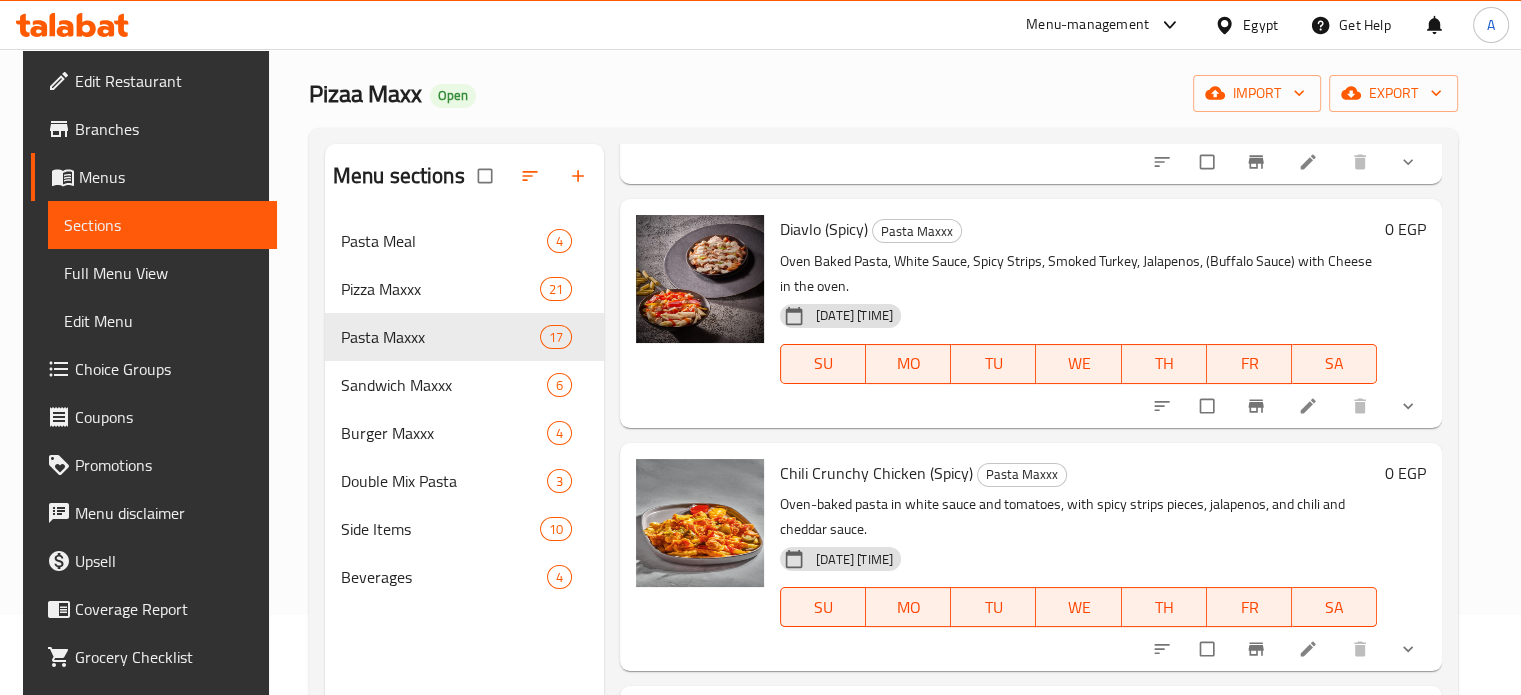 scroll, scrollTop: 0, scrollLeft: 0, axis: both 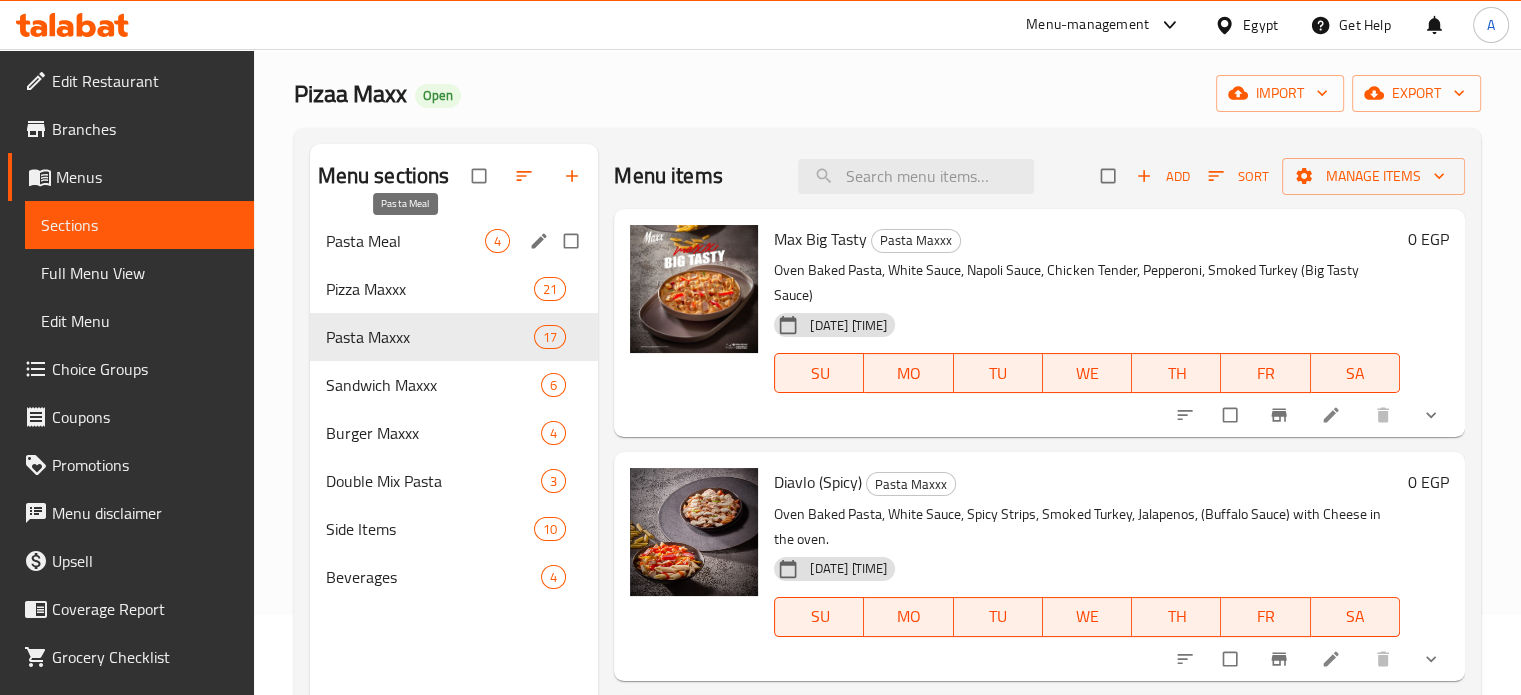 click on "Pasta Meal" at bounding box center [406, 241] 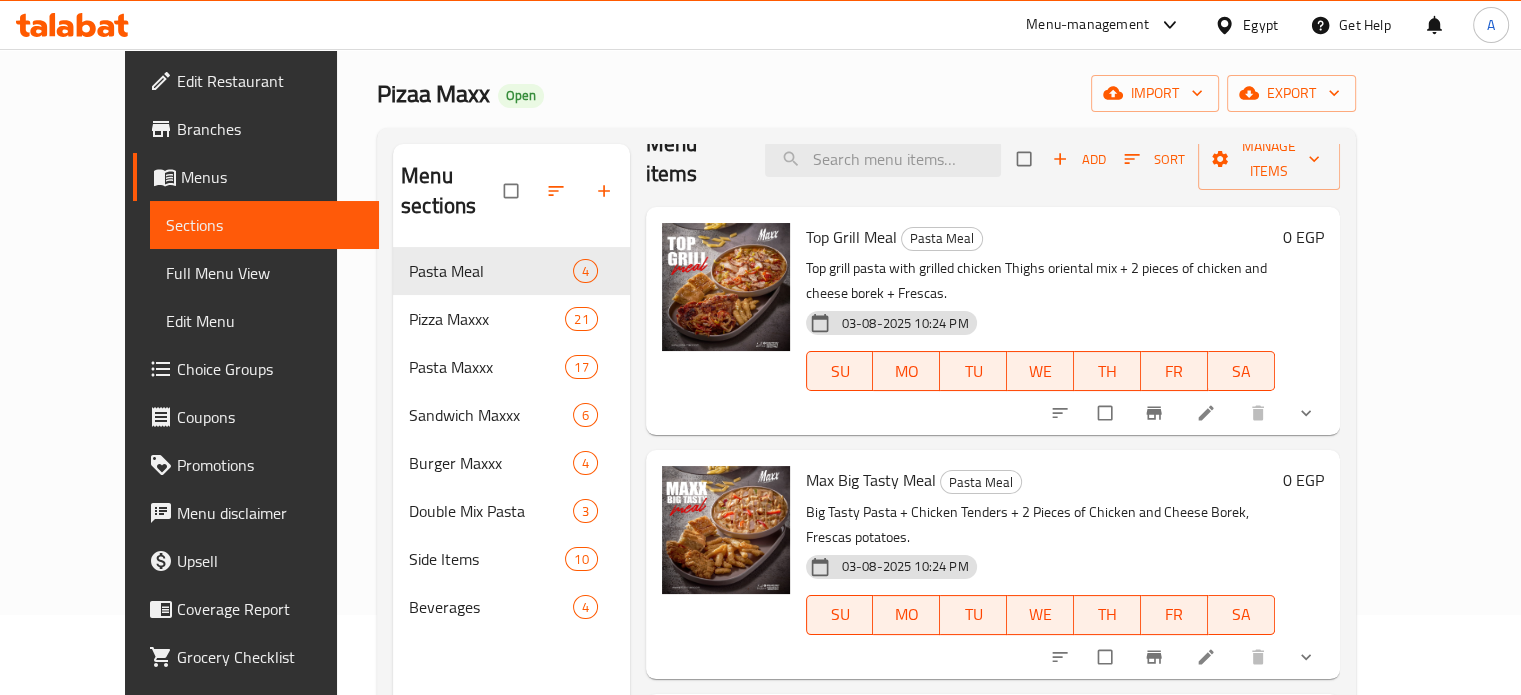 scroll, scrollTop: 0, scrollLeft: 0, axis: both 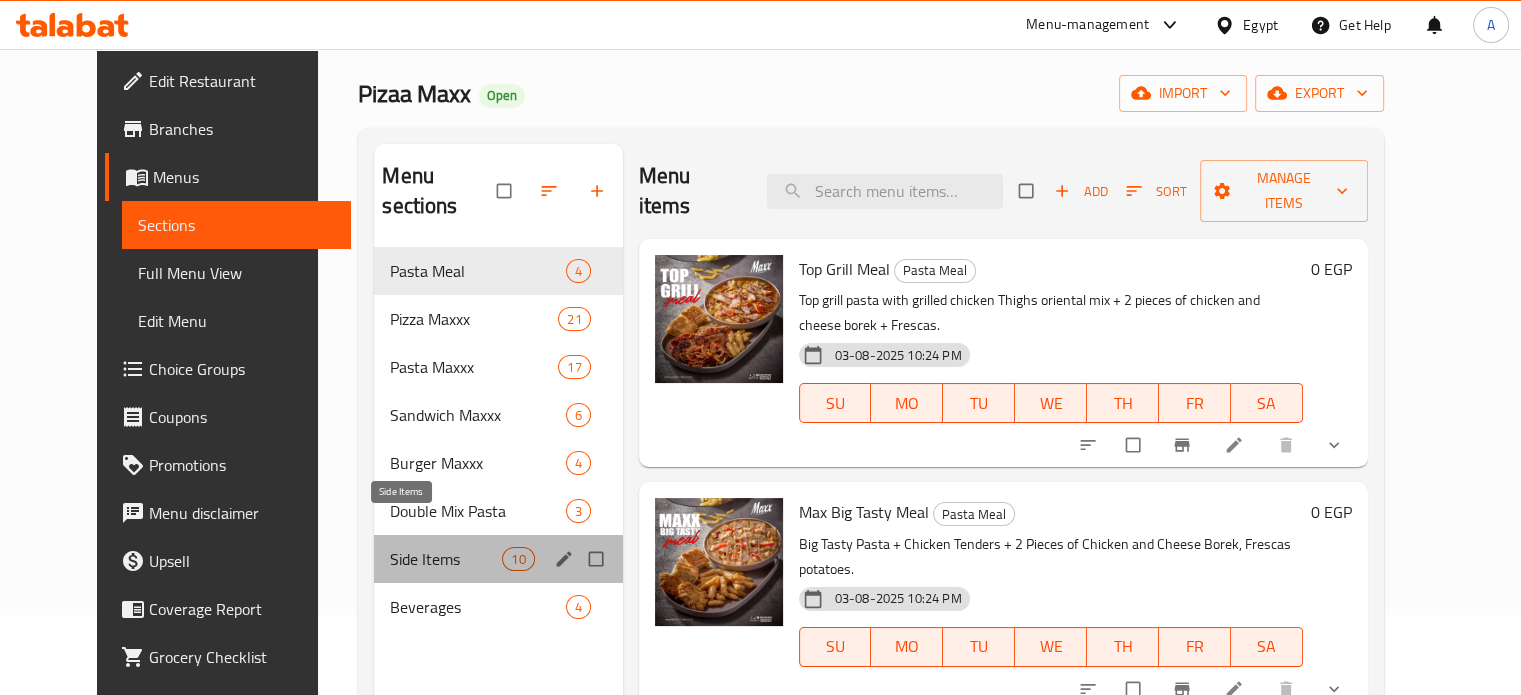 click on "Side Items" at bounding box center [446, 559] 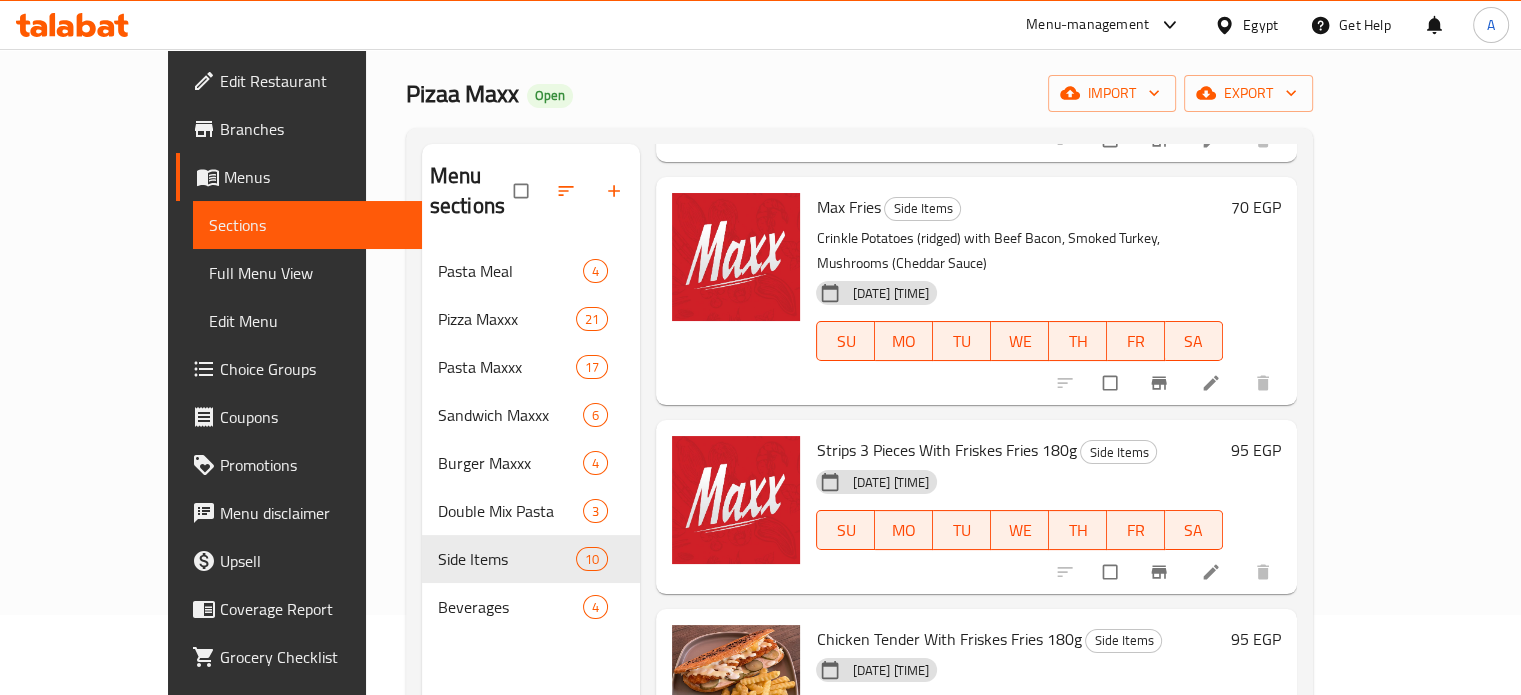 scroll, scrollTop: 0, scrollLeft: 0, axis: both 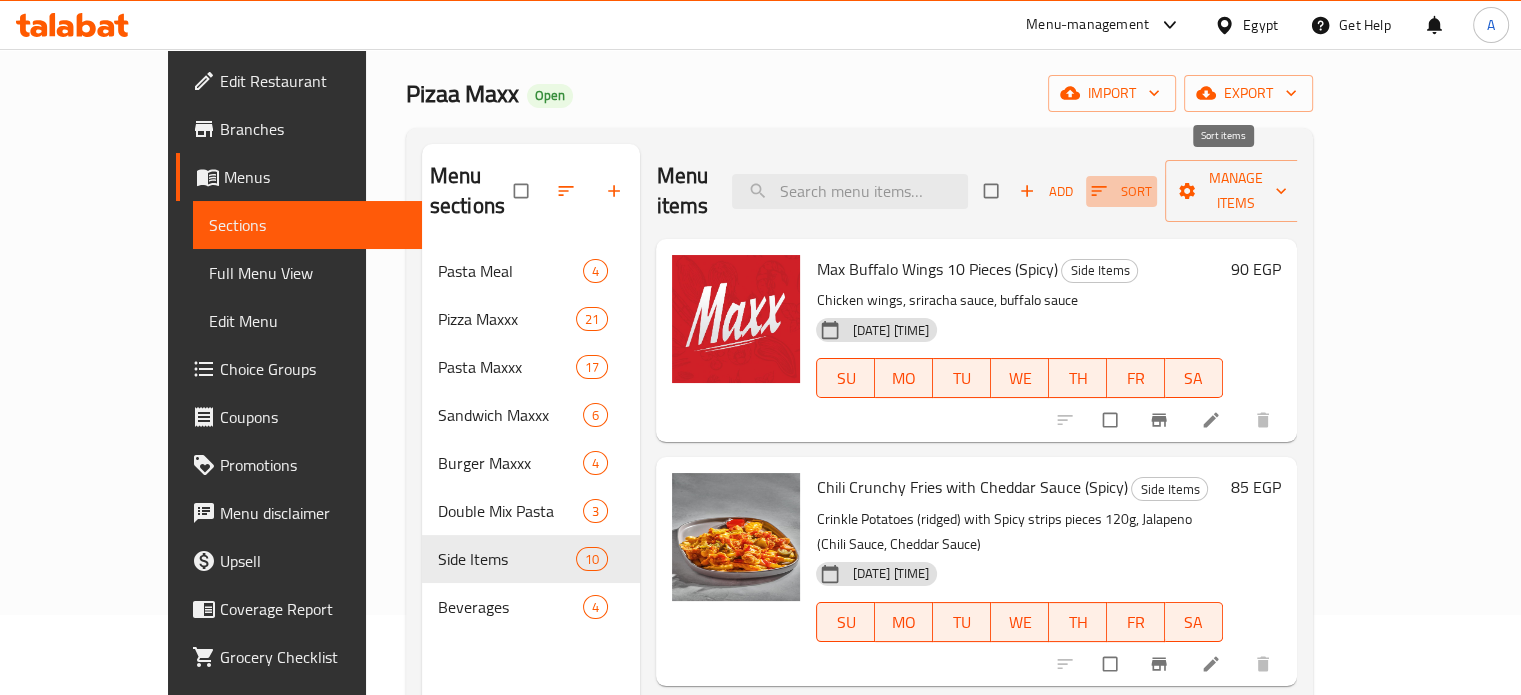 click on "Sort" at bounding box center (1121, 191) 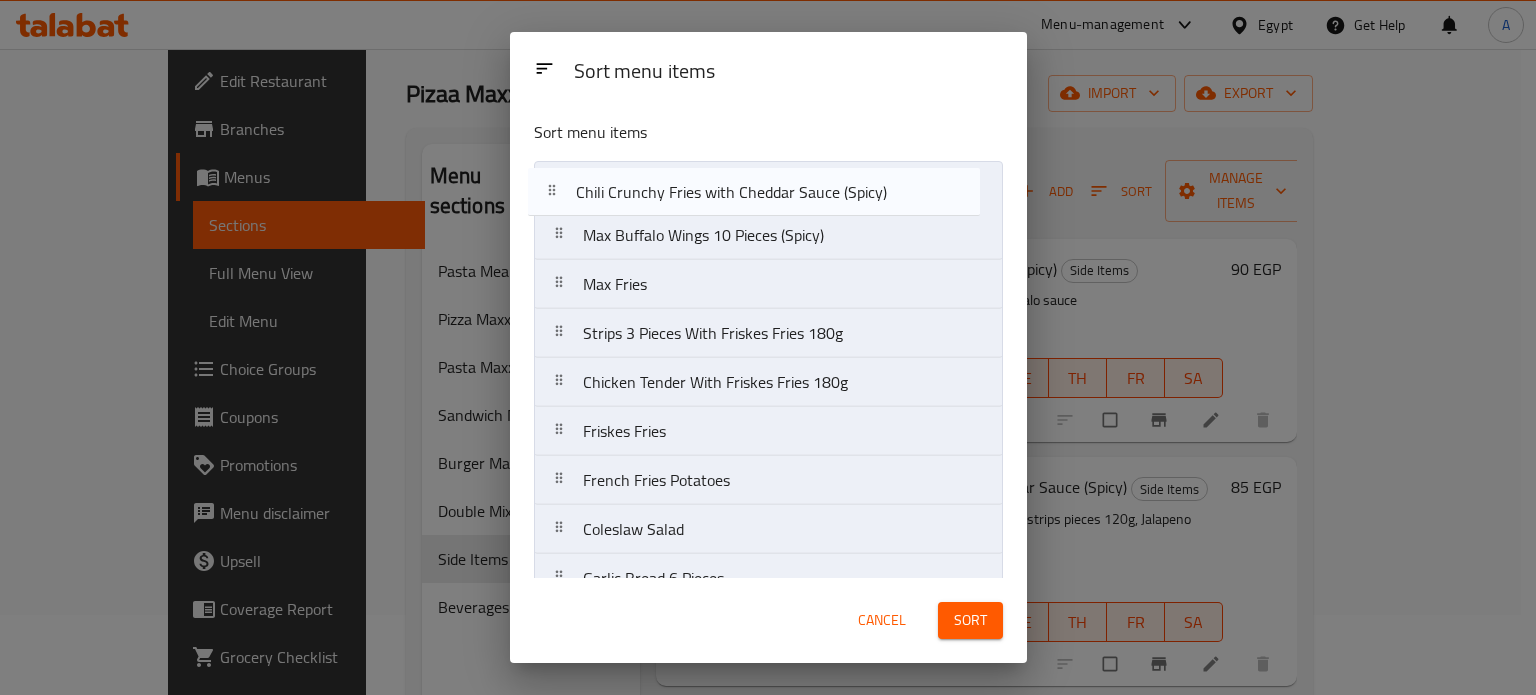 drag, startPoint x: 561, startPoint y: 239, endPoint x: 554, endPoint y: 187, distance: 52.46904 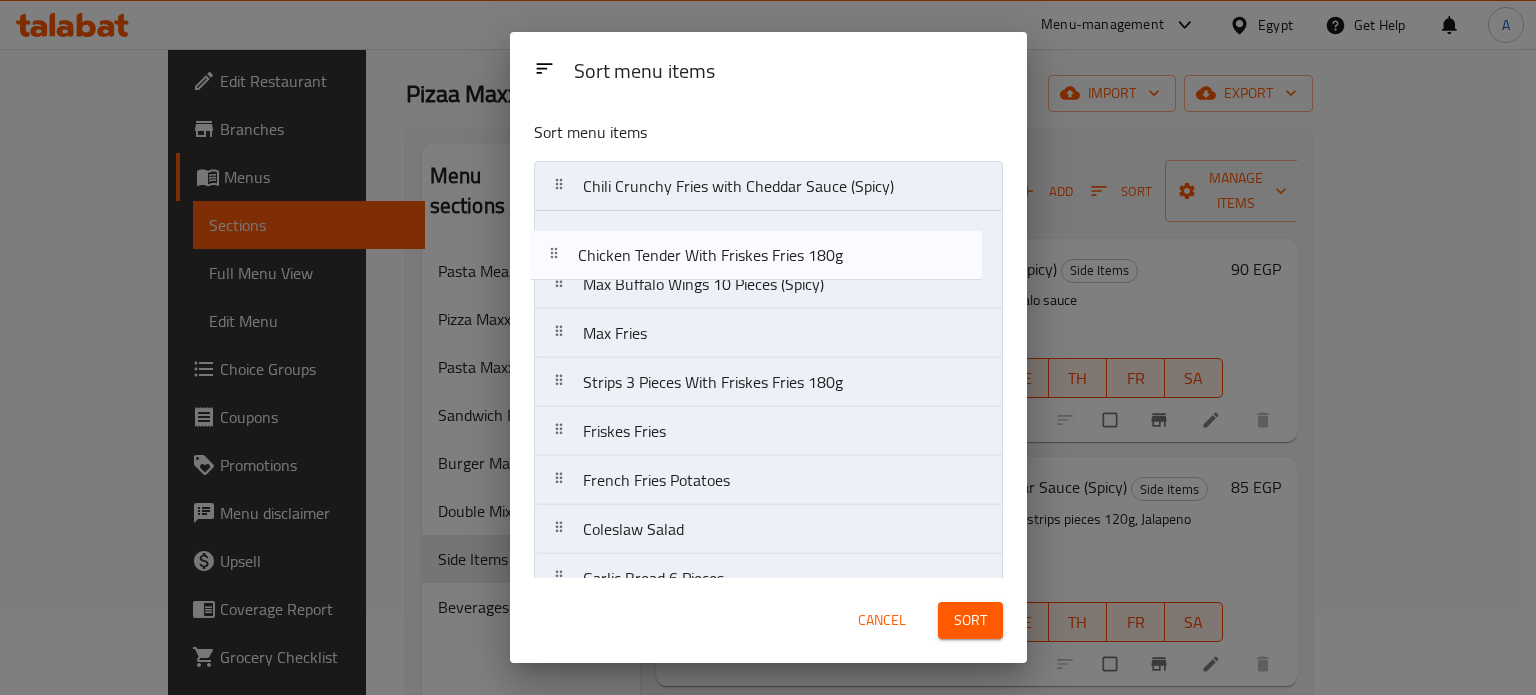 drag, startPoint x: 563, startPoint y: 379, endPoint x: 559, endPoint y: 239, distance: 140.05713 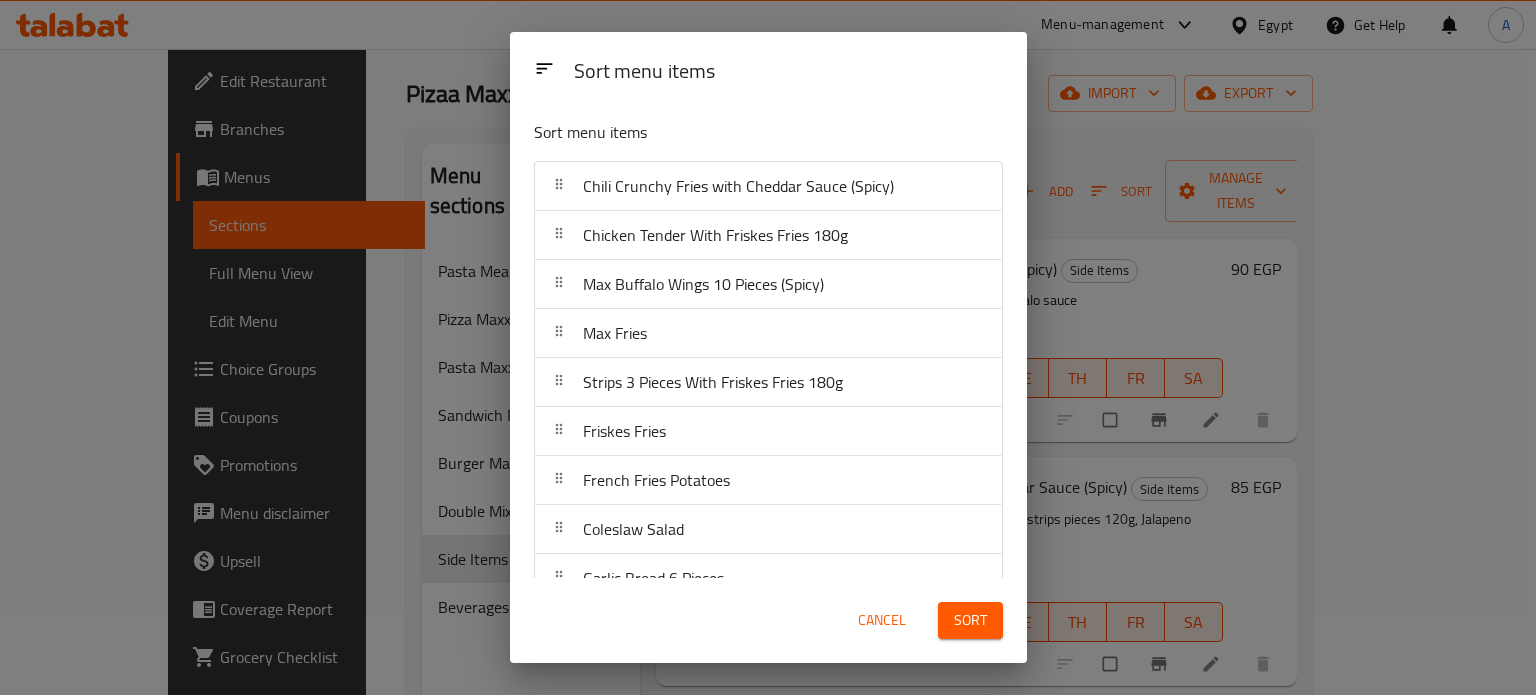click on "Sort" at bounding box center [970, 620] 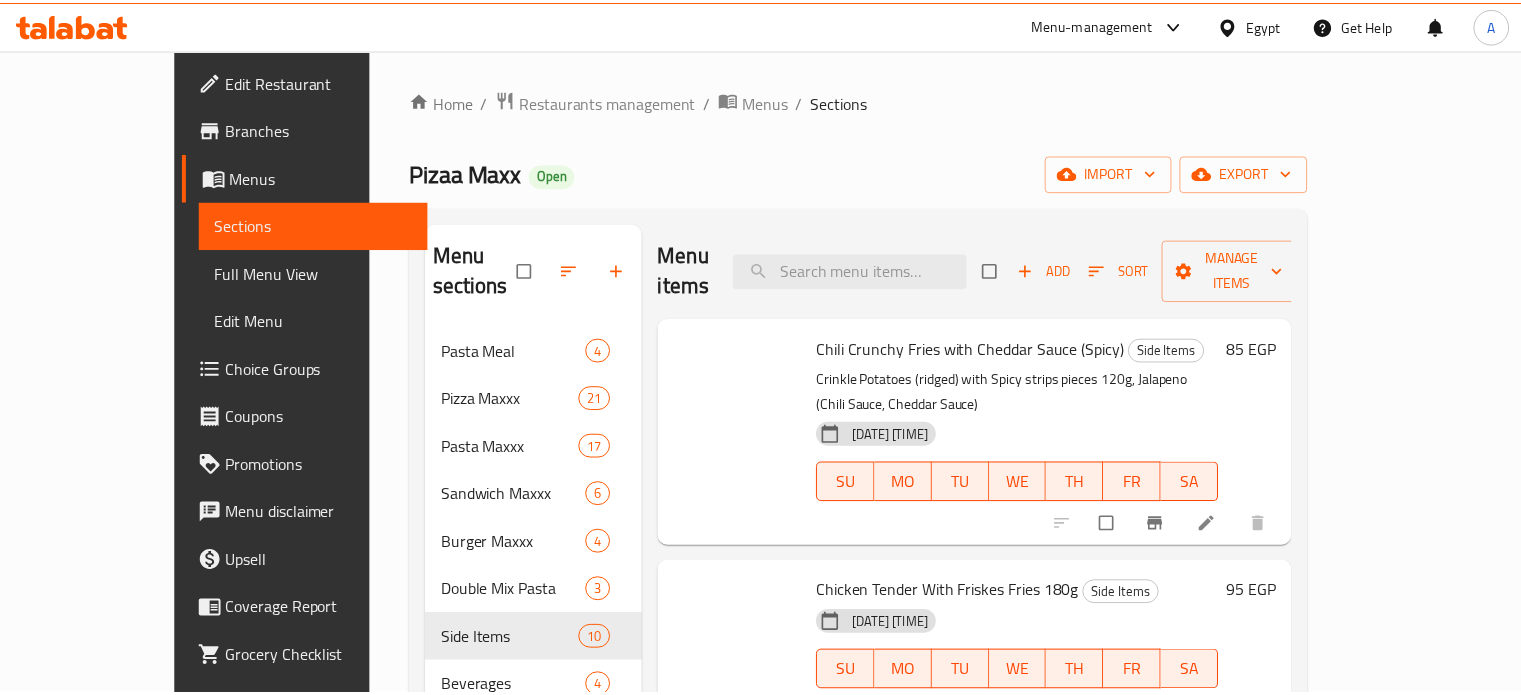 scroll, scrollTop: 0, scrollLeft: 0, axis: both 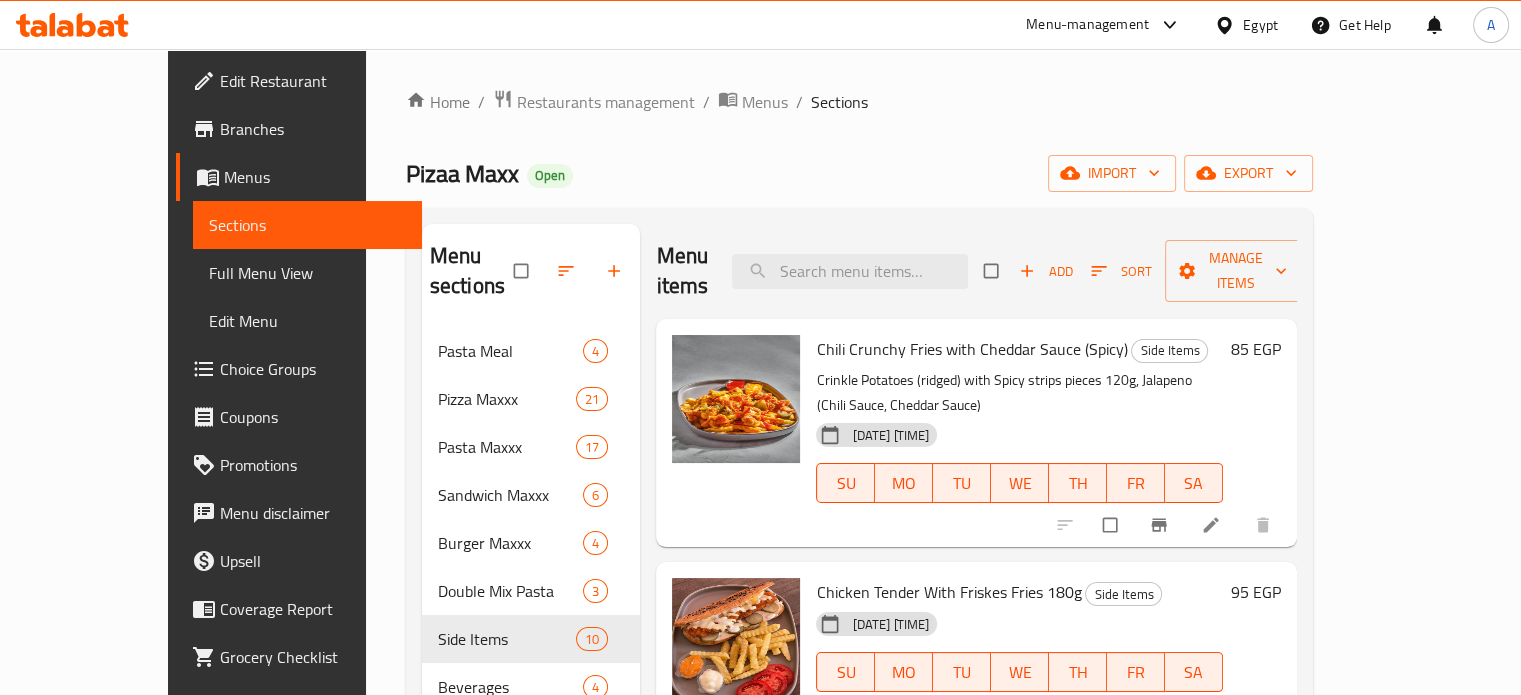 click on "Home / Restaurants management / Menus / Sections Pizaa Maxx Open import export Menu sections Pasta Meal 4 Pizza Maxxx 21 Pasta Maxxx 17 Sandwich Maxxx 6 Burger Maxxx 4 Double Mix Pasta 3 Side Items 10 Beverages 4 Menu items Add Sort Manage items Chili Crunchy Fries with Cheddar Sauce (Spicy)   Side Items Crinkle Potatoes (ridged) with Spicy strips pieces 120g, Jalapeno (Chili Sauce, Cheddar Sauce) [DATE] [TIME] SU MO TU WE TH FR SA 85   EGP Chicken Tender With Friskes Fries 180g   Side Items [DATE] [TIME] SU MO TU WE TH FR SA 95   EGP Max Buffalo Wings 10 Pieces (Spicy)   Side Items Chicken wings, sriracha sauce, buffalo sauce [DATE] [TIME] SU MO TU WE TH FR SA 90   EGP Max Fries   Side Items Crinkle Potatoes (ridged) with Beef Bacon, Smoked Turkey, Mushrooms (Cheddar Sauce) [DATE] [TIME] SU MO TU WE TH FR SA 70   EGP Strips 3 Pieces With Friskes Fries 180g   Side Items [DATE] [TIME] SU MO TU WE TH FR SA 95   EGP Friskes Fries   Side Items [DATE] [TIME] SU MO TU WE TH FR SA" at bounding box center (859, 512) 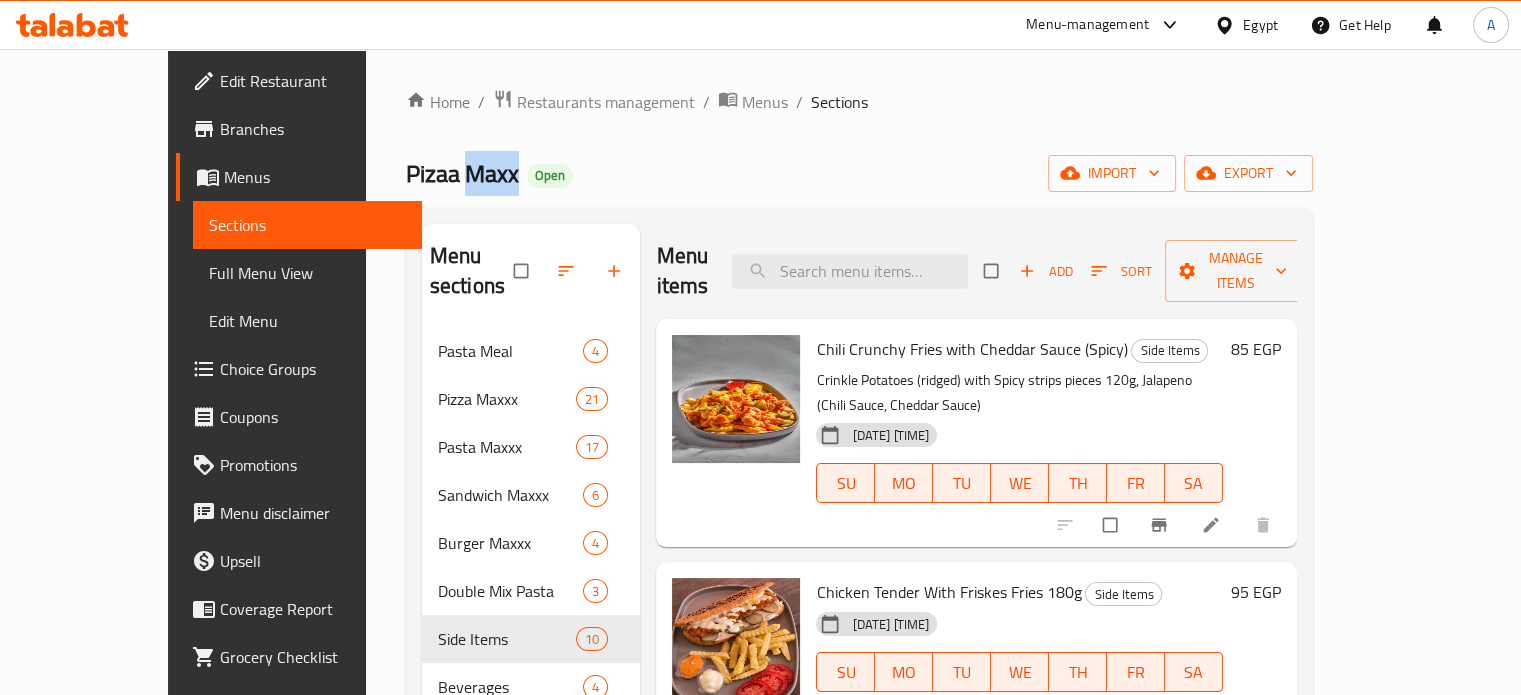 click on "Pizaa Maxx" at bounding box center (462, 173) 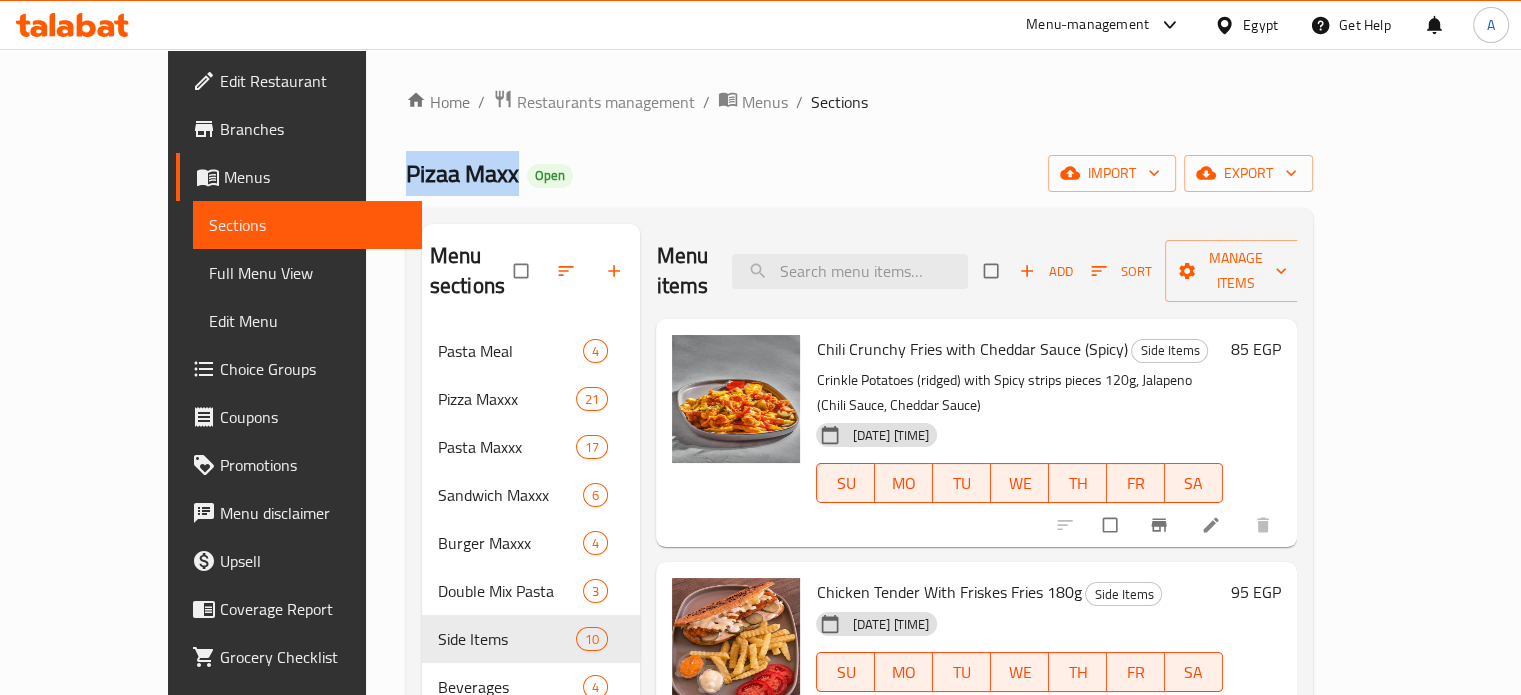 click on "Pizaa Maxx" at bounding box center [462, 173] 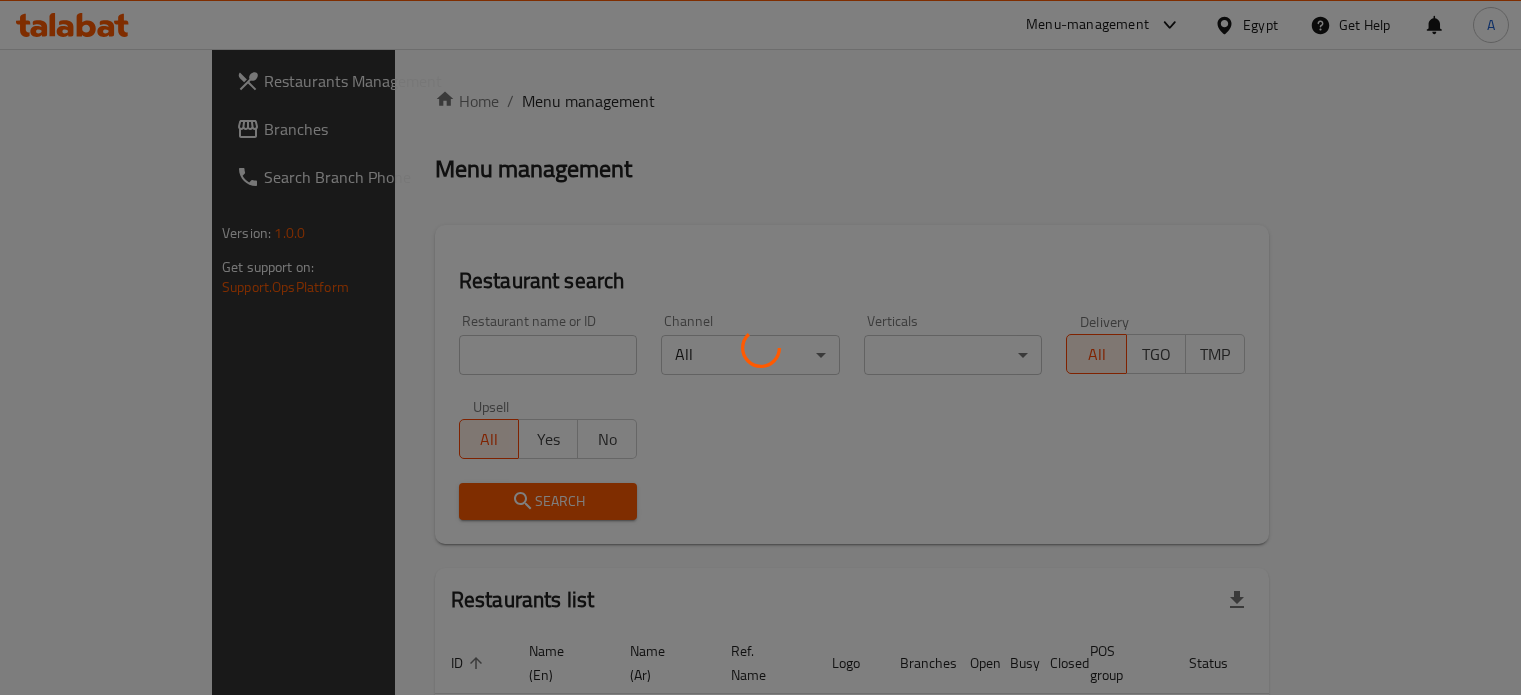 scroll, scrollTop: 0, scrollLeft: 0, axis: both 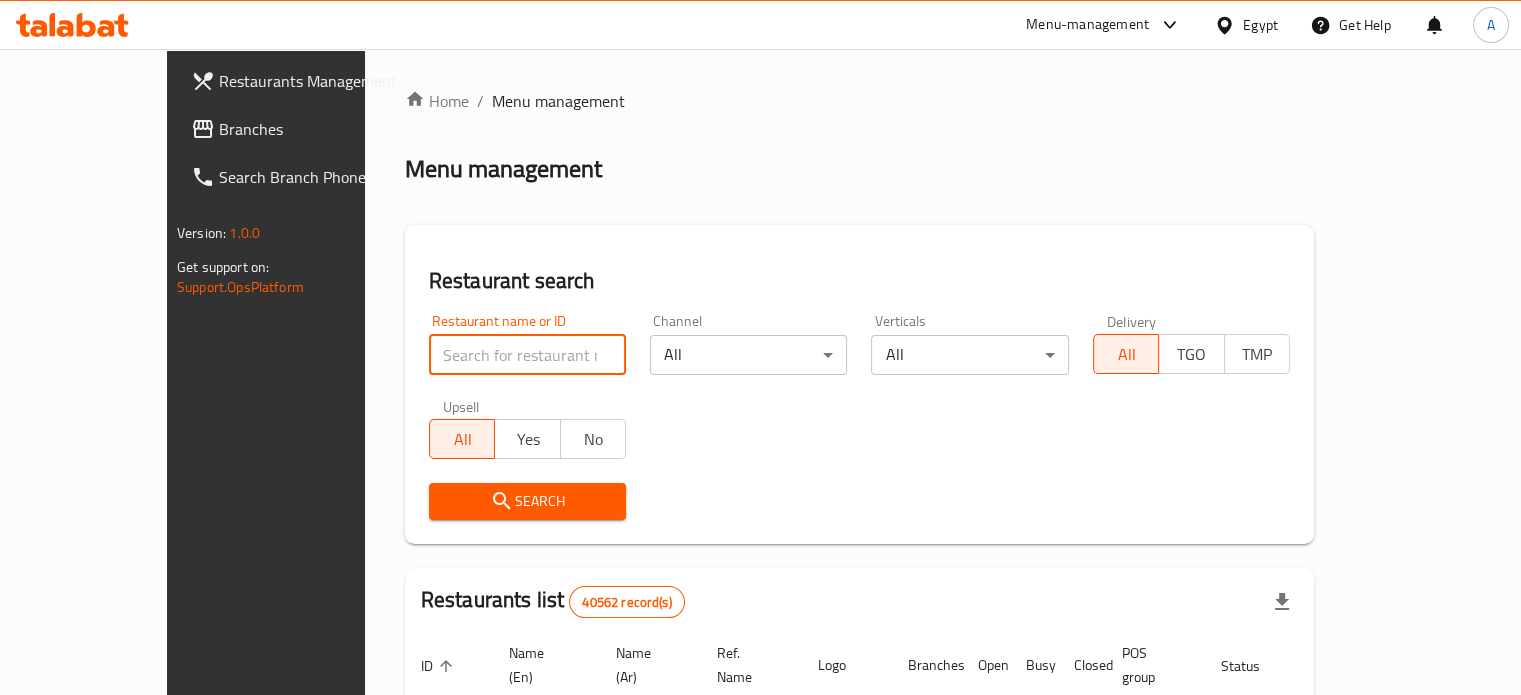 click at bounding box center (527, 355) 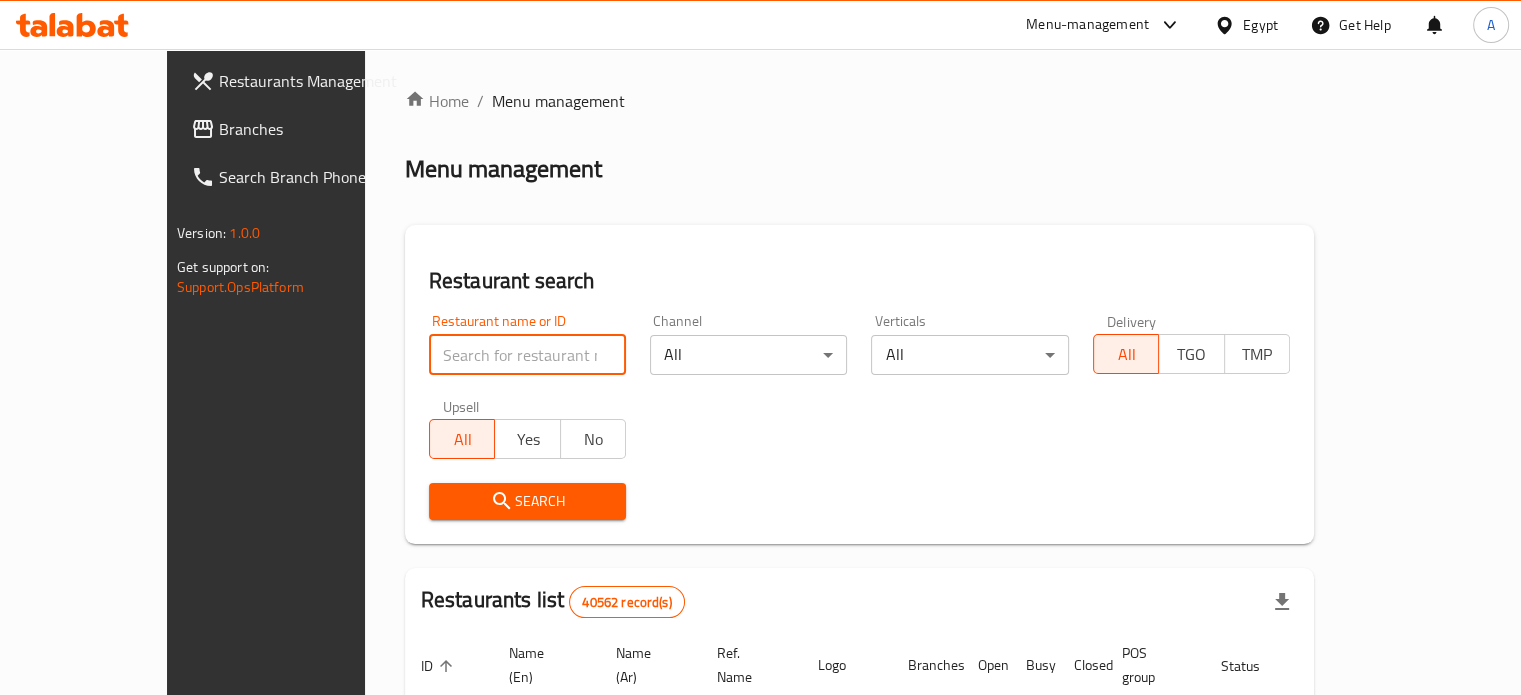 paste on "Pizaa Maxx" 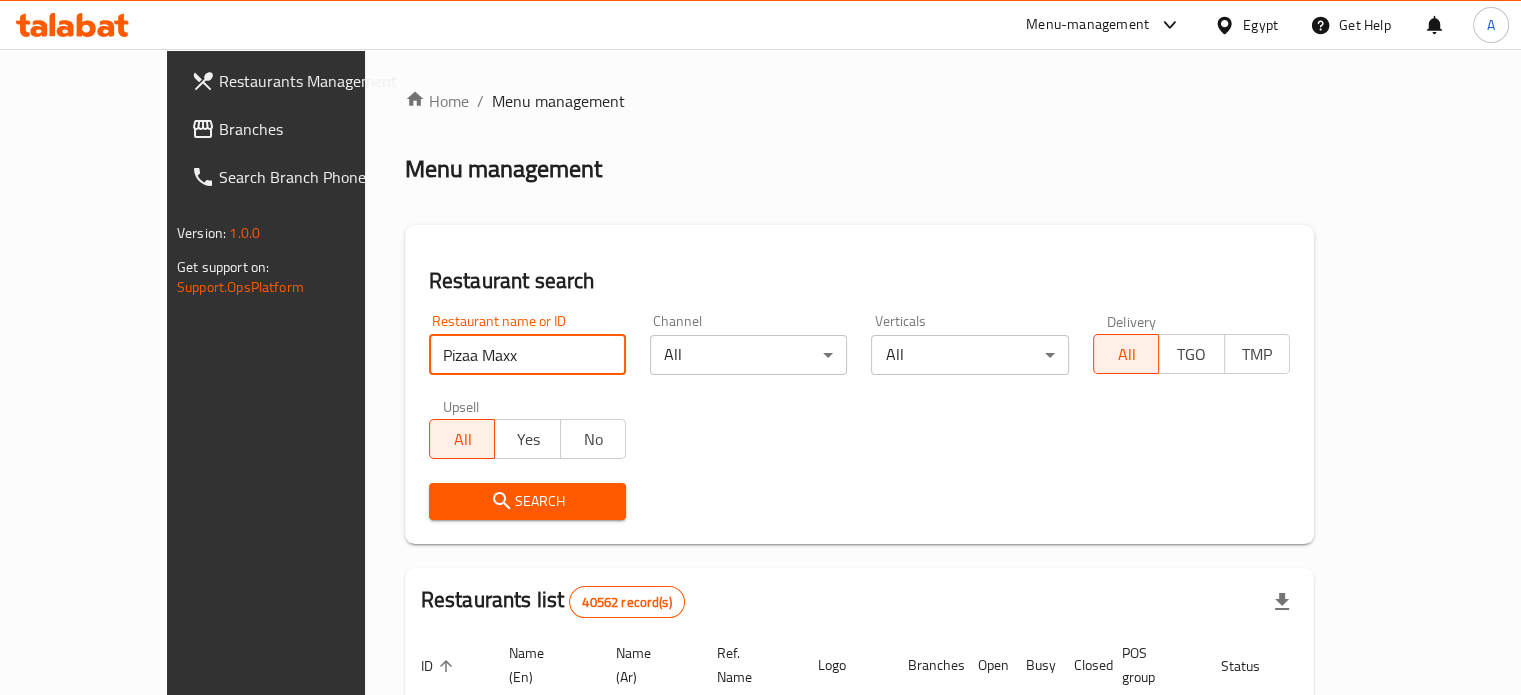 click on "Search" at bounding box center [527, 501] 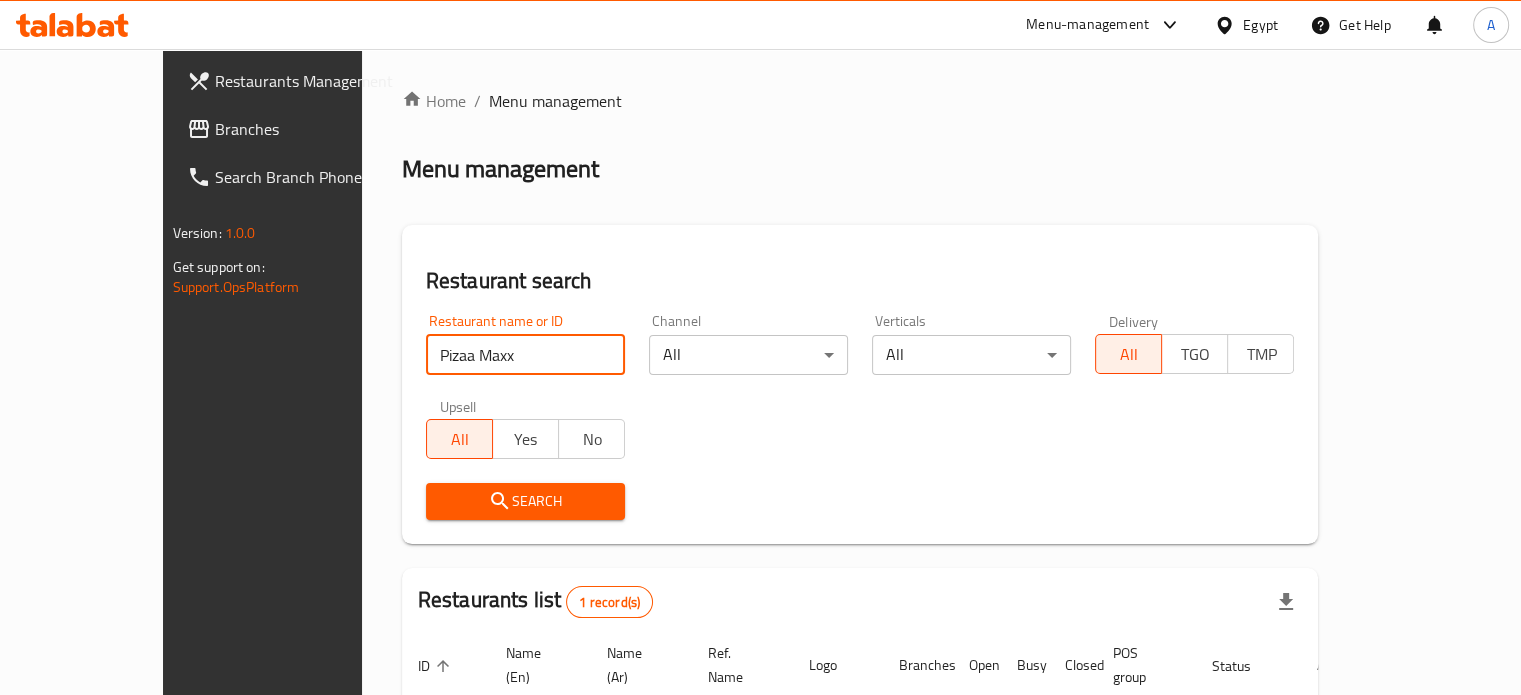 scroll, scrollTop: 156, scrollLeft: 0, axis: vertical 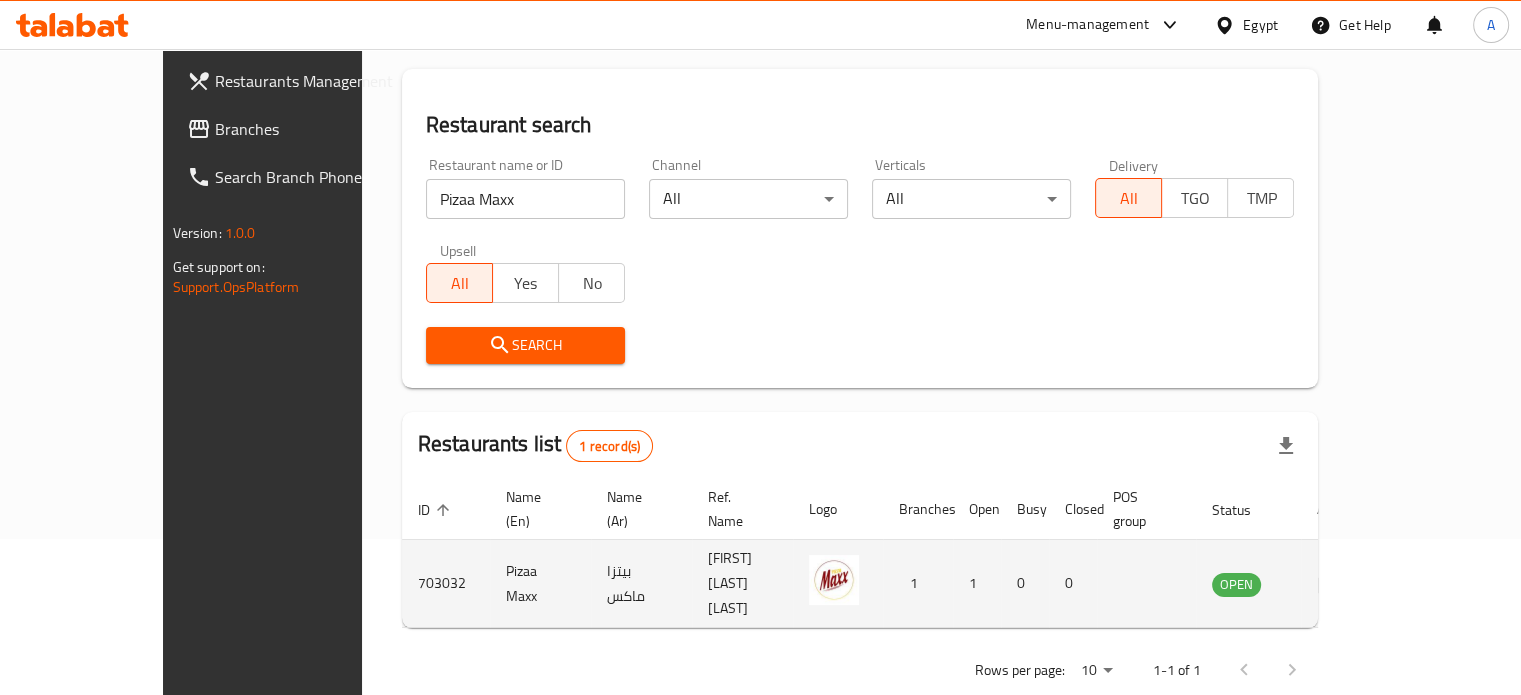 click on "703032" at bounding box center (446, 584) 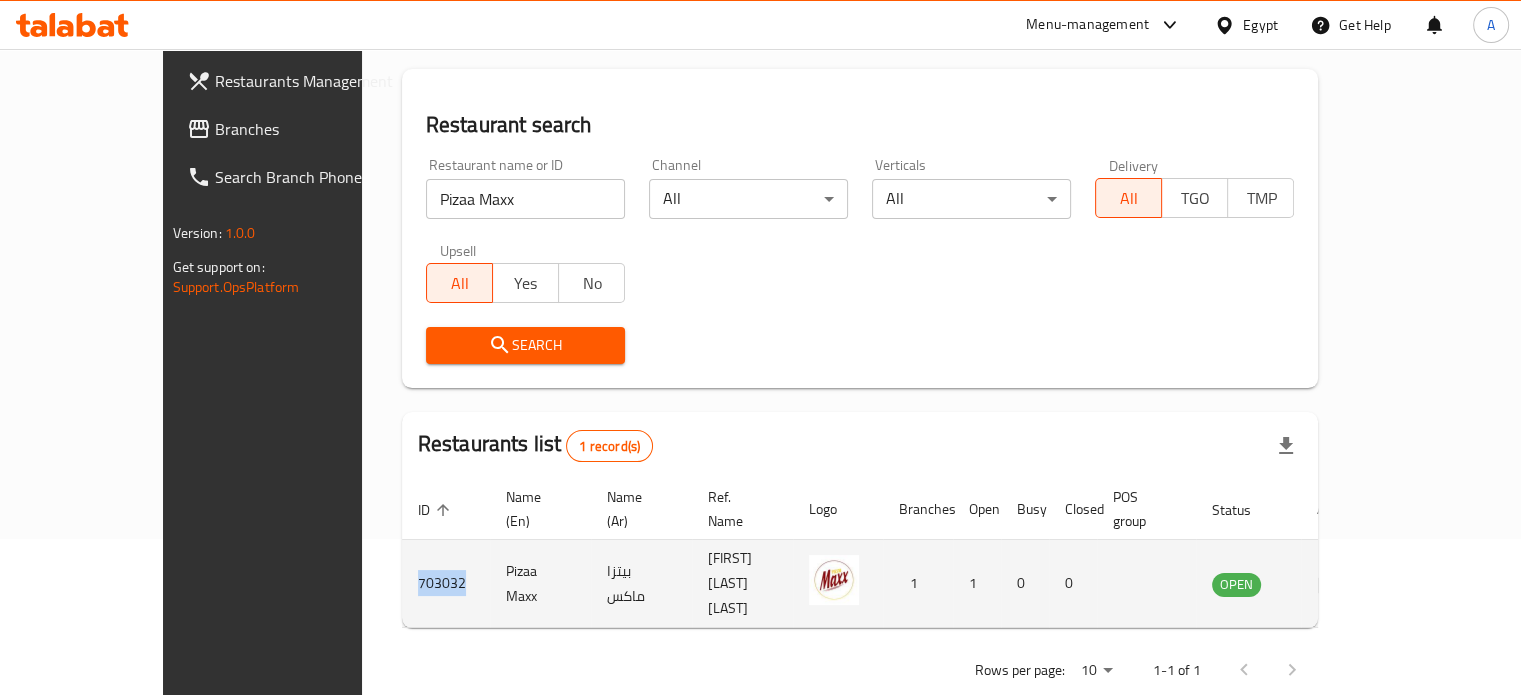 click on "703032" at bounding box center (446, 584) 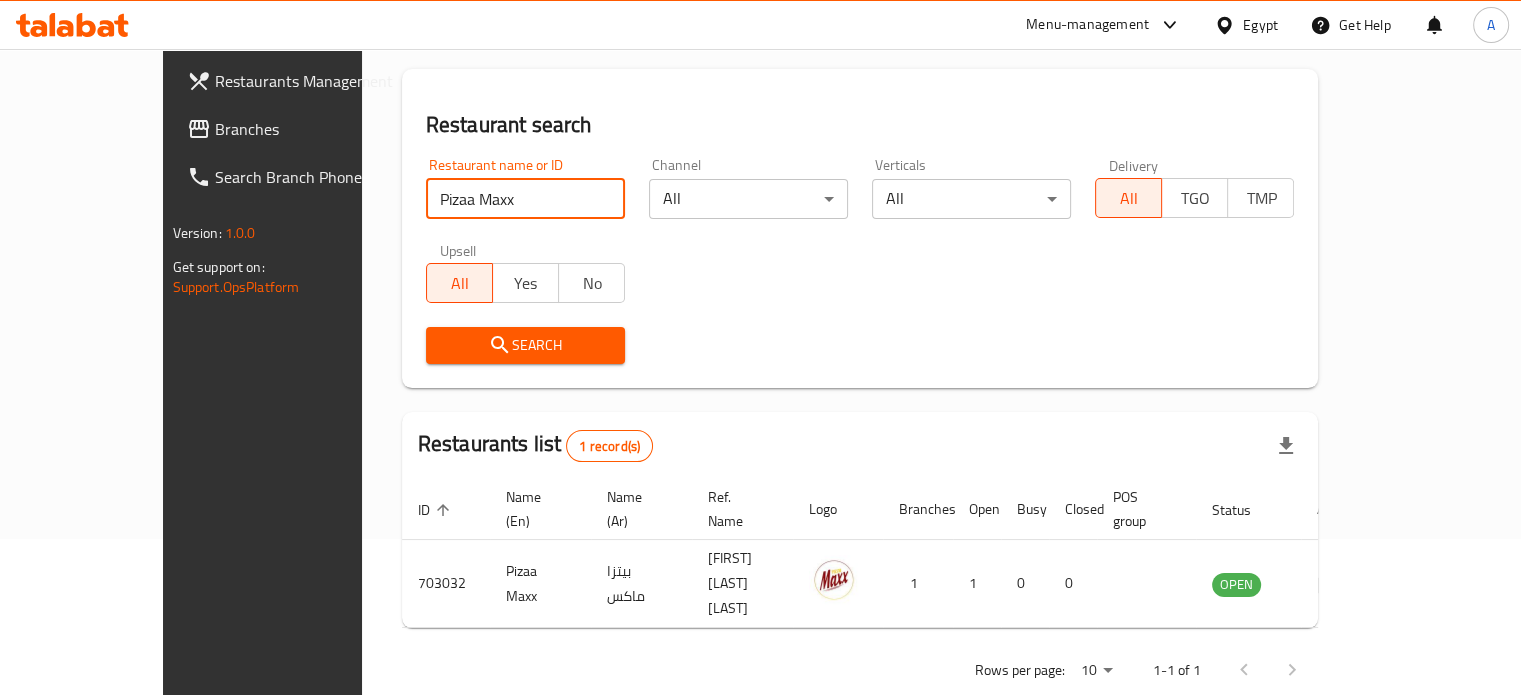 click on "Pizaa Maxx" at bounding box center [525, 199] 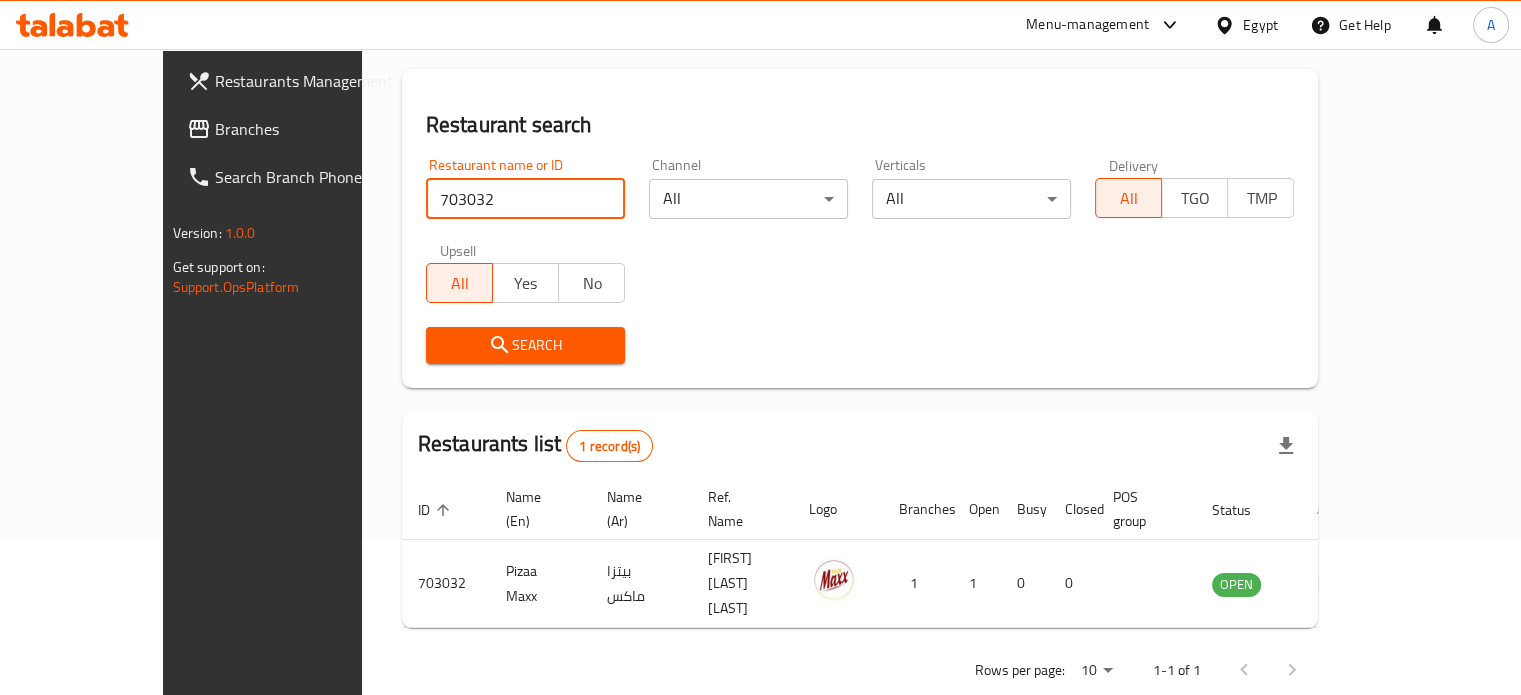 click on "Search" at bounding box center (525, 345) 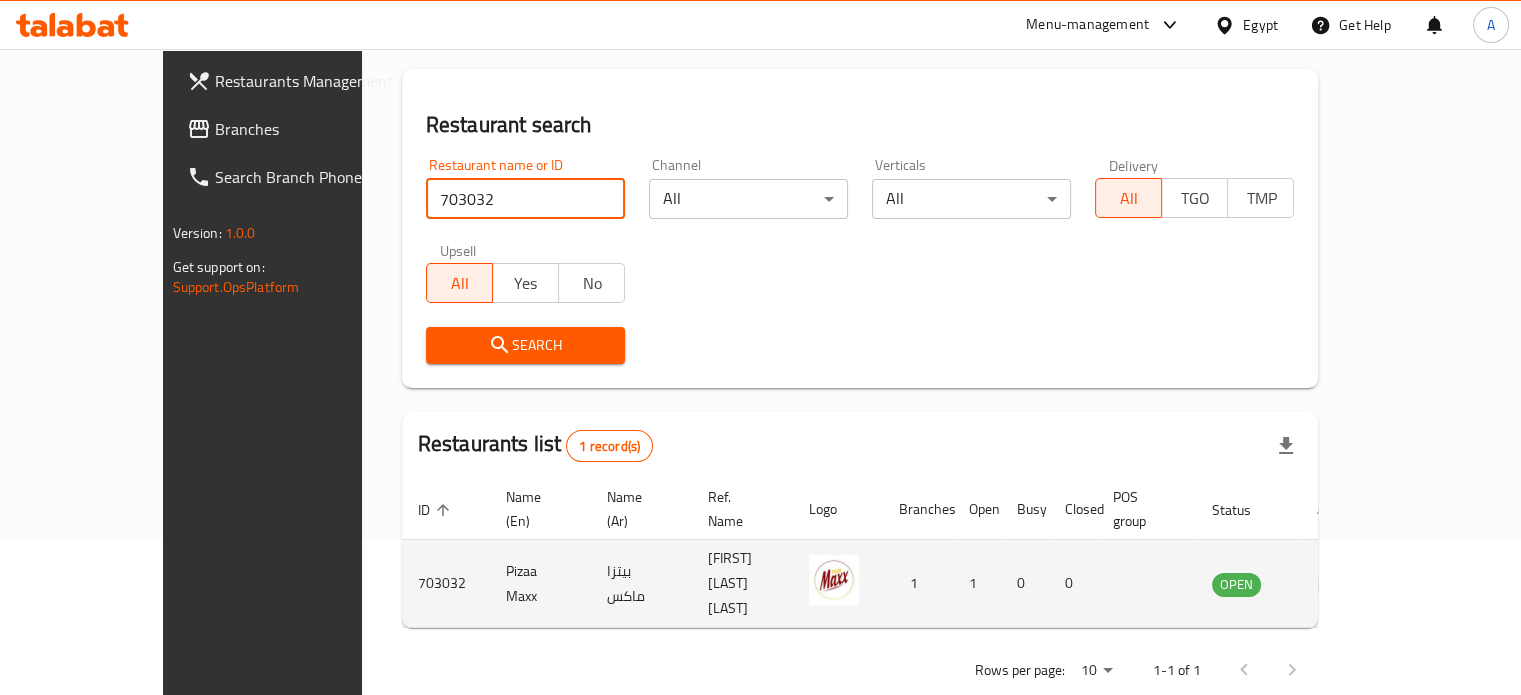 click on "Pizaa Maxx" at bounding box center (540, 584) 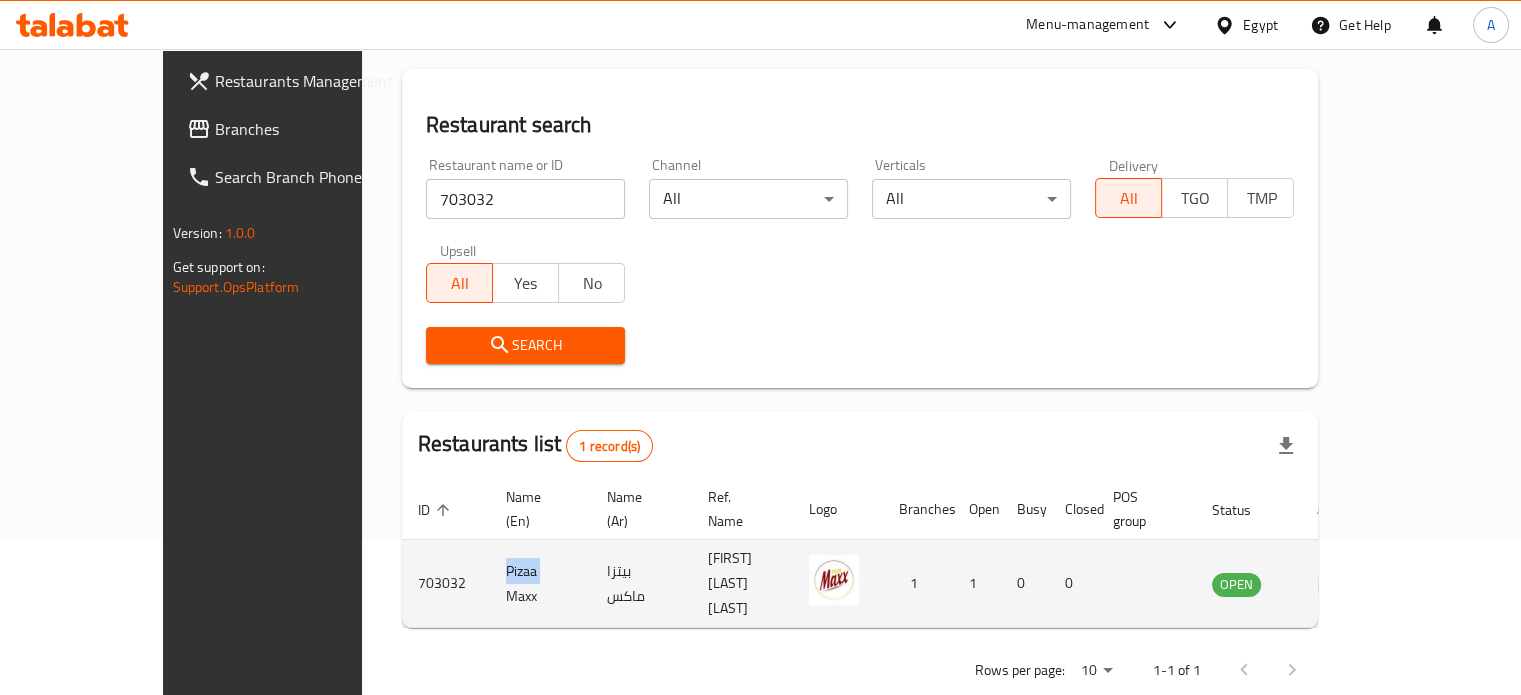 click on "Pizaa Maxx" at bounding box center (540, 584) 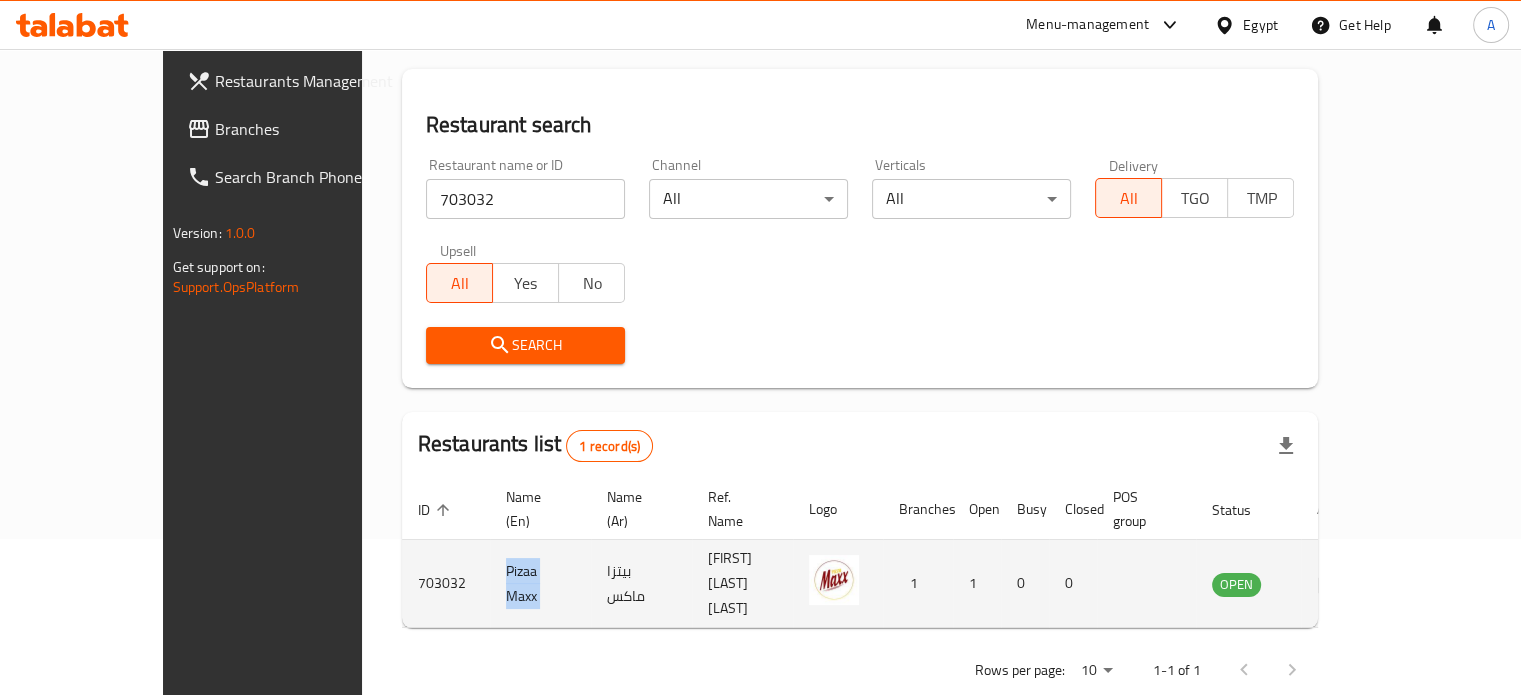 click on "Pizaa Maxx" at bounding box center (540, 584) 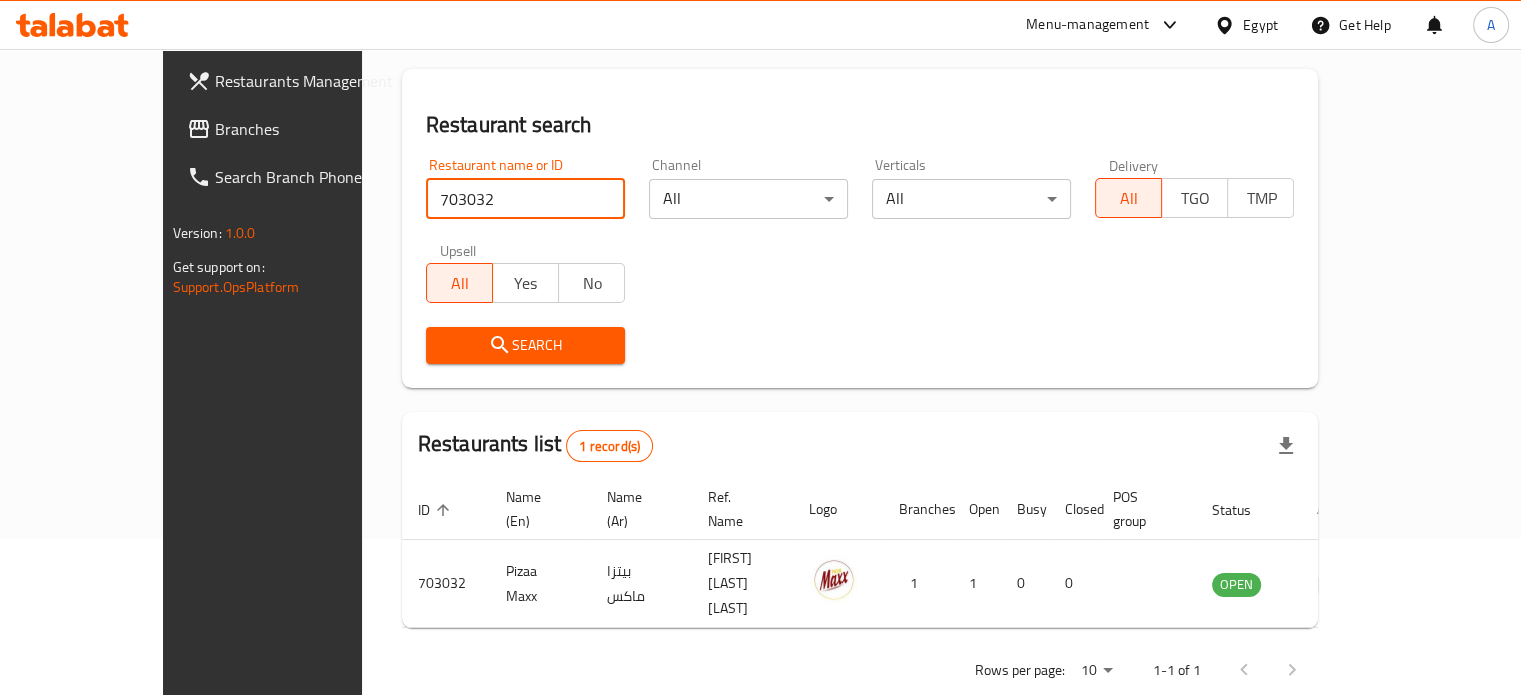 click on "703032" at bounding box center [525, 199] 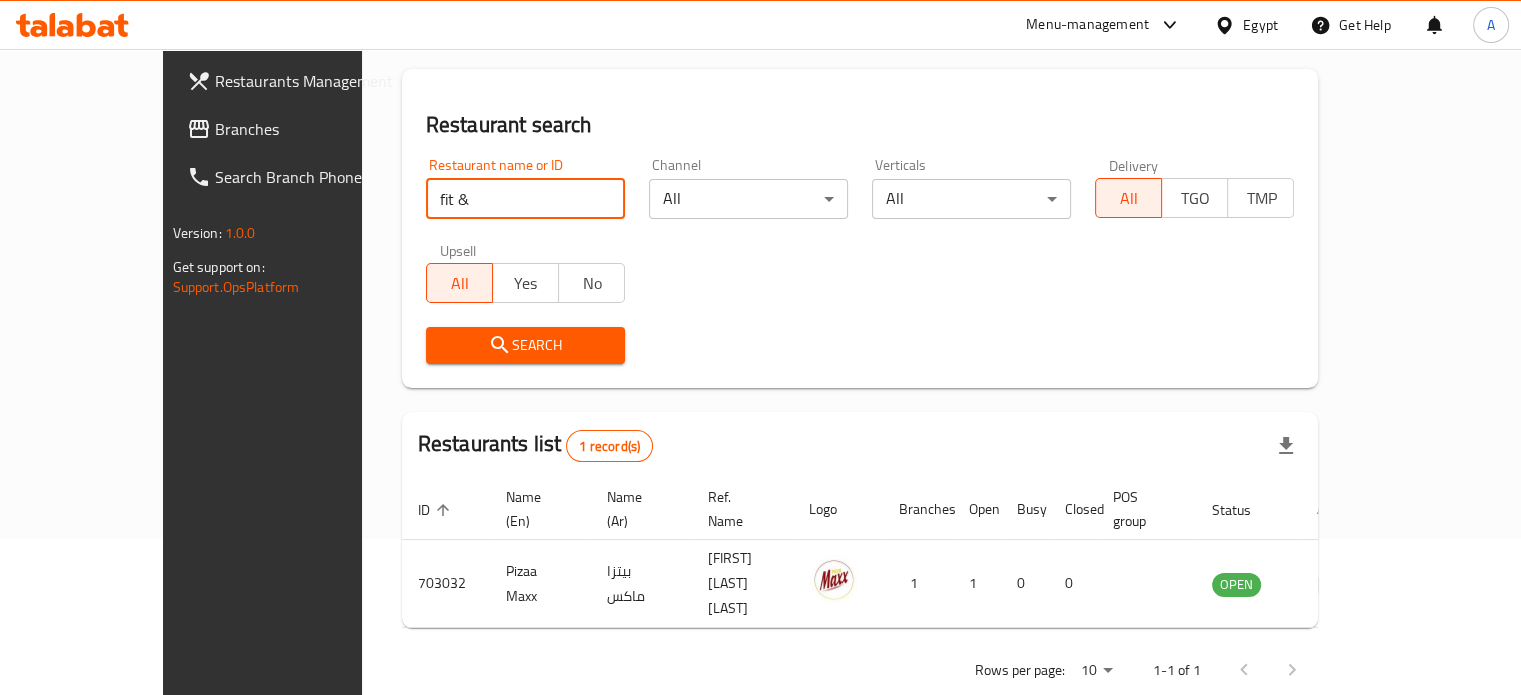 click on "Search" at bounding box center (525, 345) 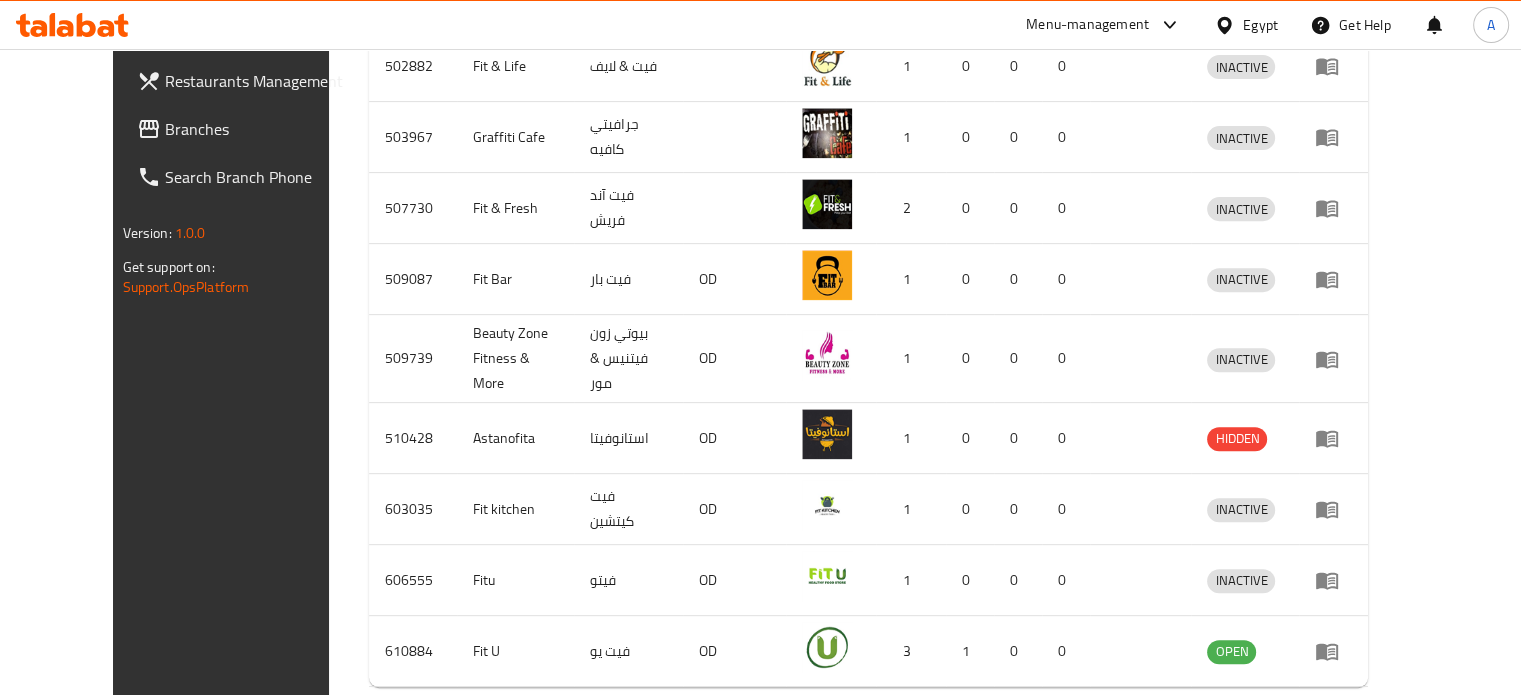 scroll, scrollTop: 740, scrollLeft: 0, axis: vertical 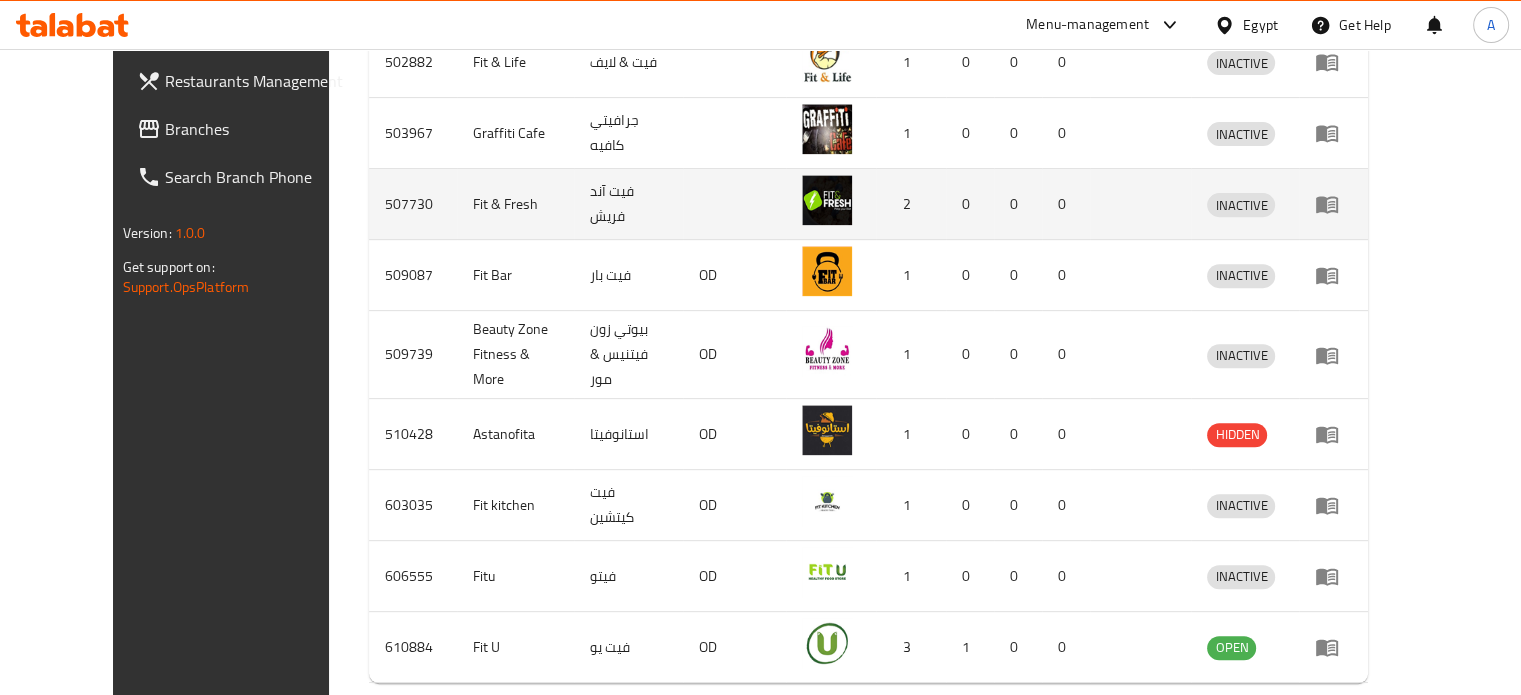 click on "507730" at bounding box center (413, 204) 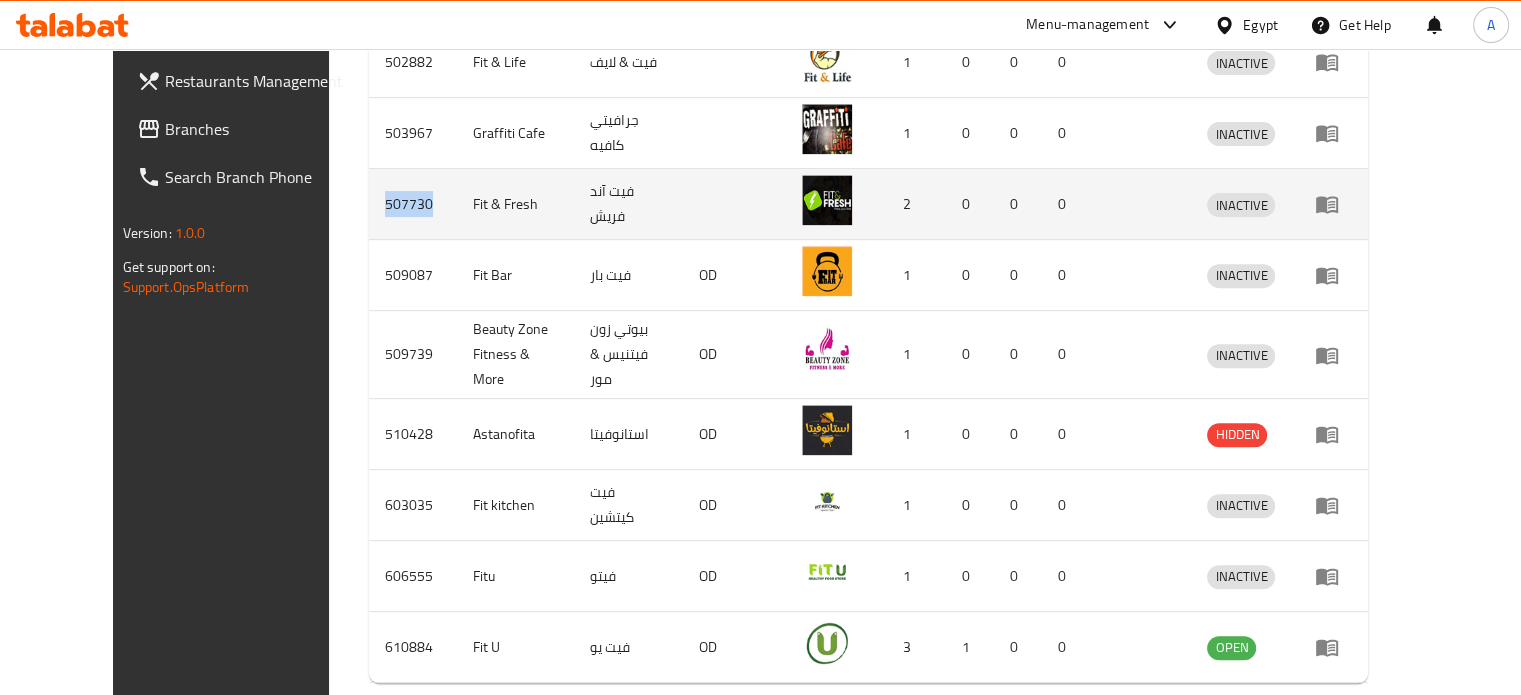 click on "507730" at bounding box center (413, 204) 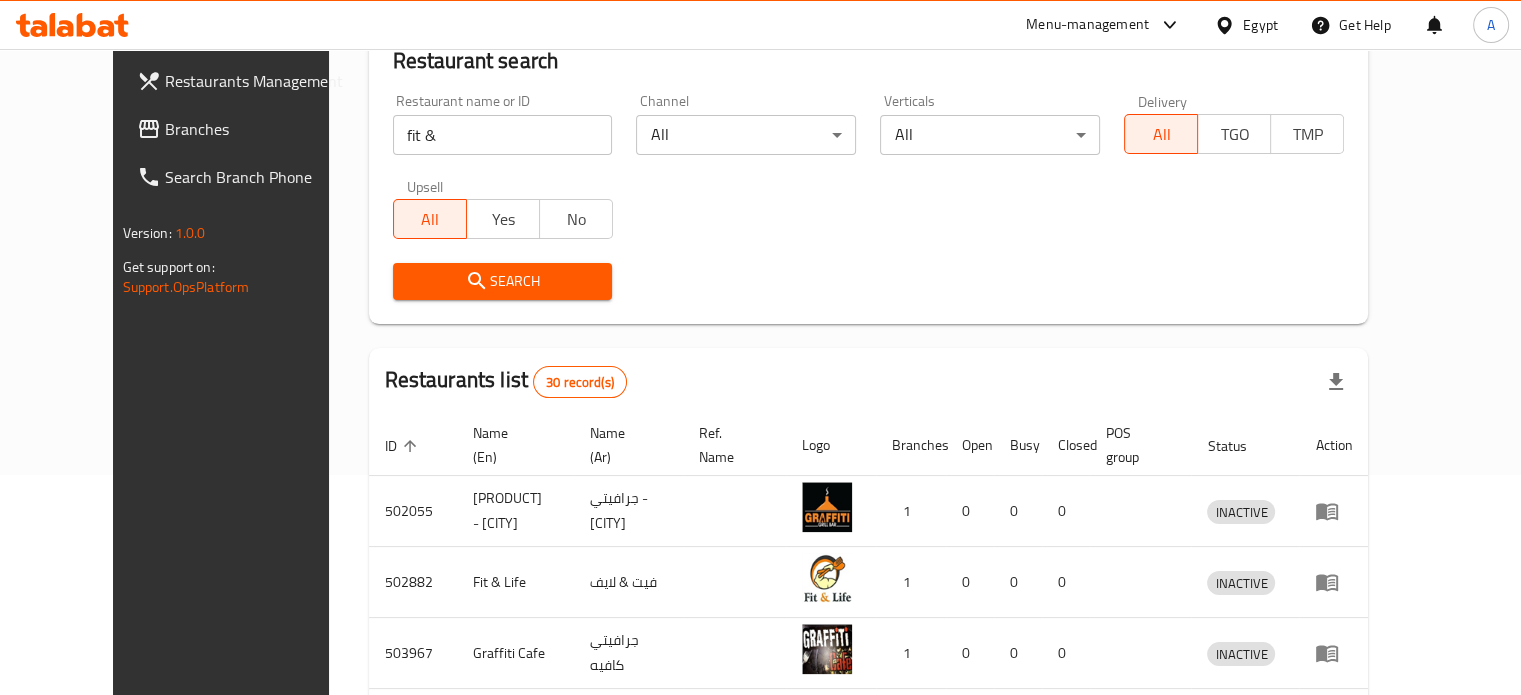 scroll, scrollTop: 208, scrollLeft: 0, axis: vertical 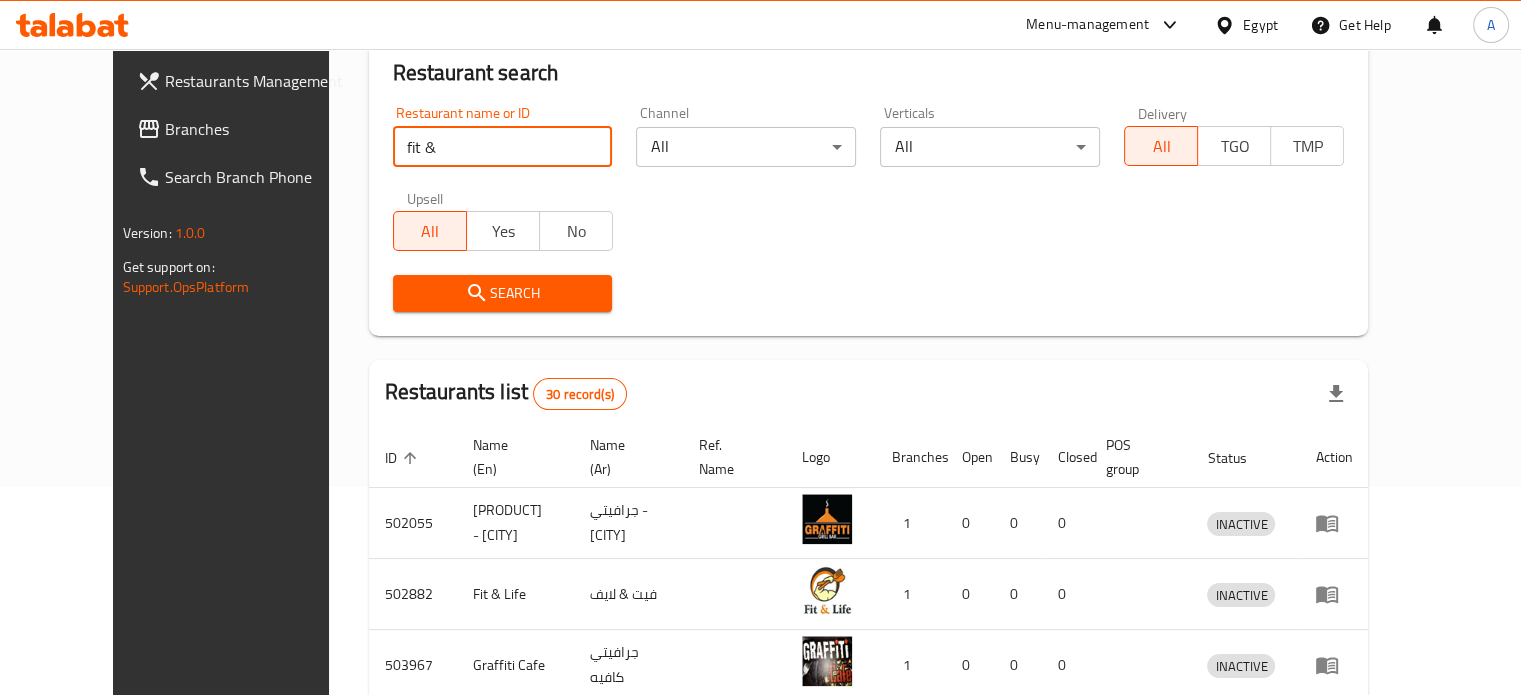 click on "fit &" at bounding box center (503, 147) 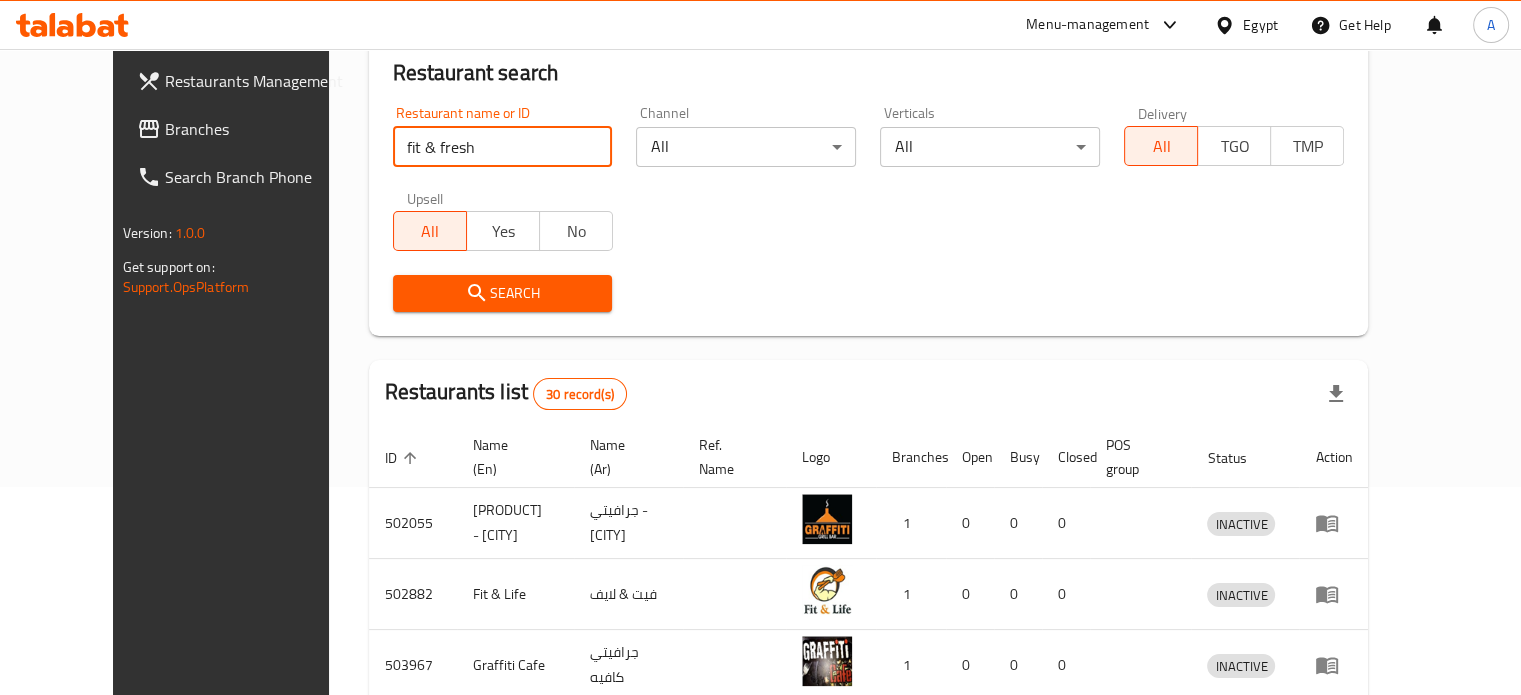 click on "Search" at bounding box center (503, 293) 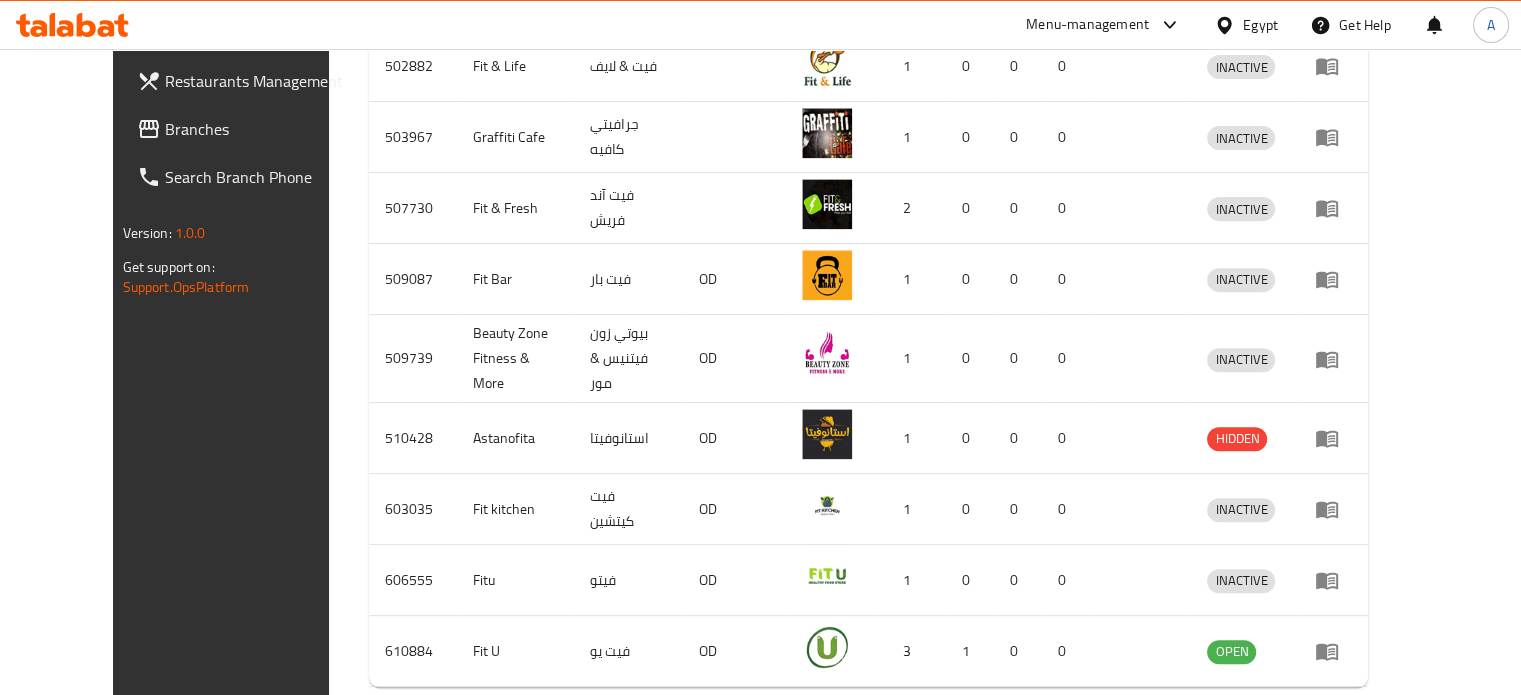 scroll, scrollTop: 811, scrollLeft: 0, axis: vertical 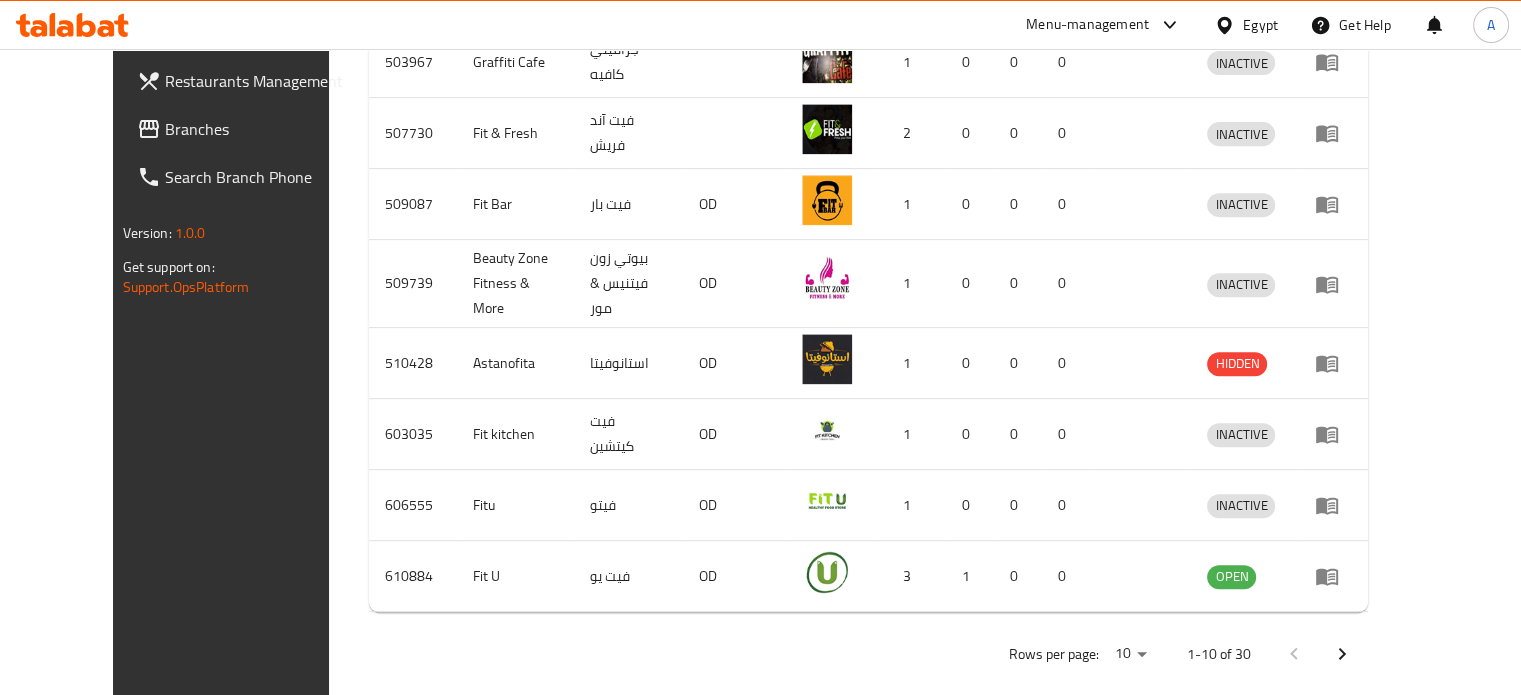 click 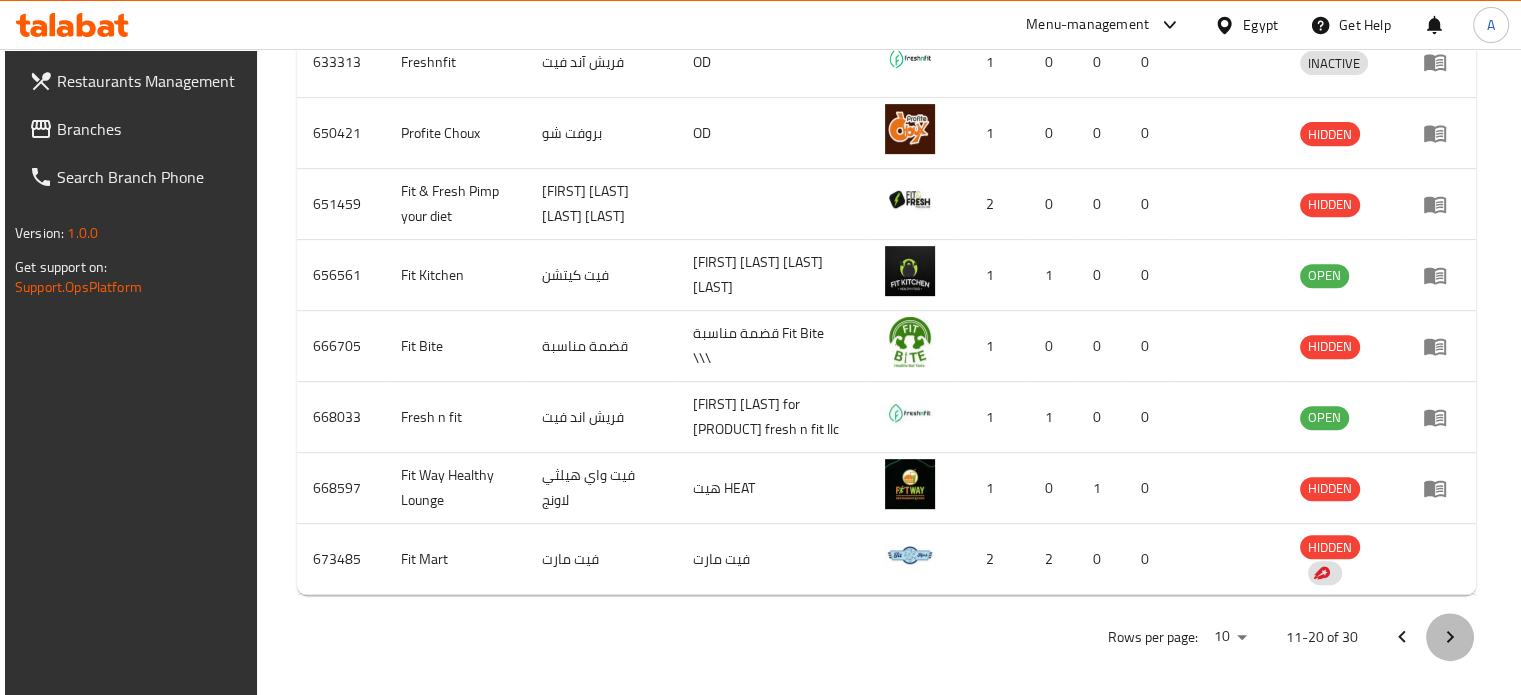 click 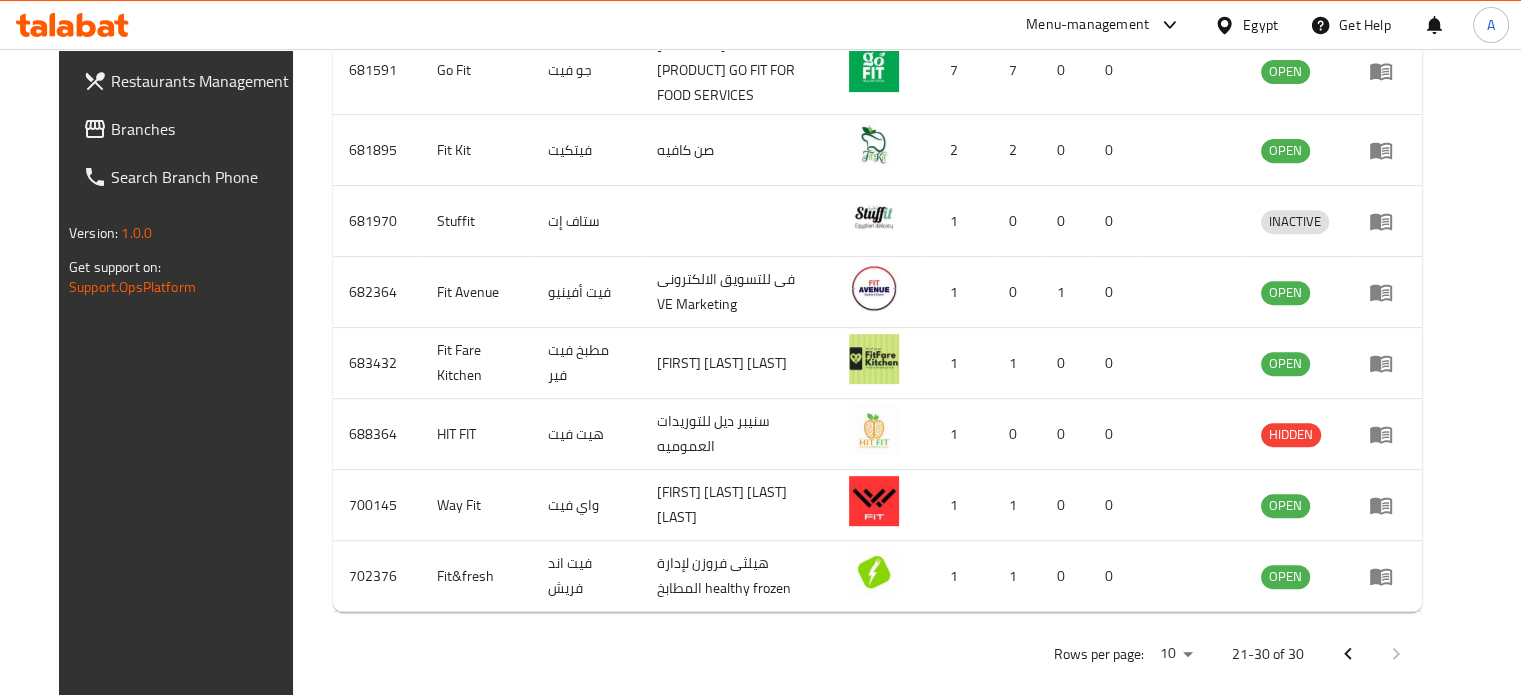 click at bounding box center [760, 347] 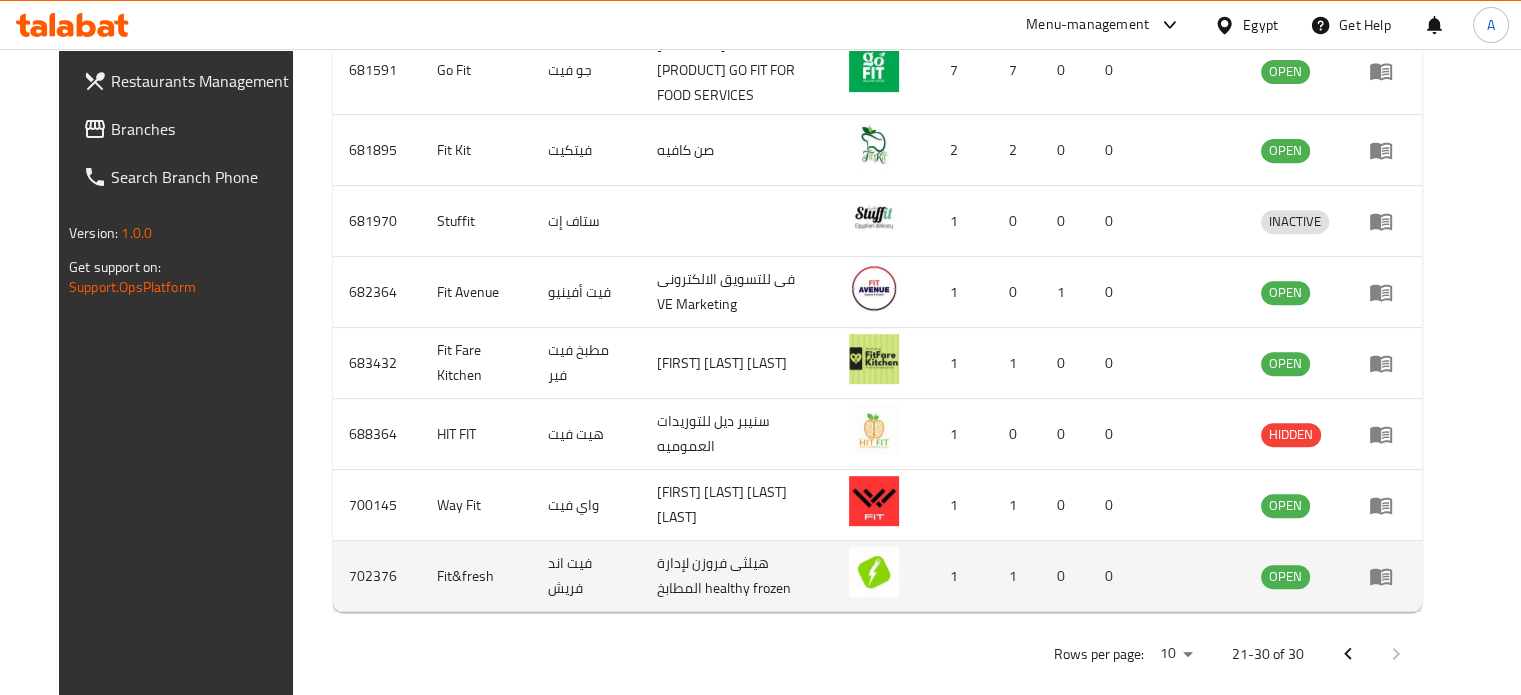click on "702376" at bounding box center (377, 576) 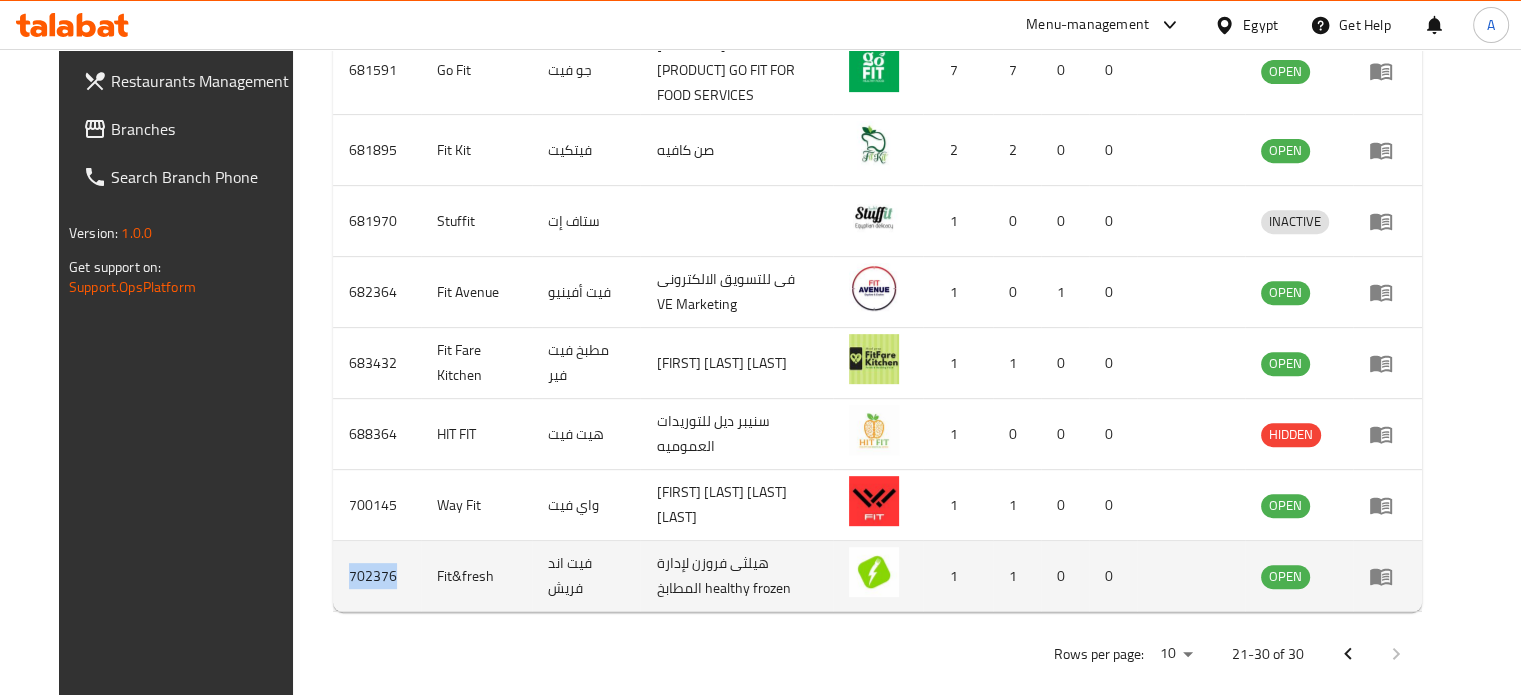 click on "702376" at bounding box center [377, 576] 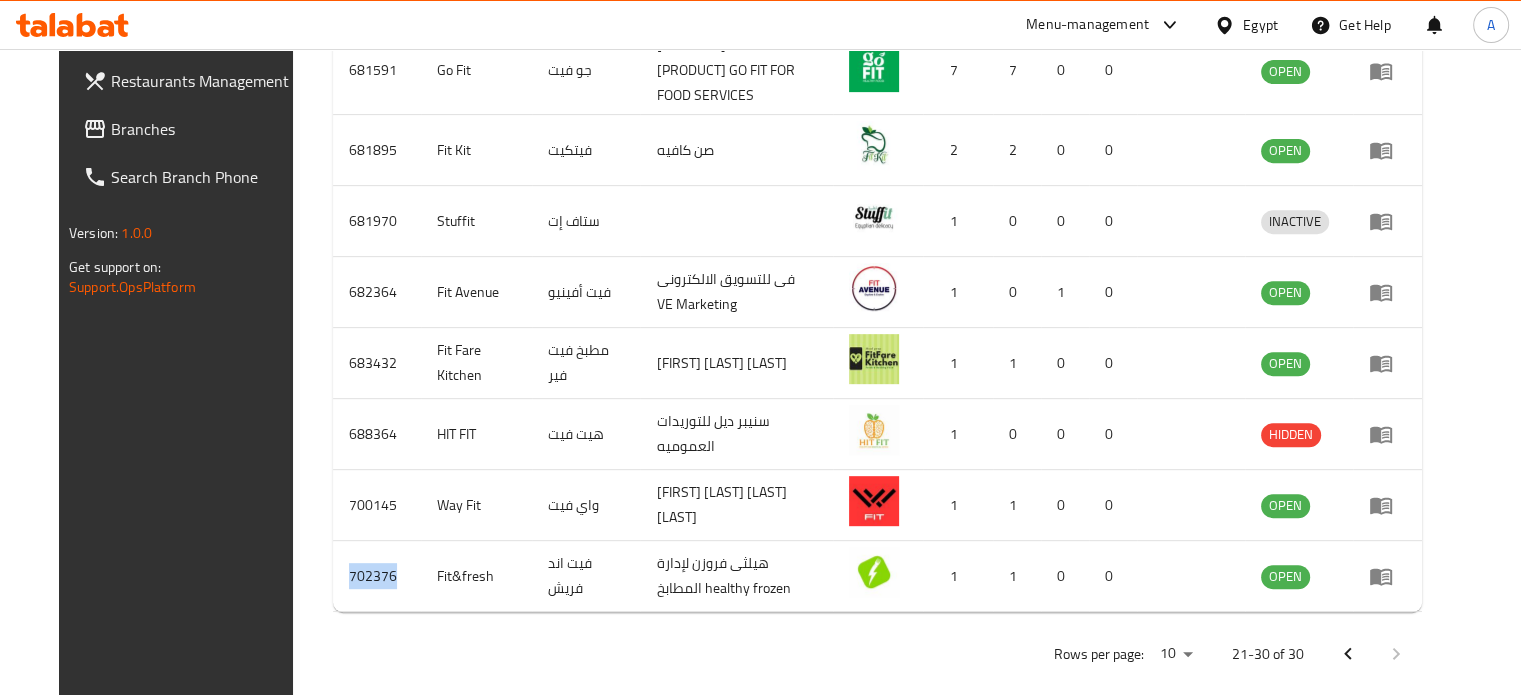 scroll, scrollTop: 203, scrollLeft: 0, axis: vertical 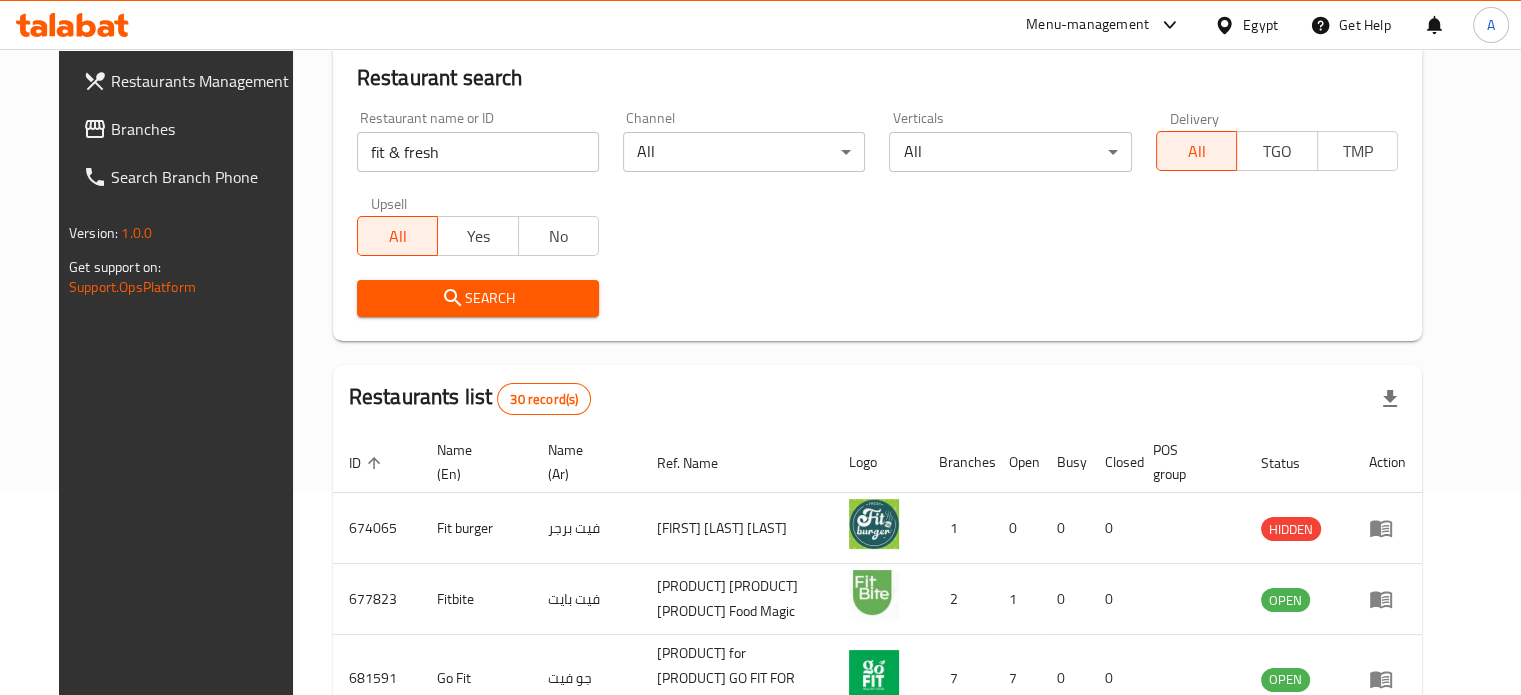 click on "fit & fresh" at bounding box center [478, 152] 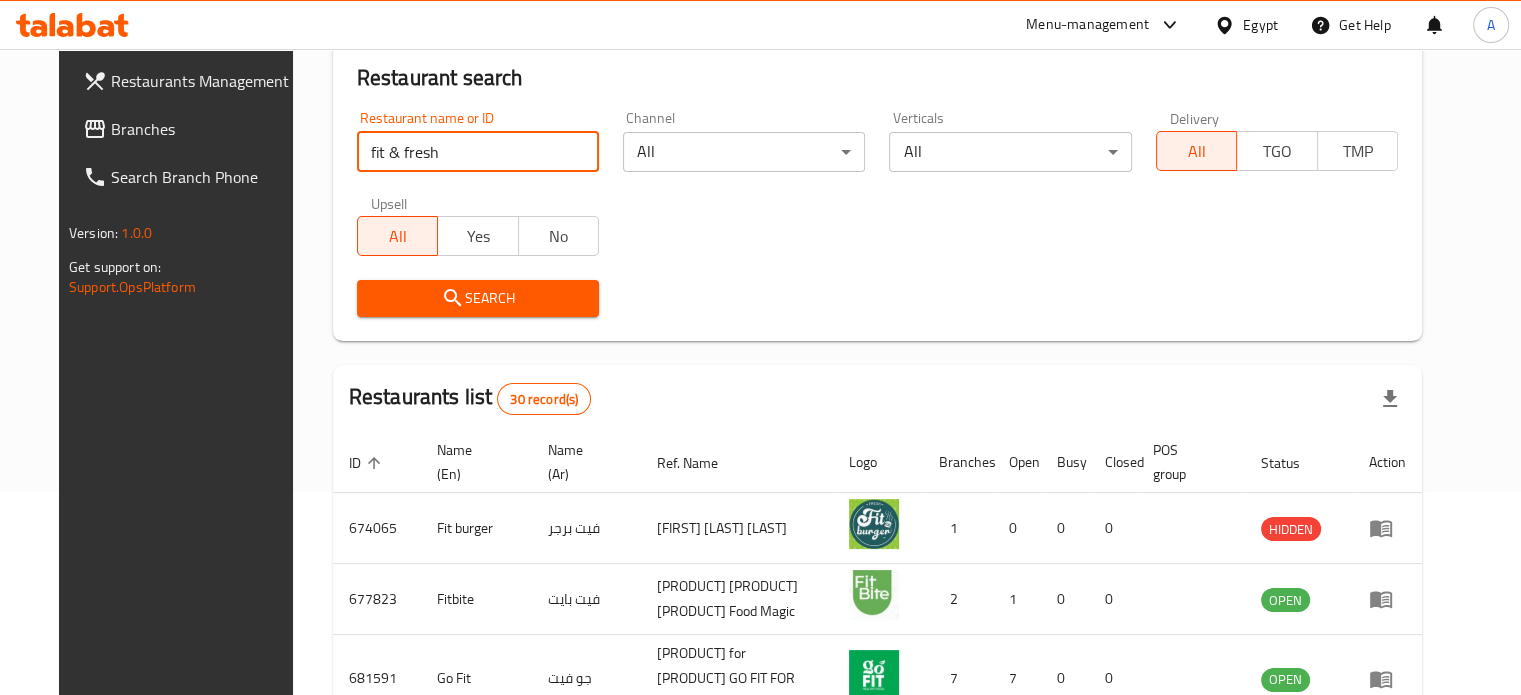click on "fit & fresh" at bounding box center (478, 152) 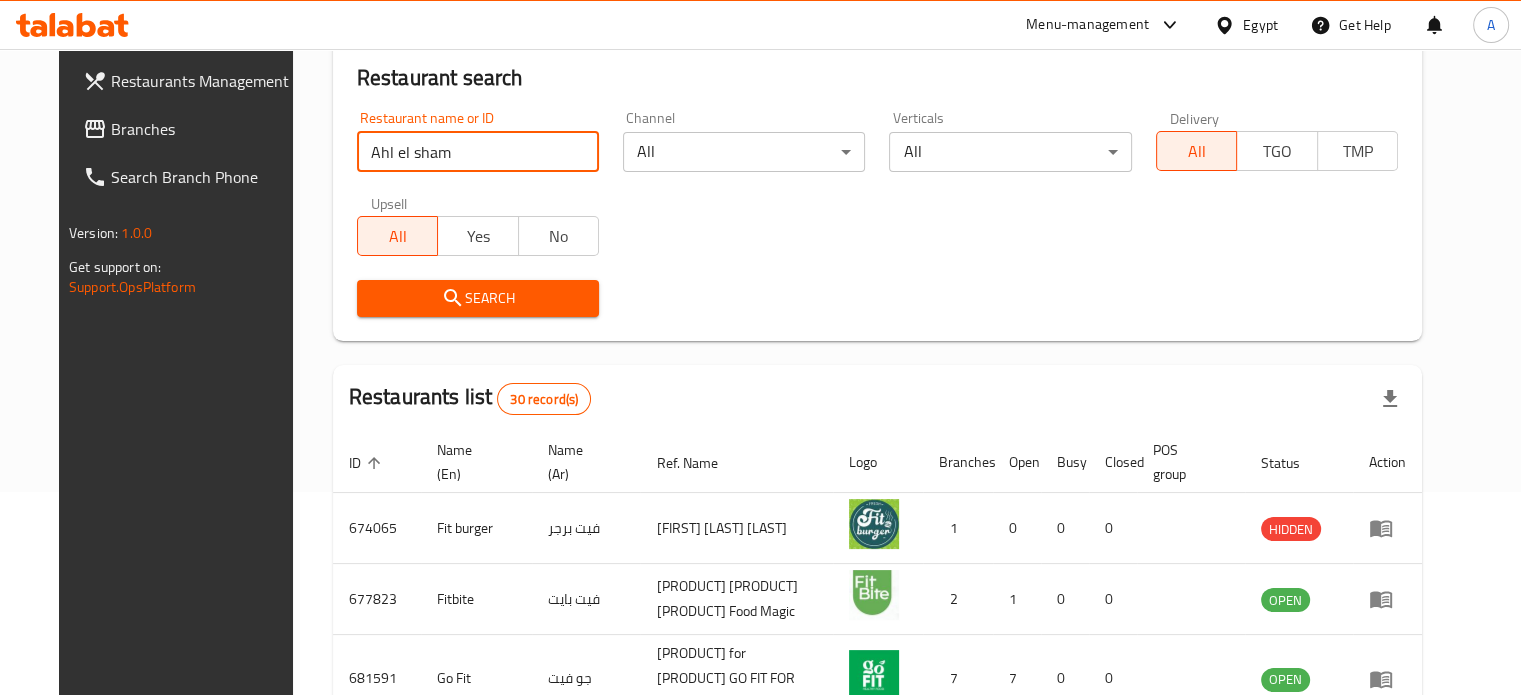 click on "Search" at bounding box center (478, 298) 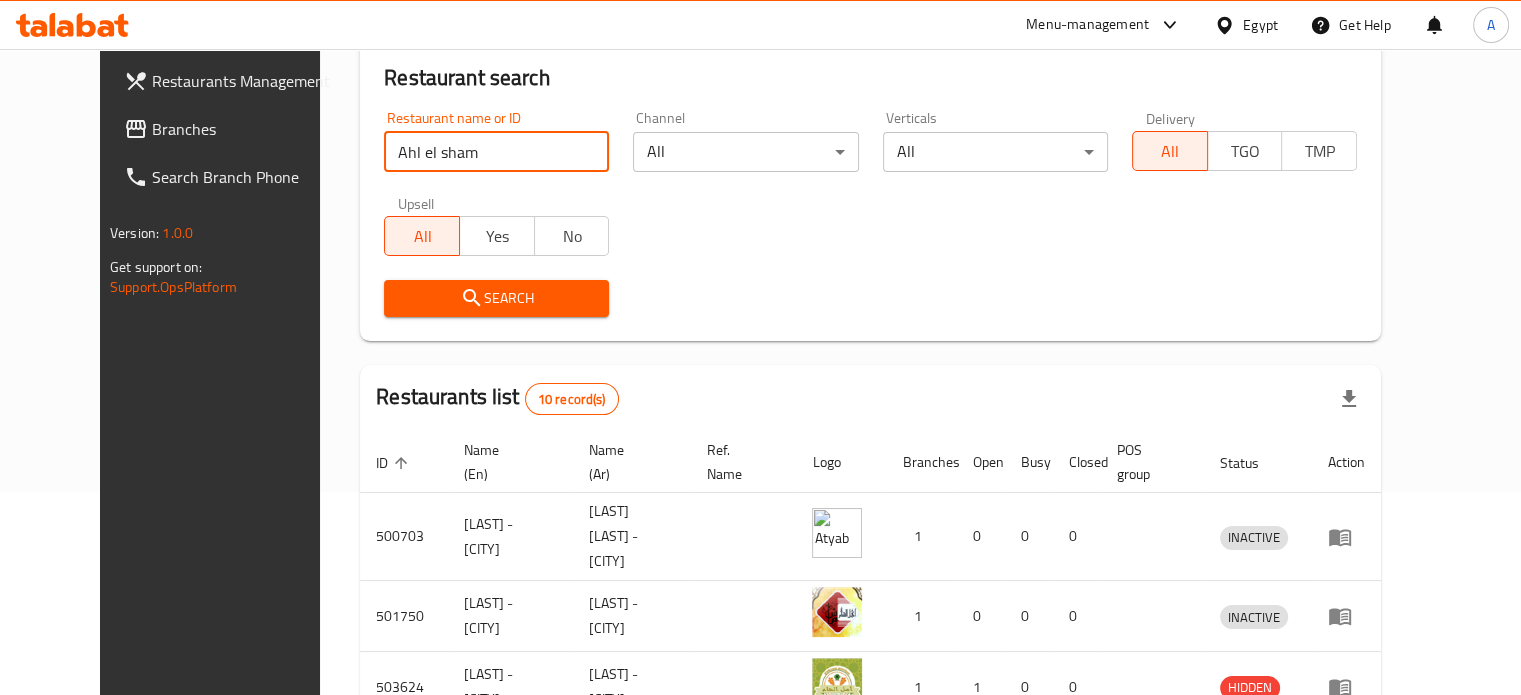 scroll, scrollTop: 741, scrollLeft: 0, axis: vertical 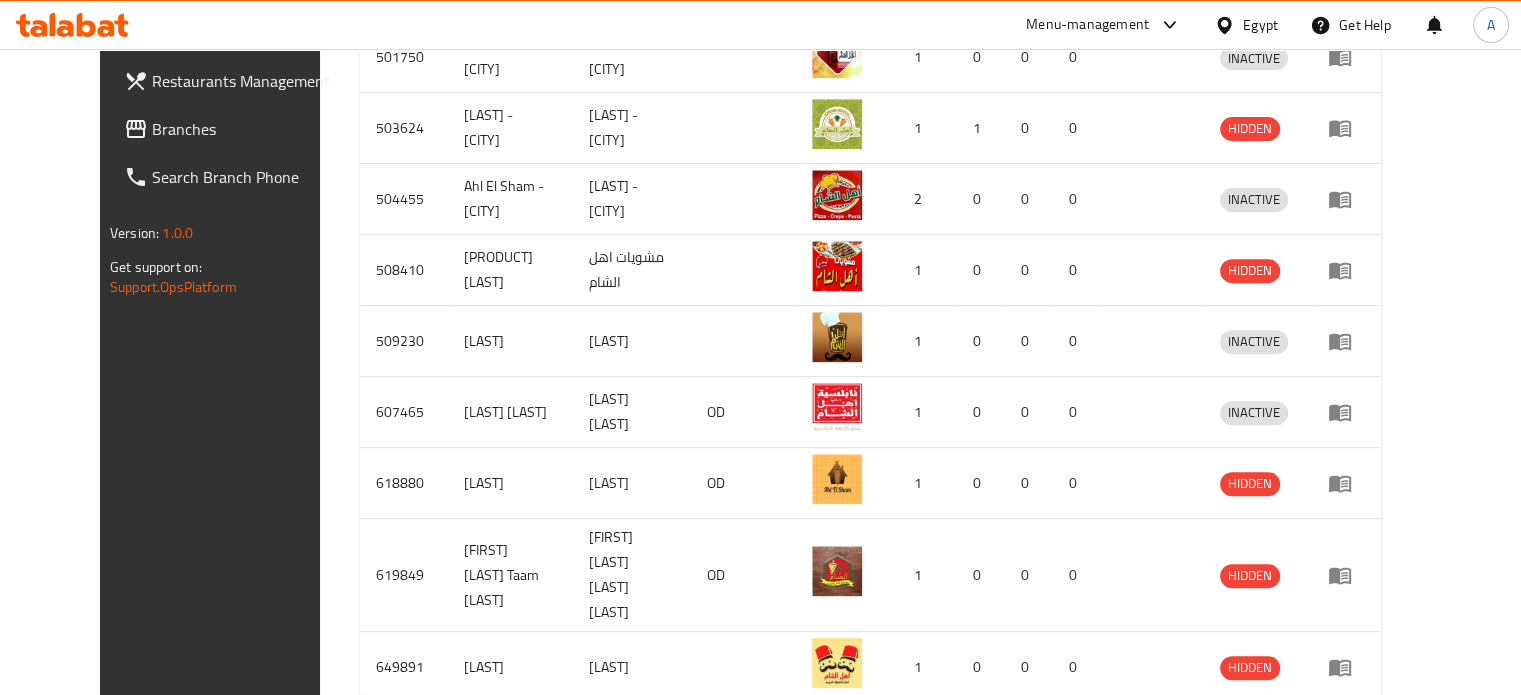 click at bounding box center (1331, 745) 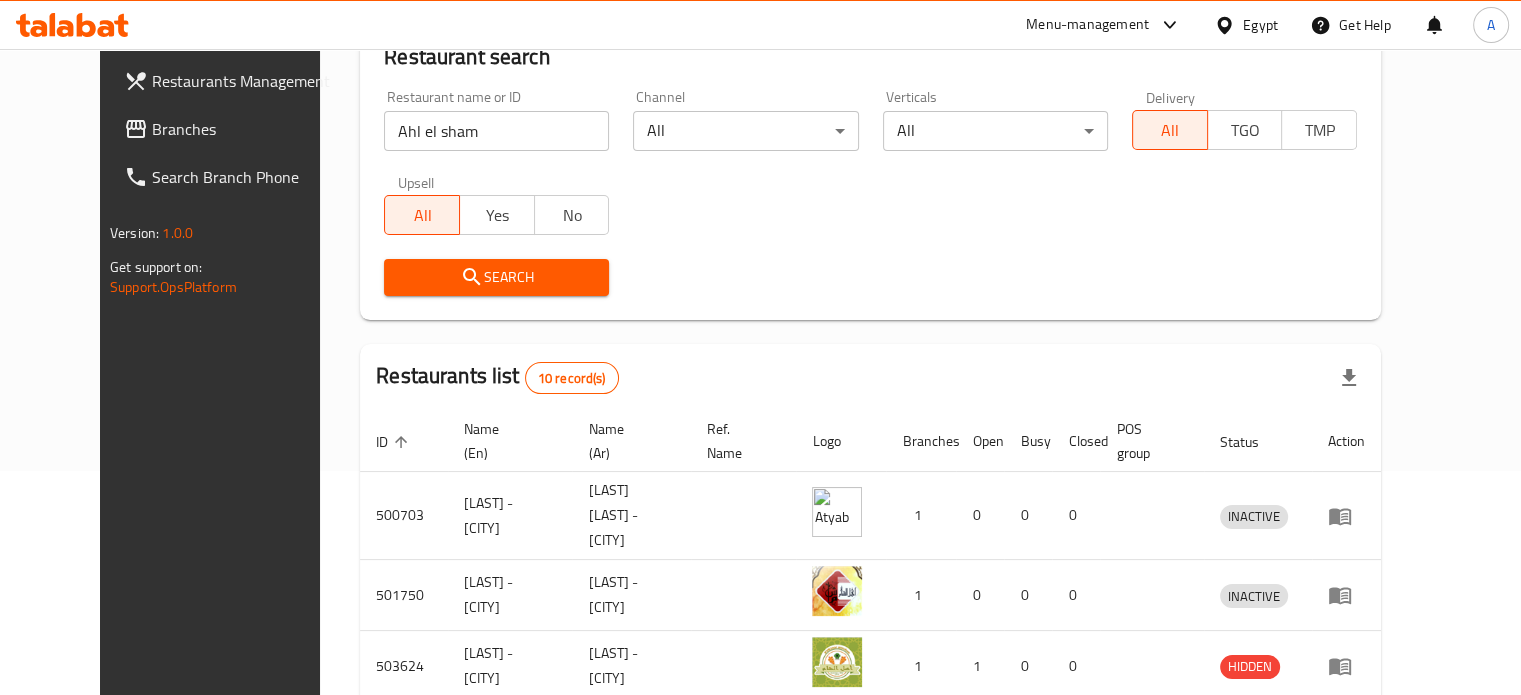 scroll, scrollTop: 112, scrollLeft: 0, axis: vertical 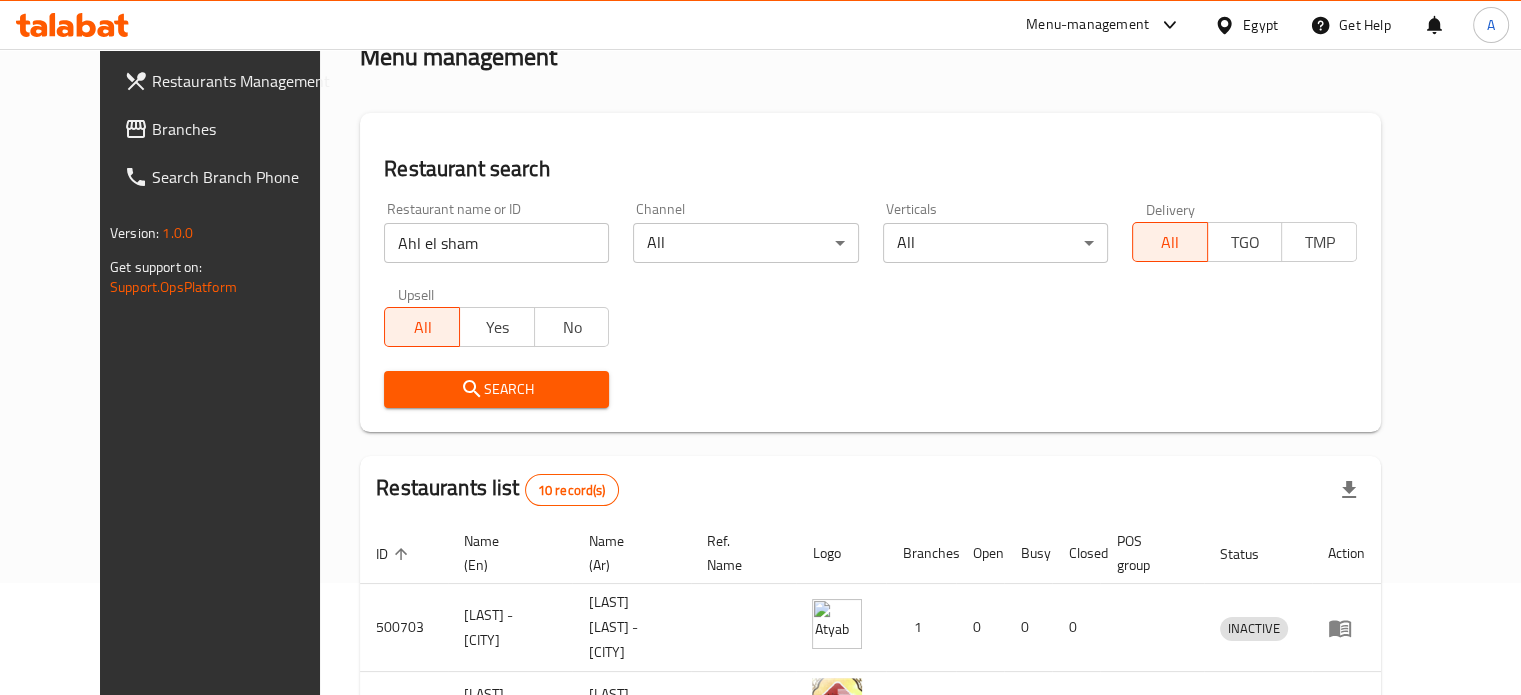 click on "Ahl el sham" at bounding box center (496, 243) 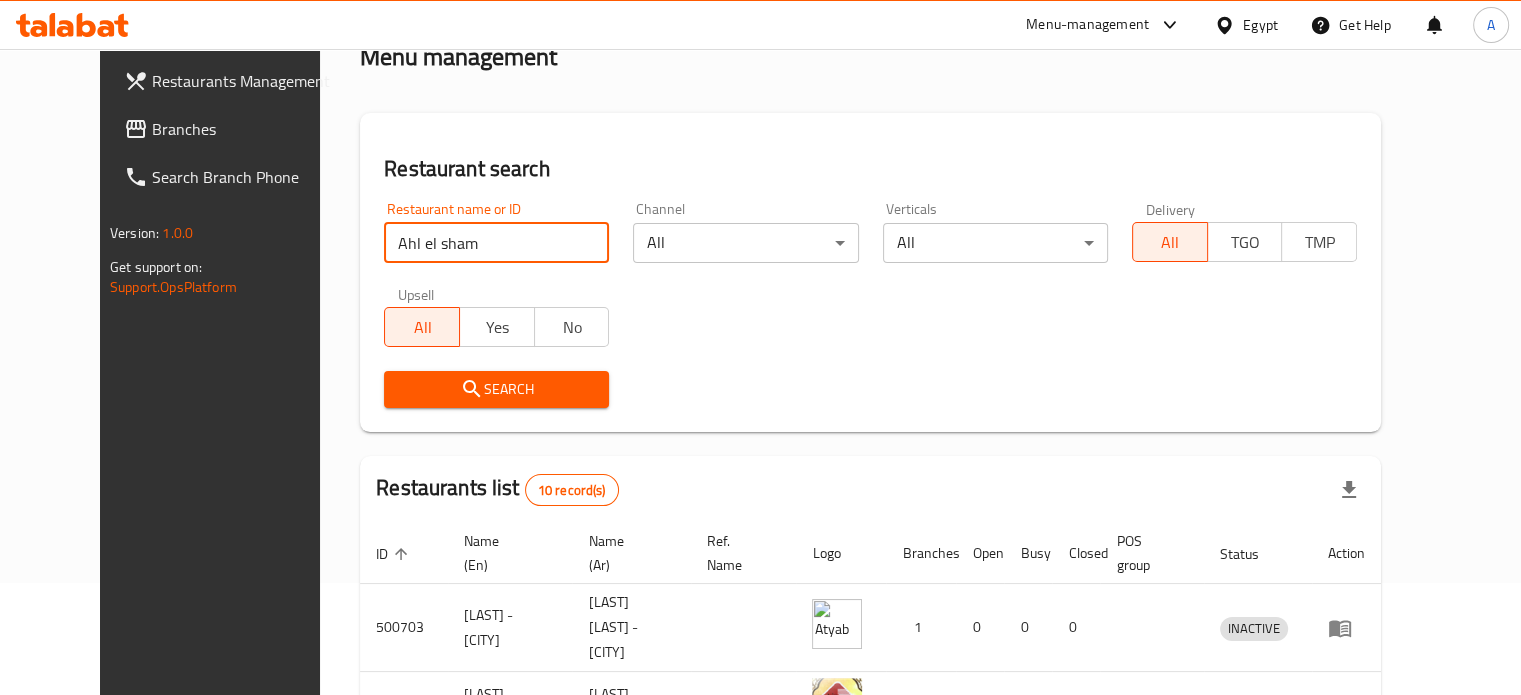 click on "Ahl el sham" at bounding box center (496, 243) 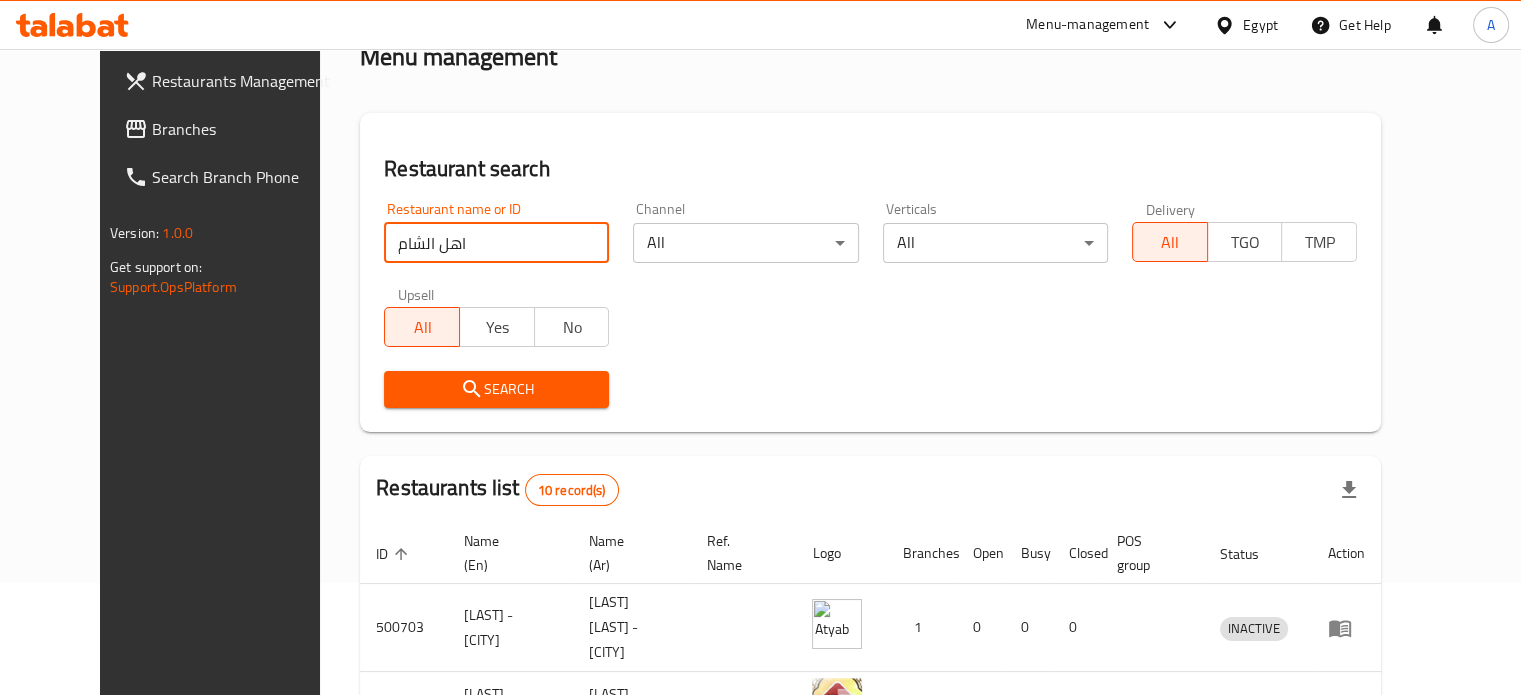 type on "اهل الشام" 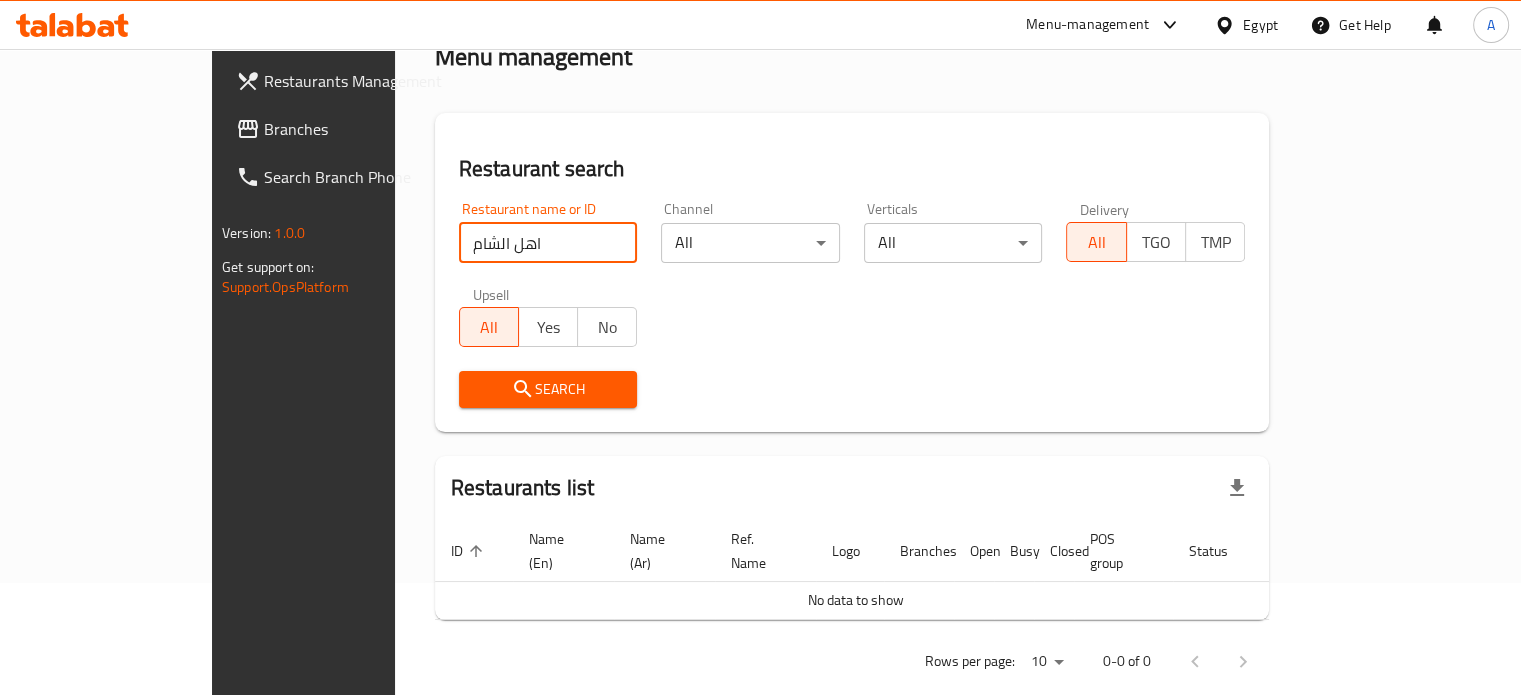 click on "اهل الشام" at bounding box center (548, 243) 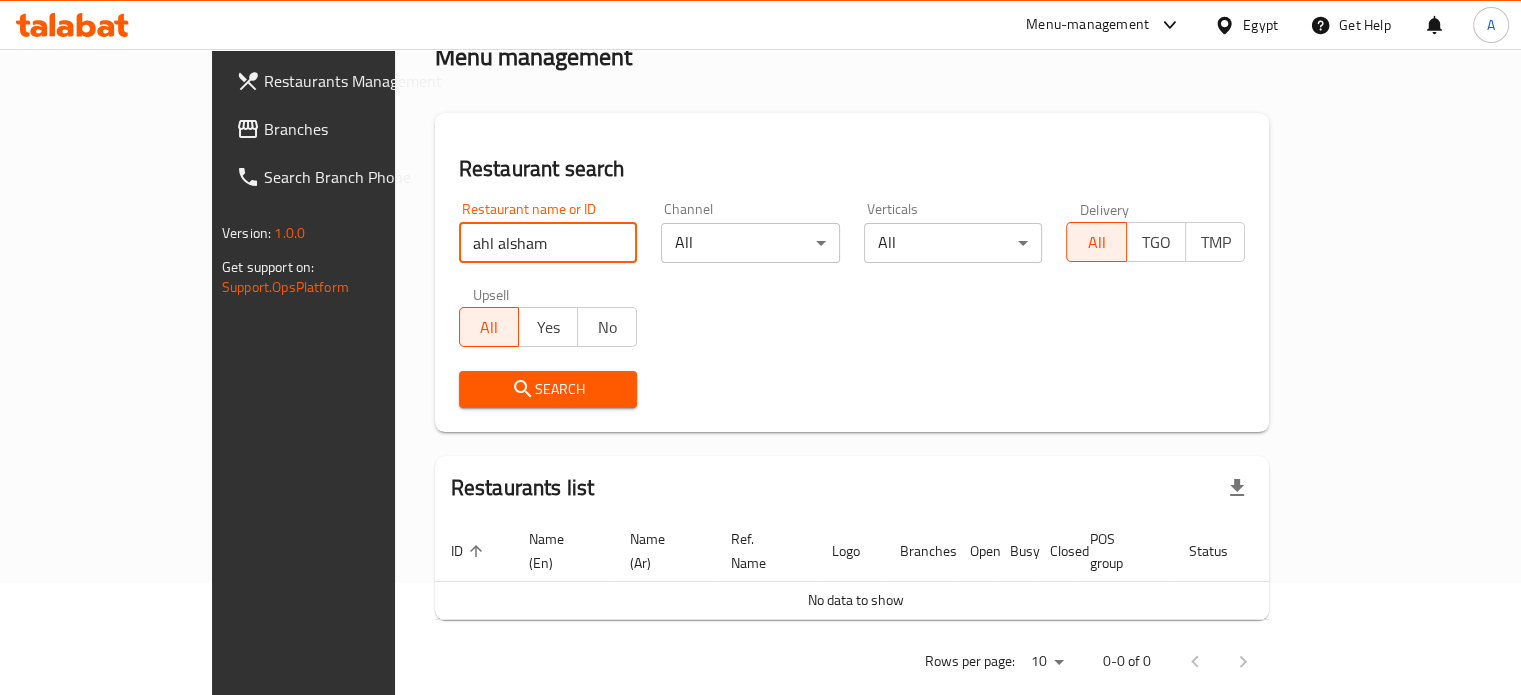 click on "Search" at bounding box center (548, 389) 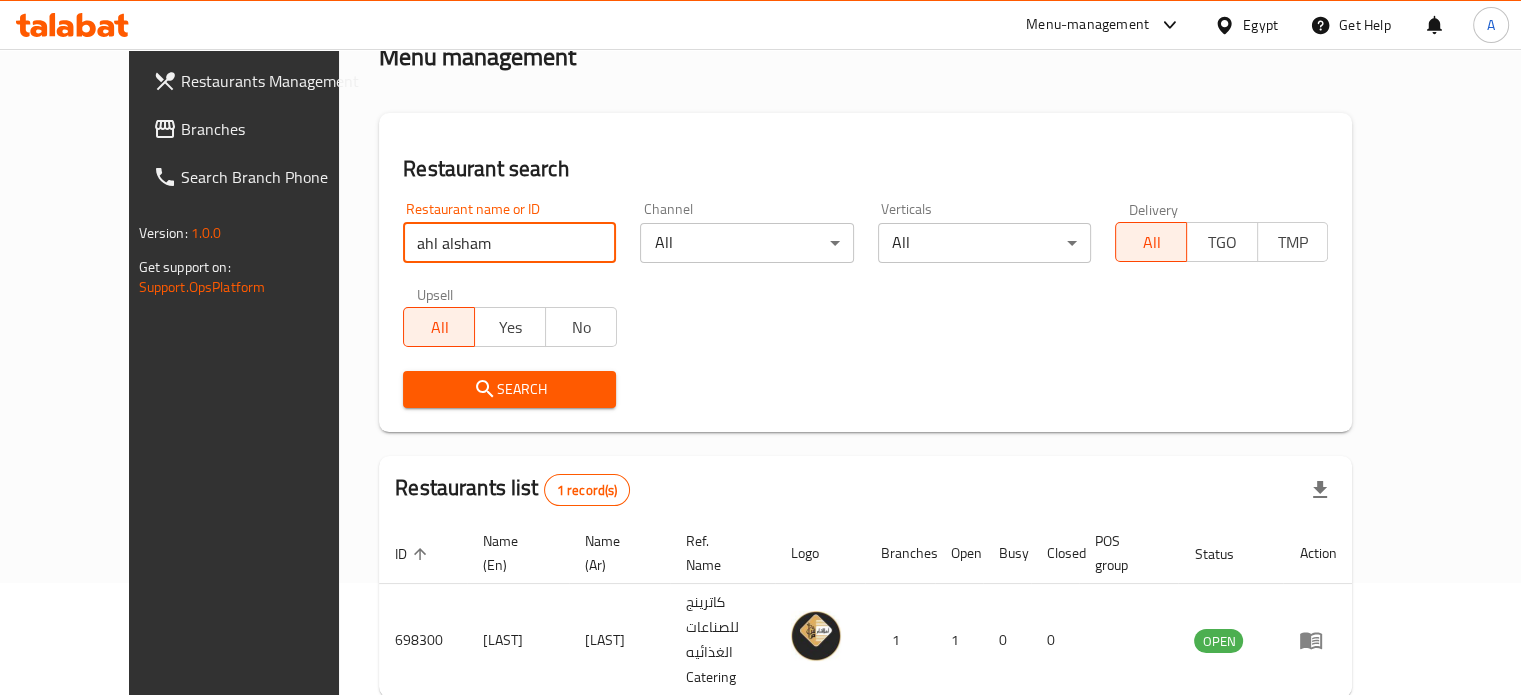 click on "ahl alsham" at bounding box center [509, 243] 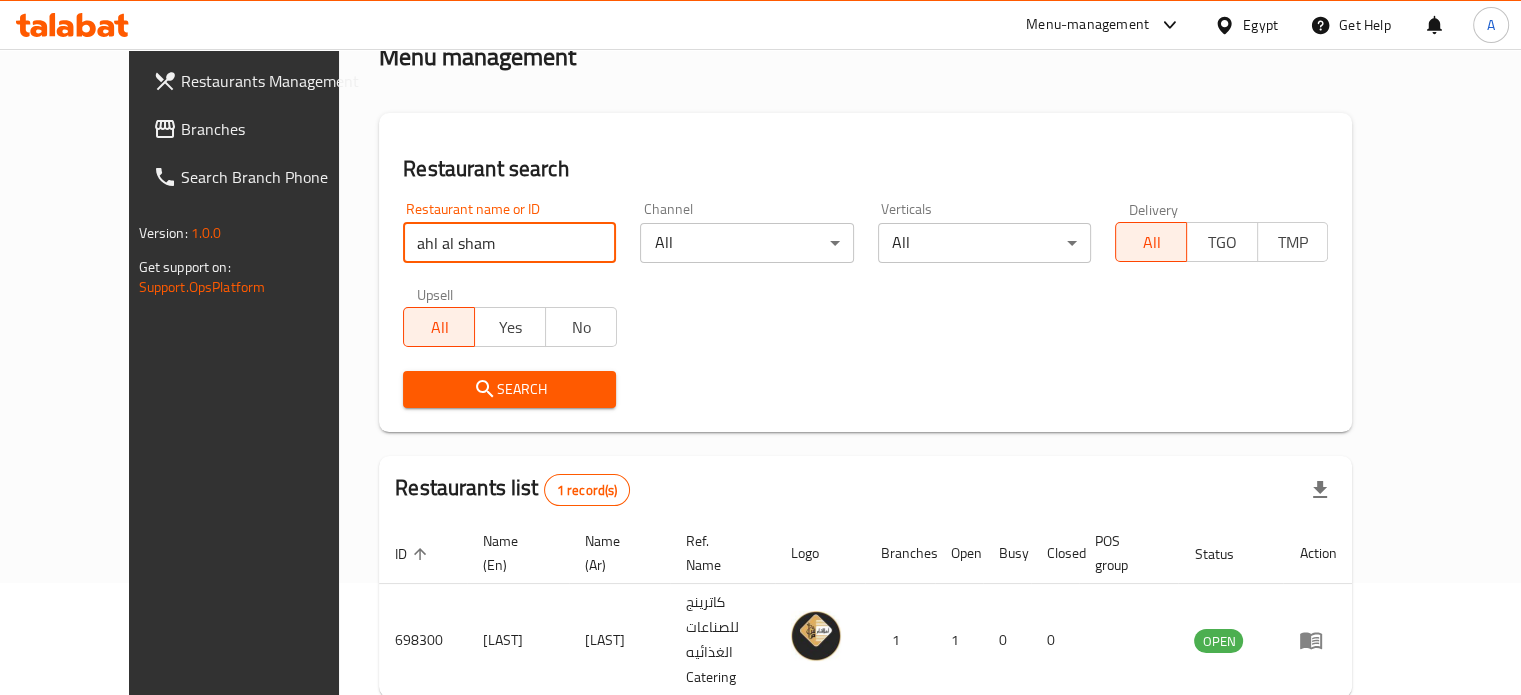 click on "Search" at bounding box center [509, 389] 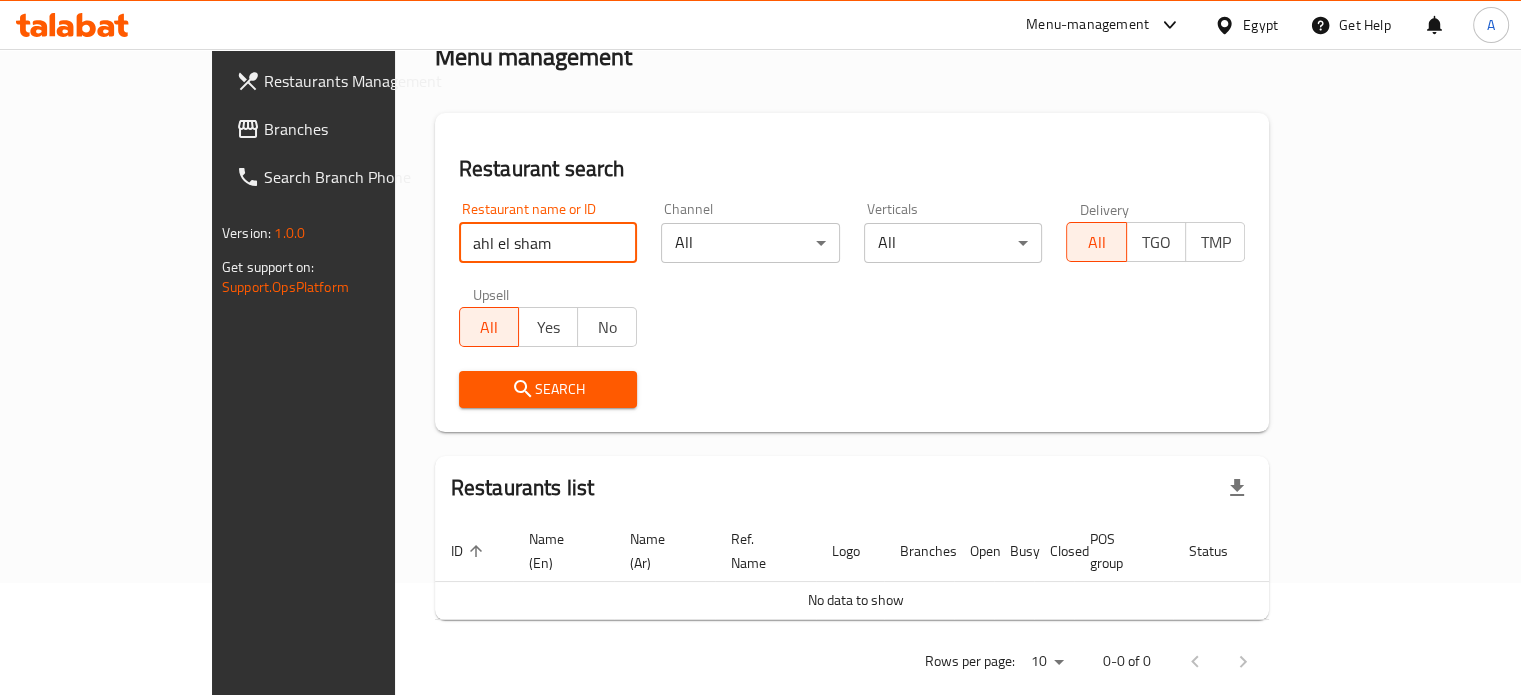 type on "ahl el sham" 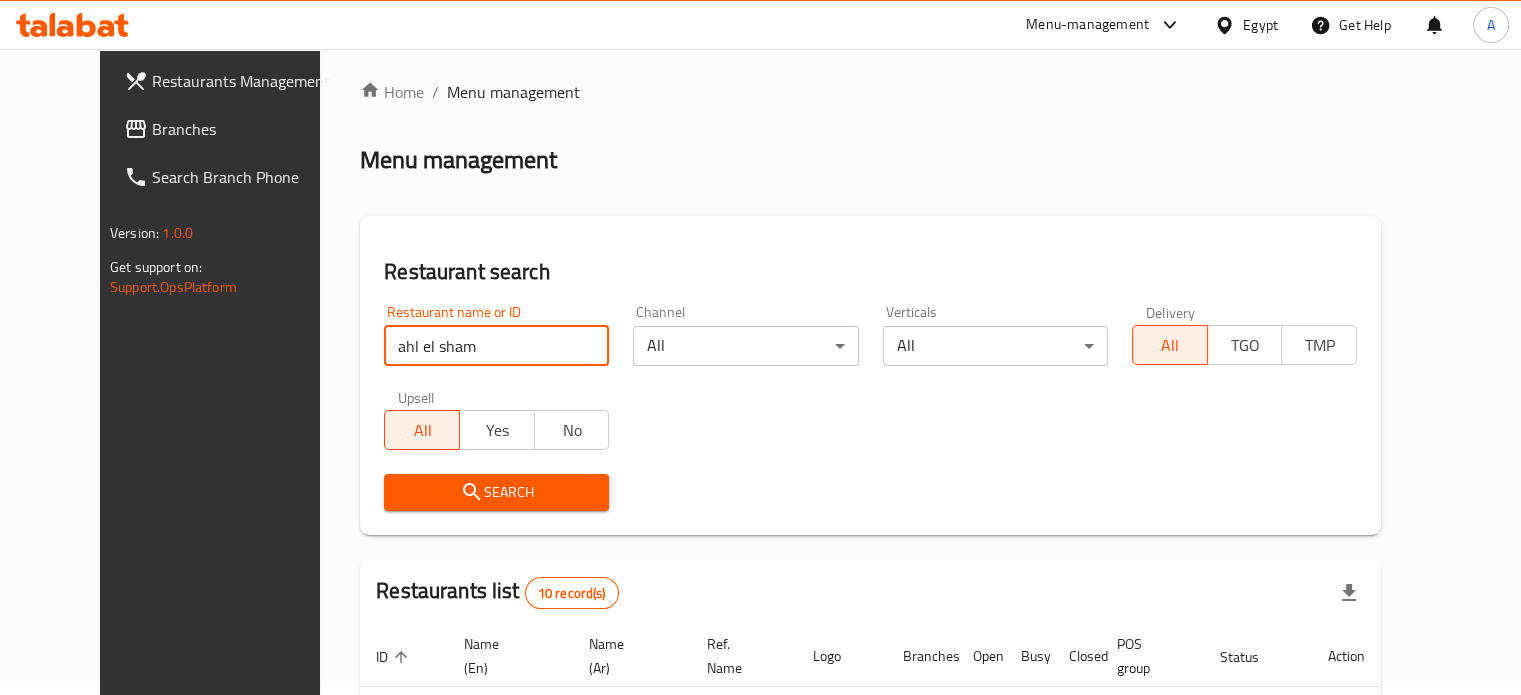 scroll, scrollTop: 4, scrollLeft: 0, axis: vertical 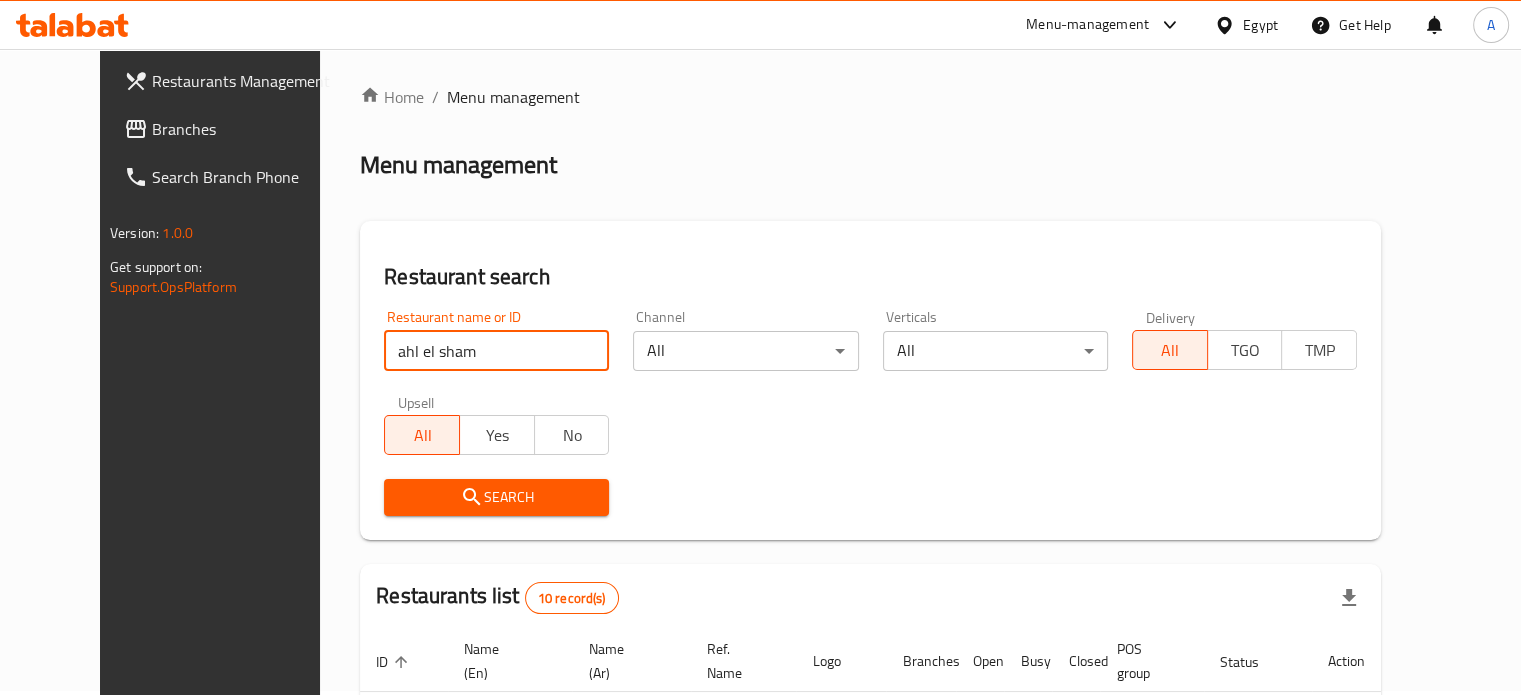 click on "ahl el sham" at bounding box center (496, 351) 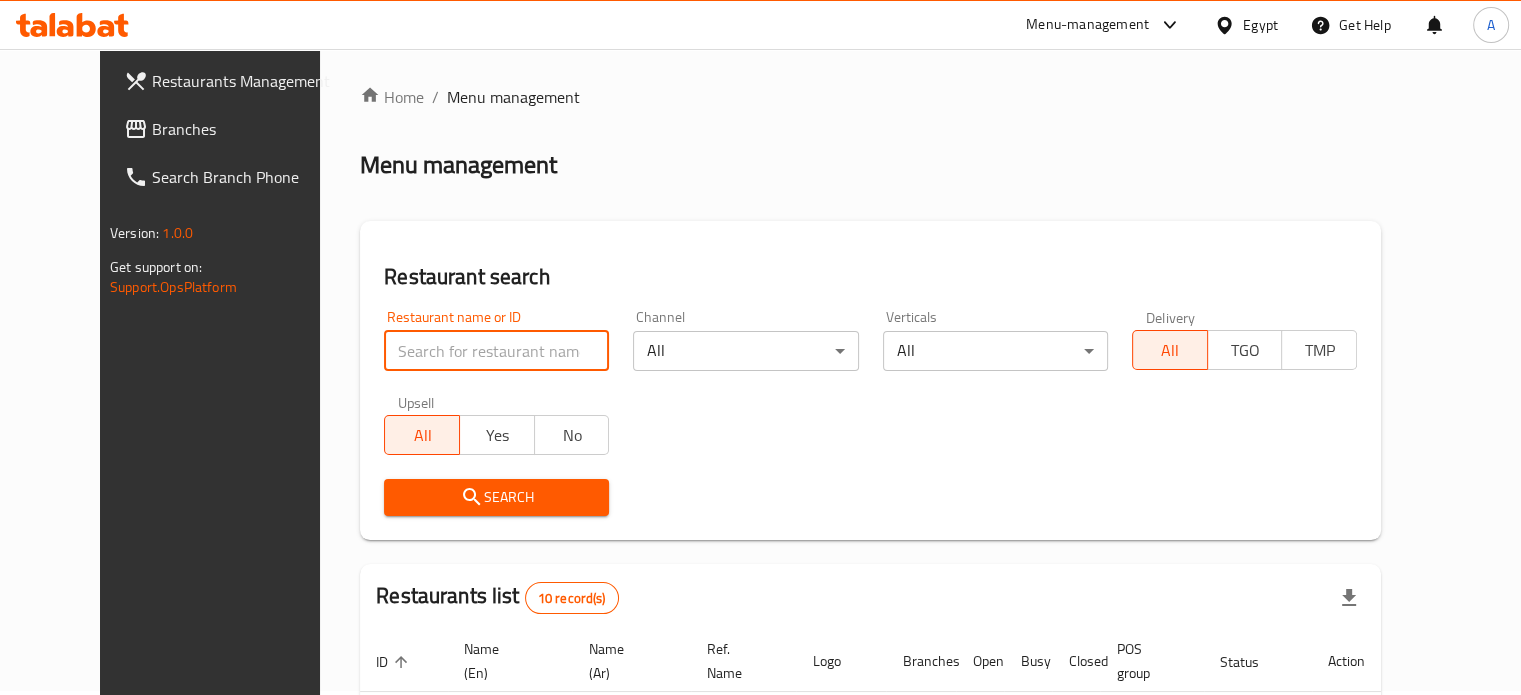 type 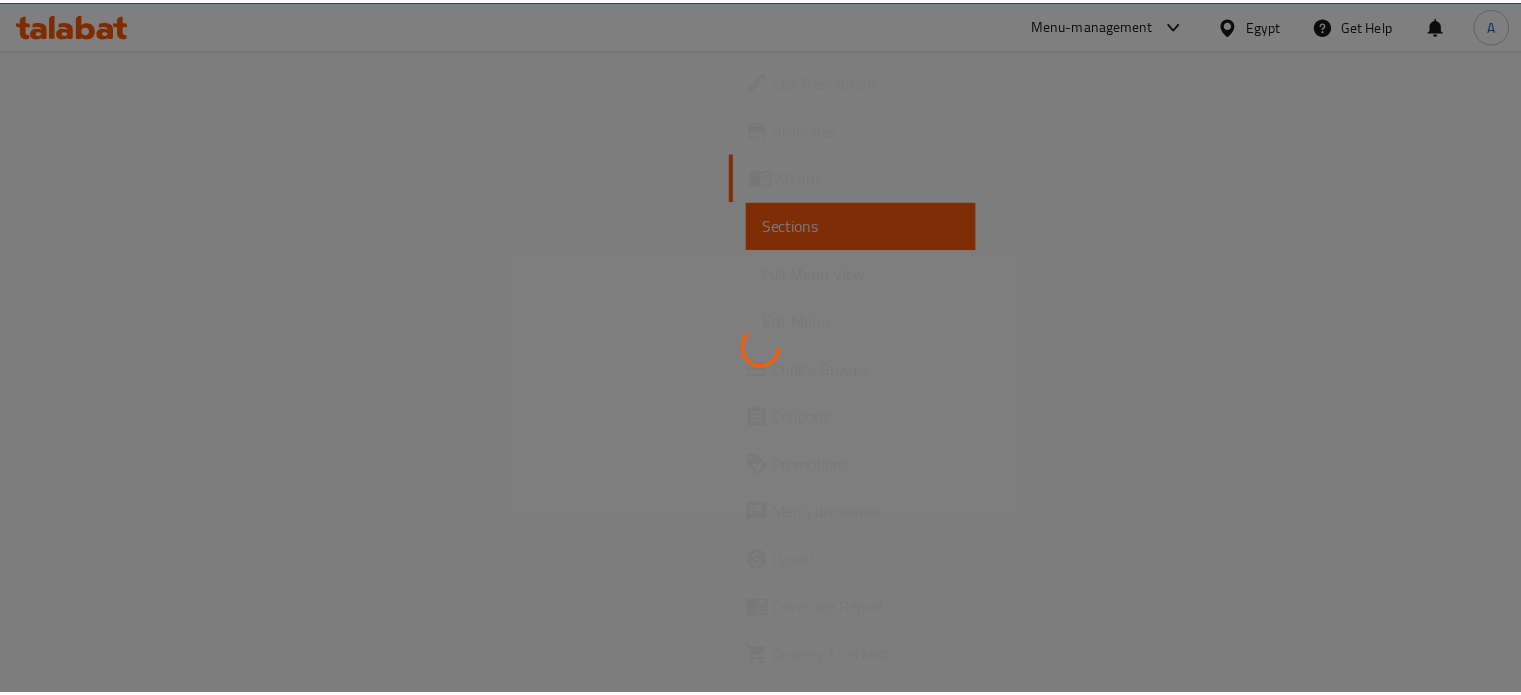 scroll, scrollTop: 0, scrollLeft: 0, axis: both 